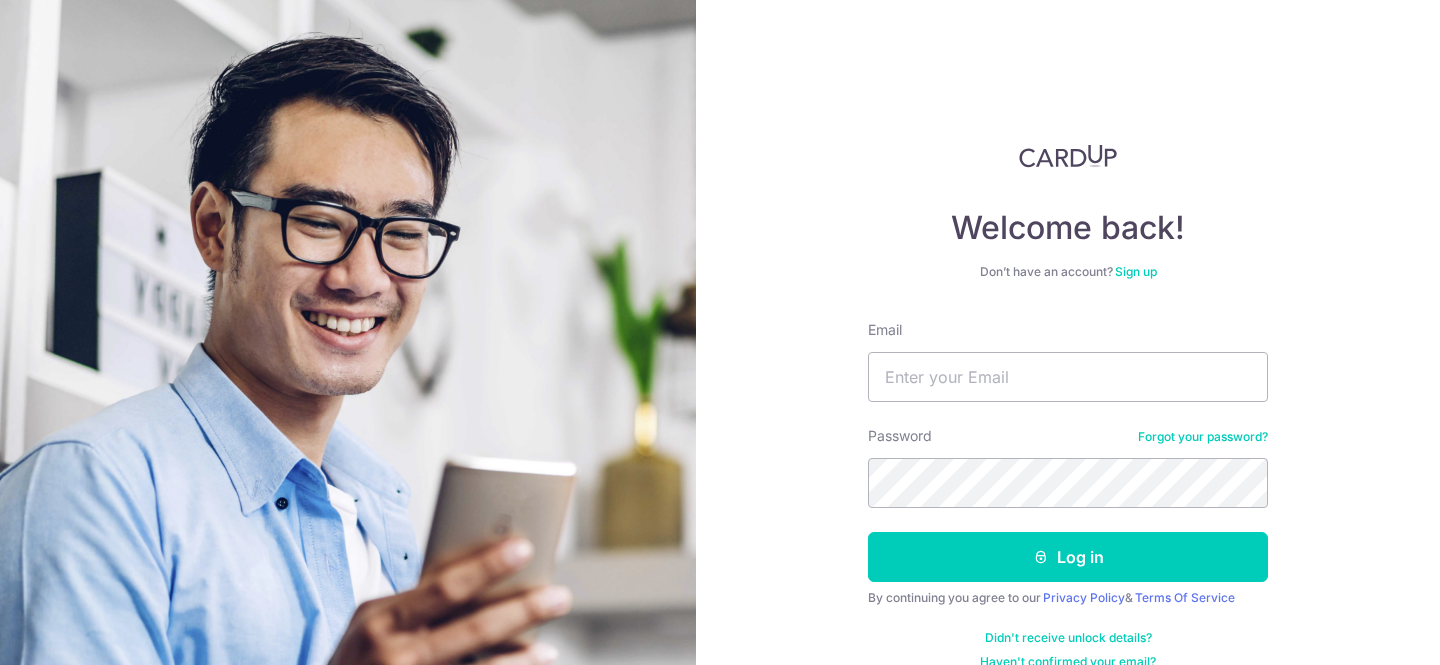 scroll, scrollTop: 0, scrollLeft: 0, axis: both 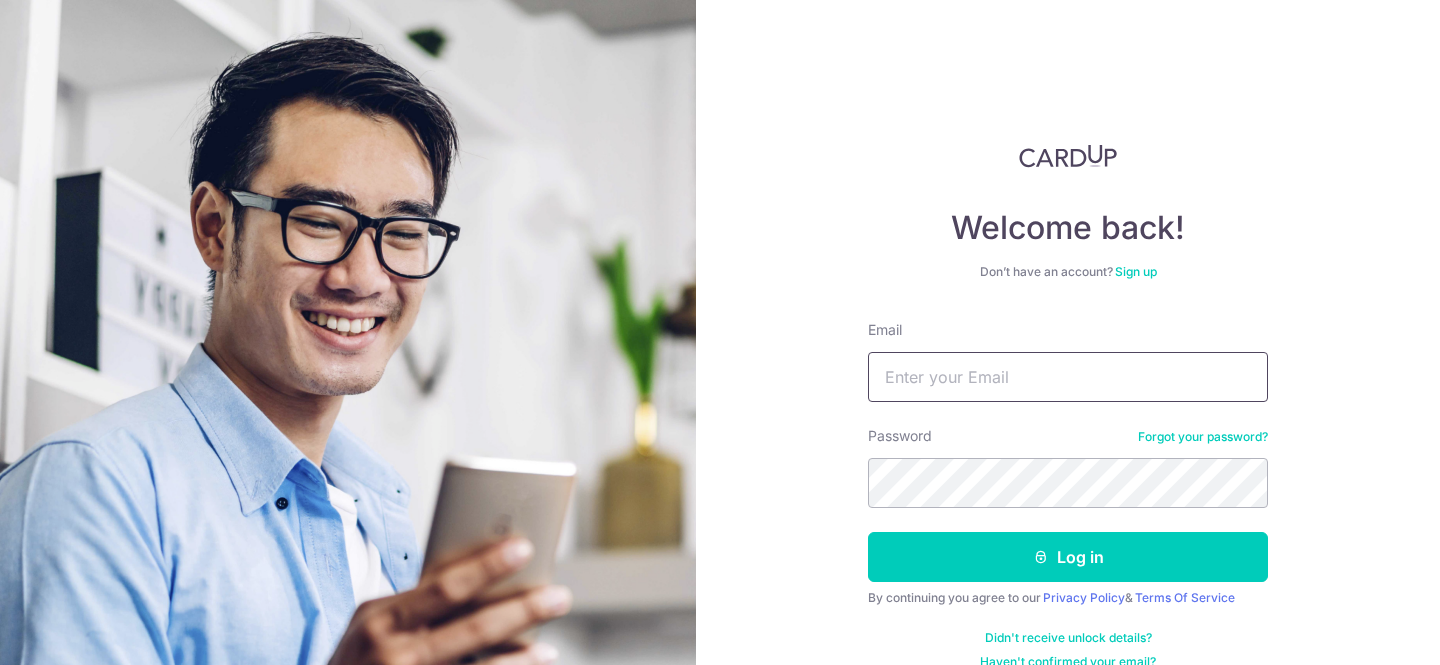 click on "Email" at bounding box center (1068, 377) 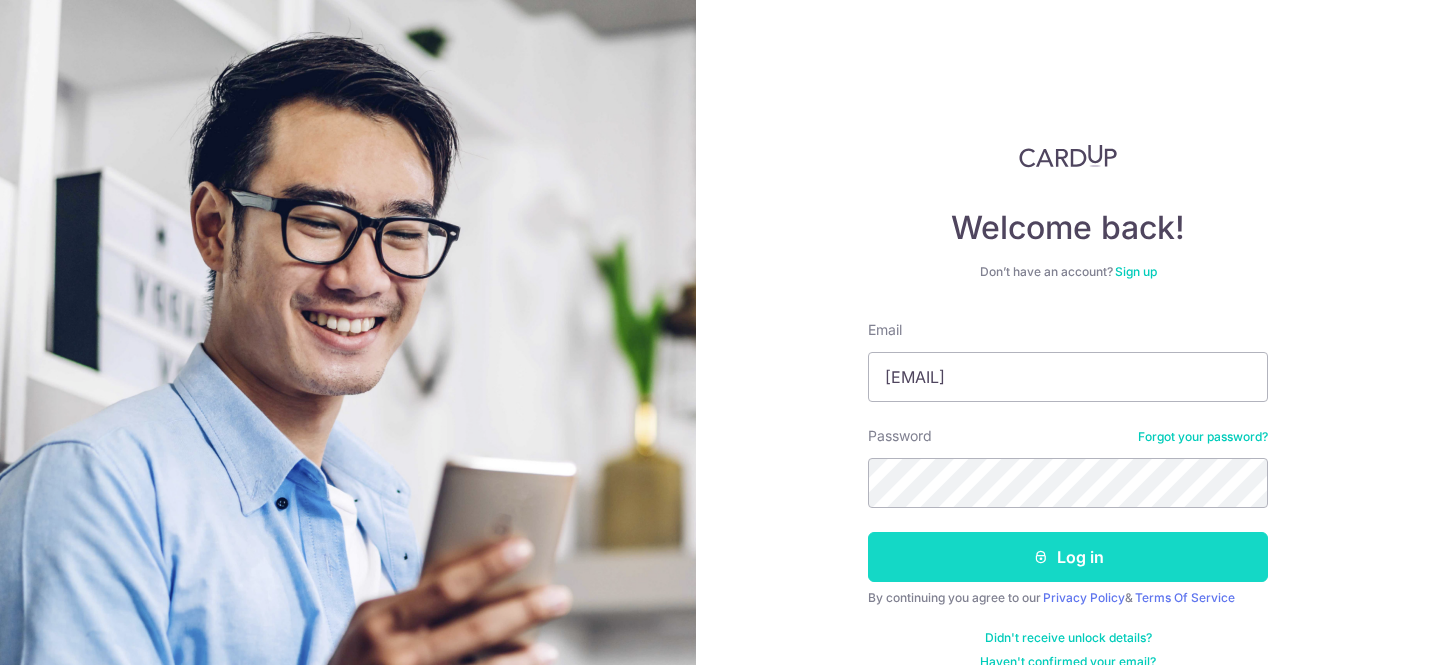 click on "Log in" at bounding box center [1068, 557] 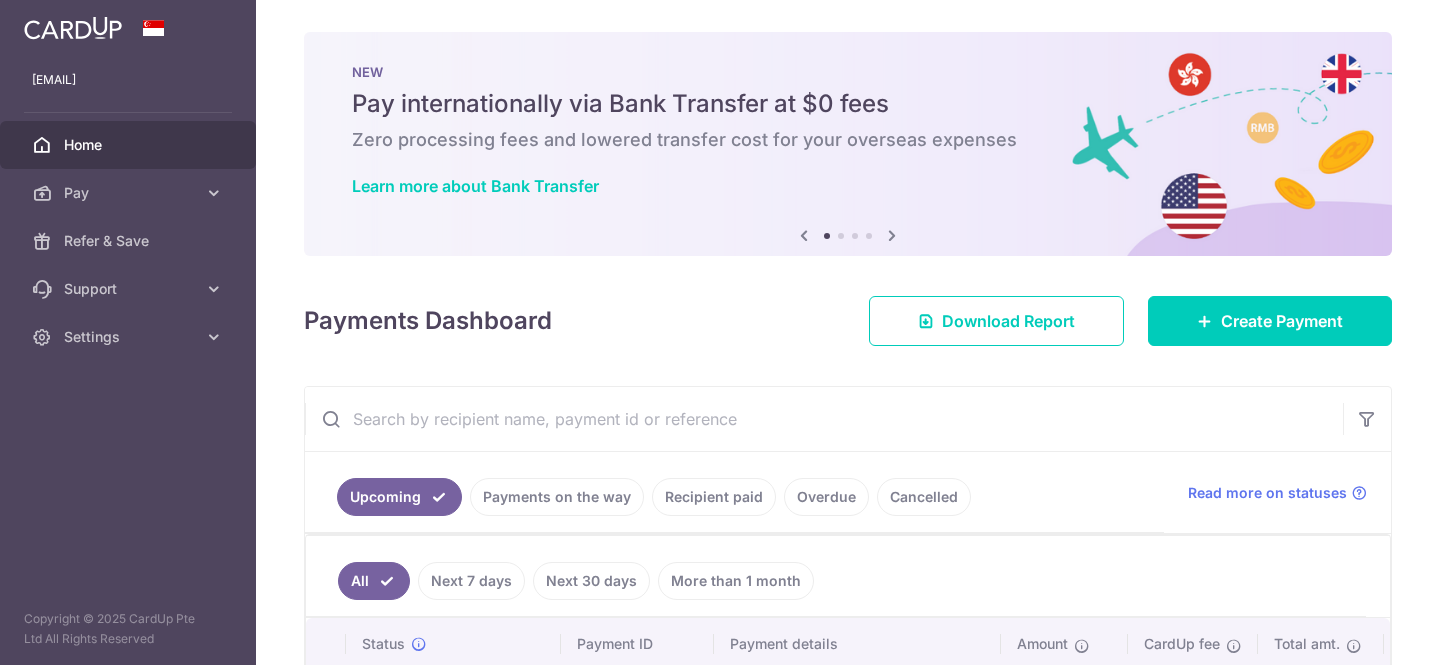 scroll, scrollTop: 0, scrollLeft: 0, axis: both 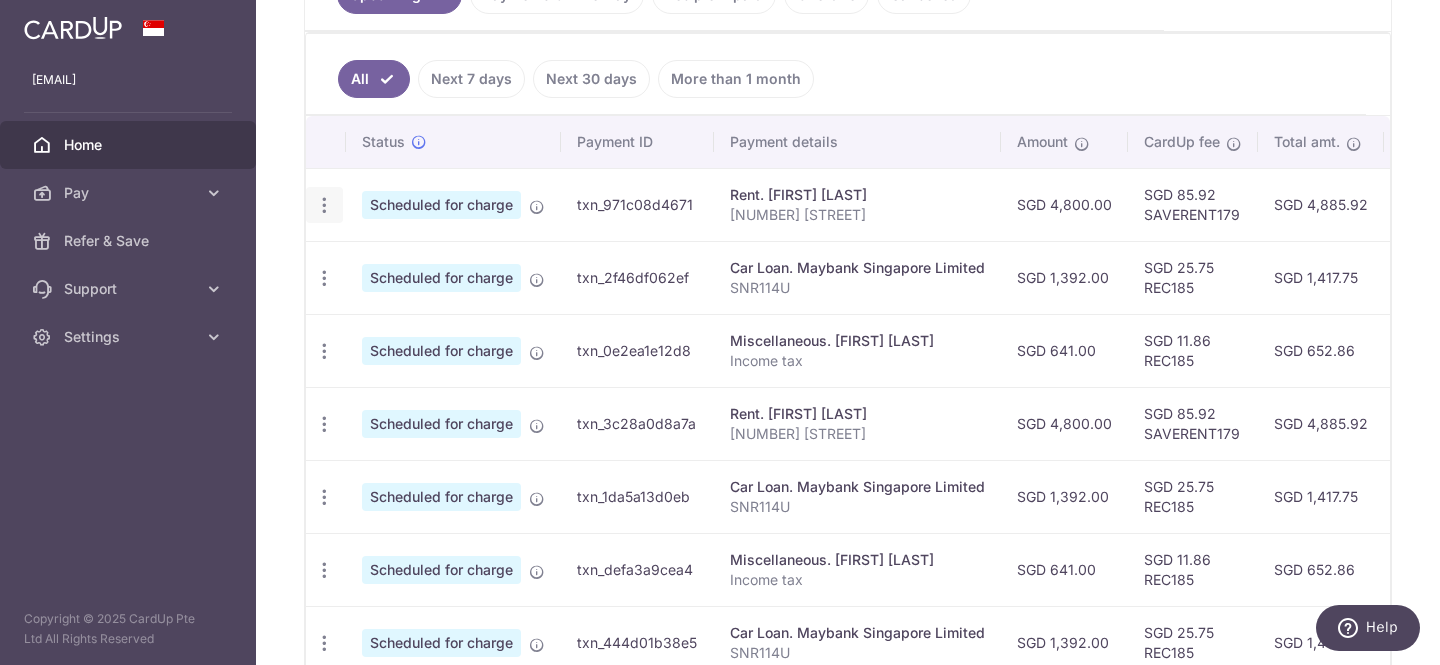 click at bounding box center [324, 205] 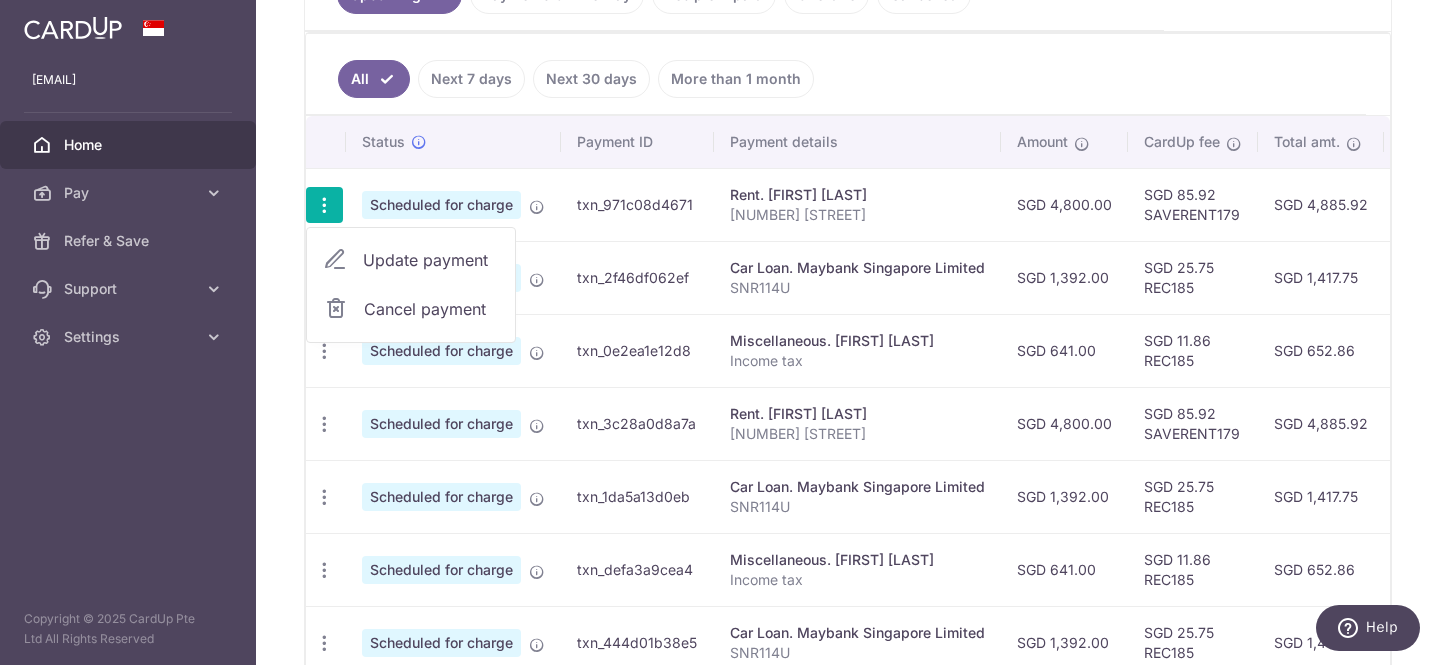 click on "Update payment" at bounding box center (431, 260) 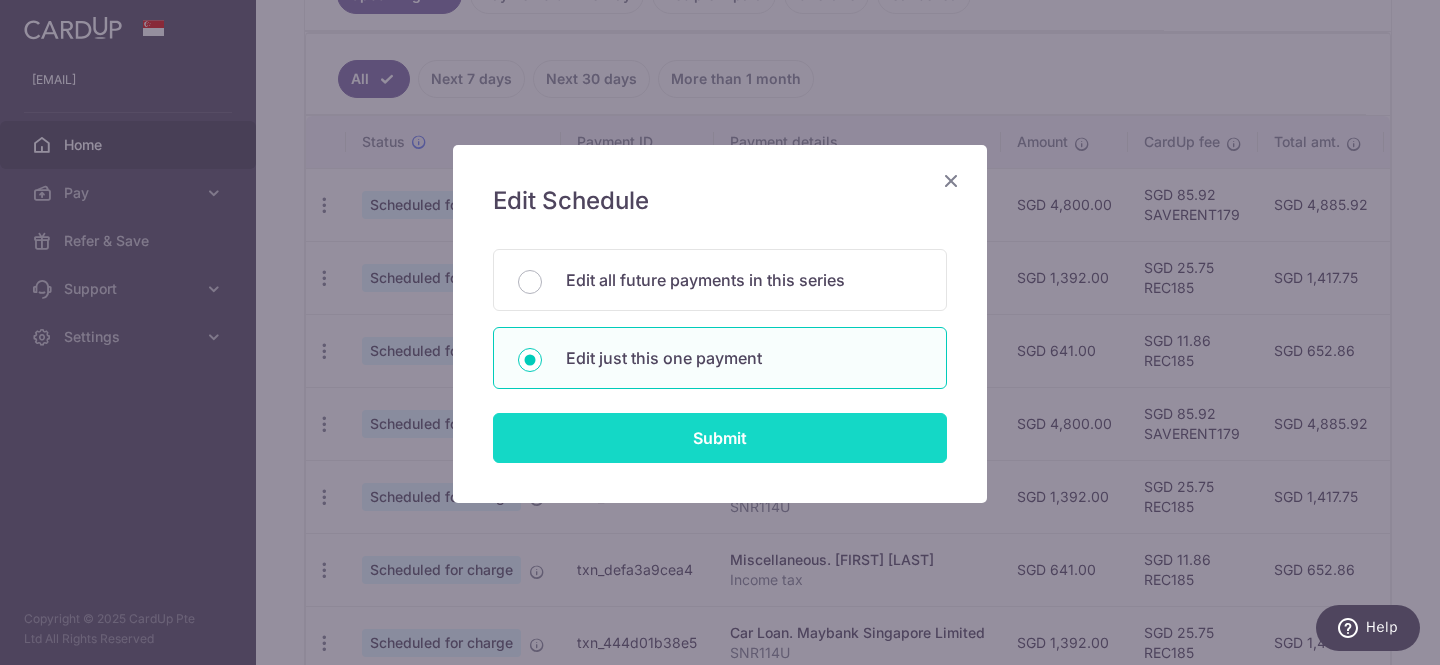 click on "Submit" at bounding box center [720, 438] 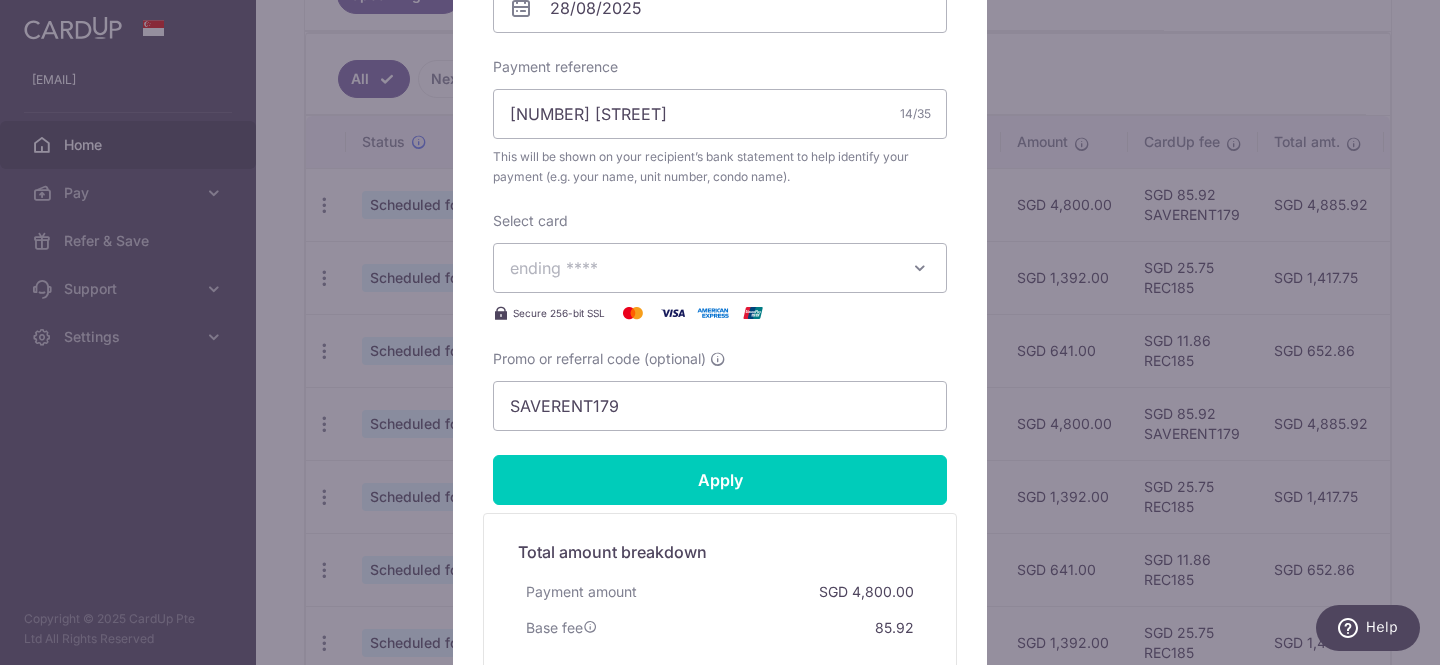 scroll, scrollTop: 703, scrollLeft: 0, axis: vertical 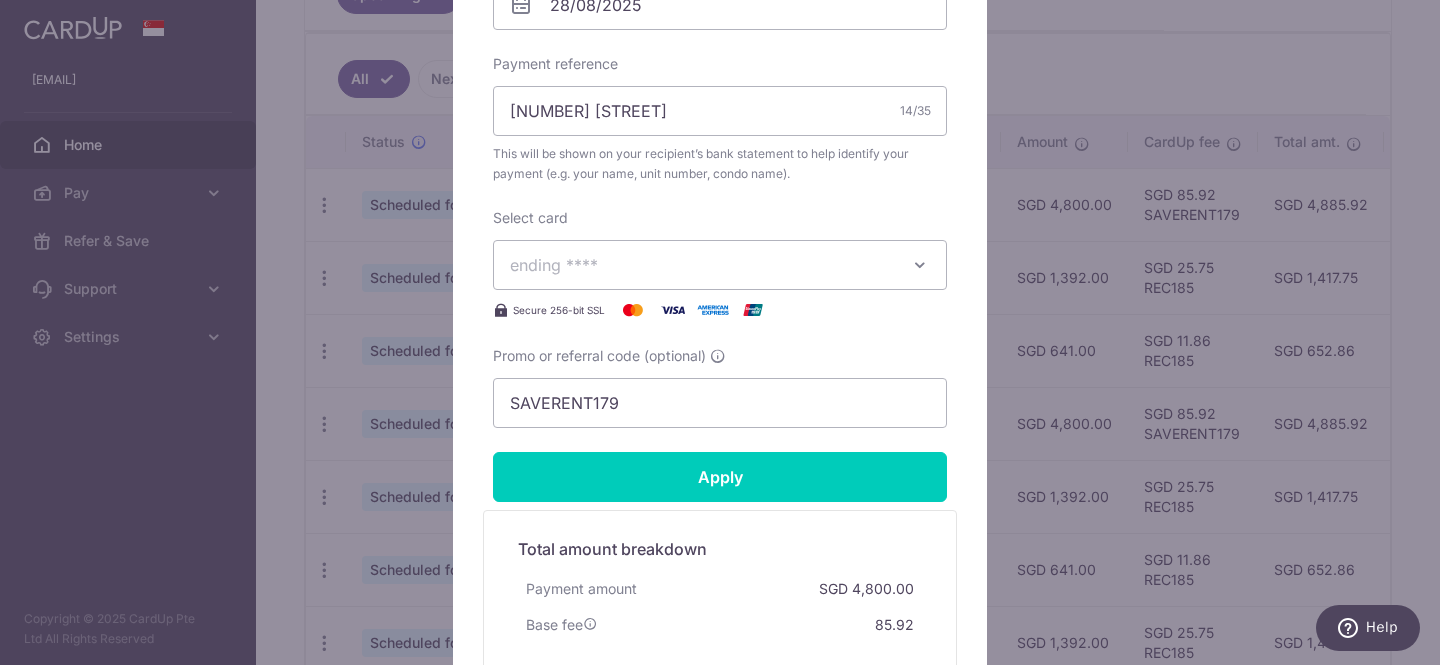 click on "ending [CARD_NUMBER]" at bounding box center (702, 265) 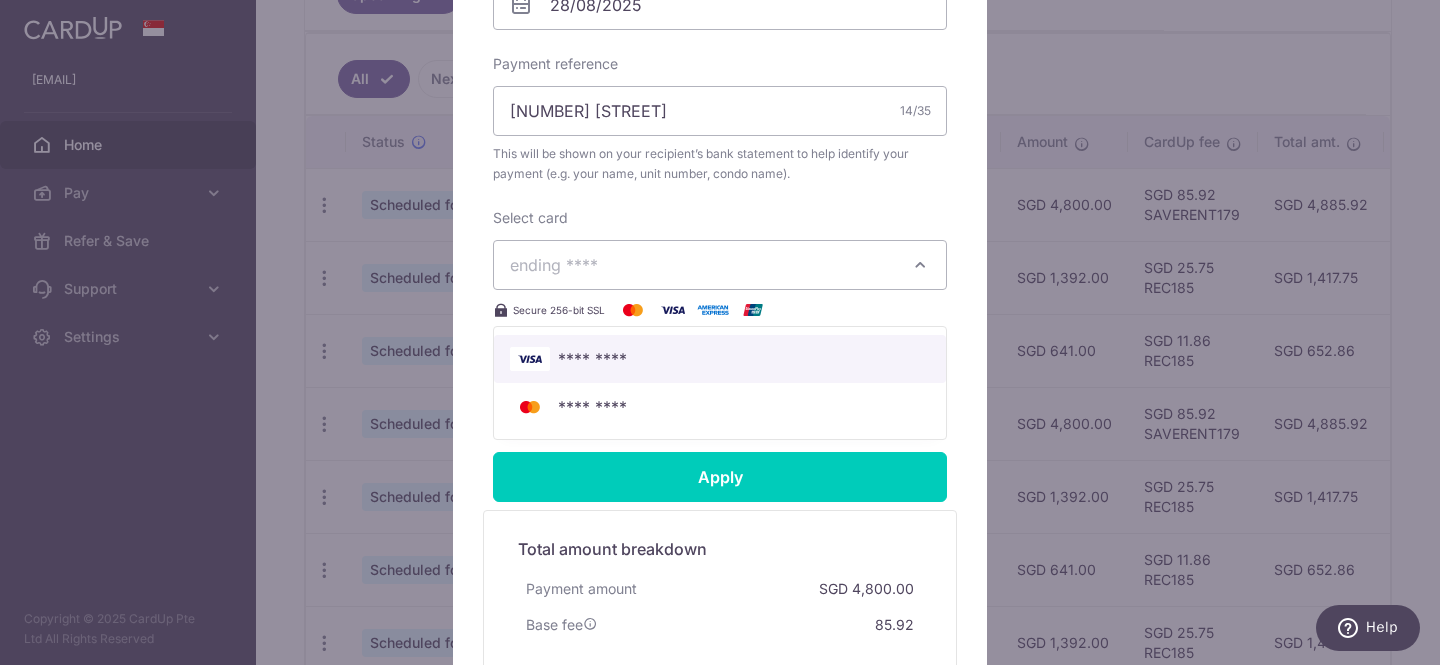 click on "**** 6677" at bounding box center [720, 359] 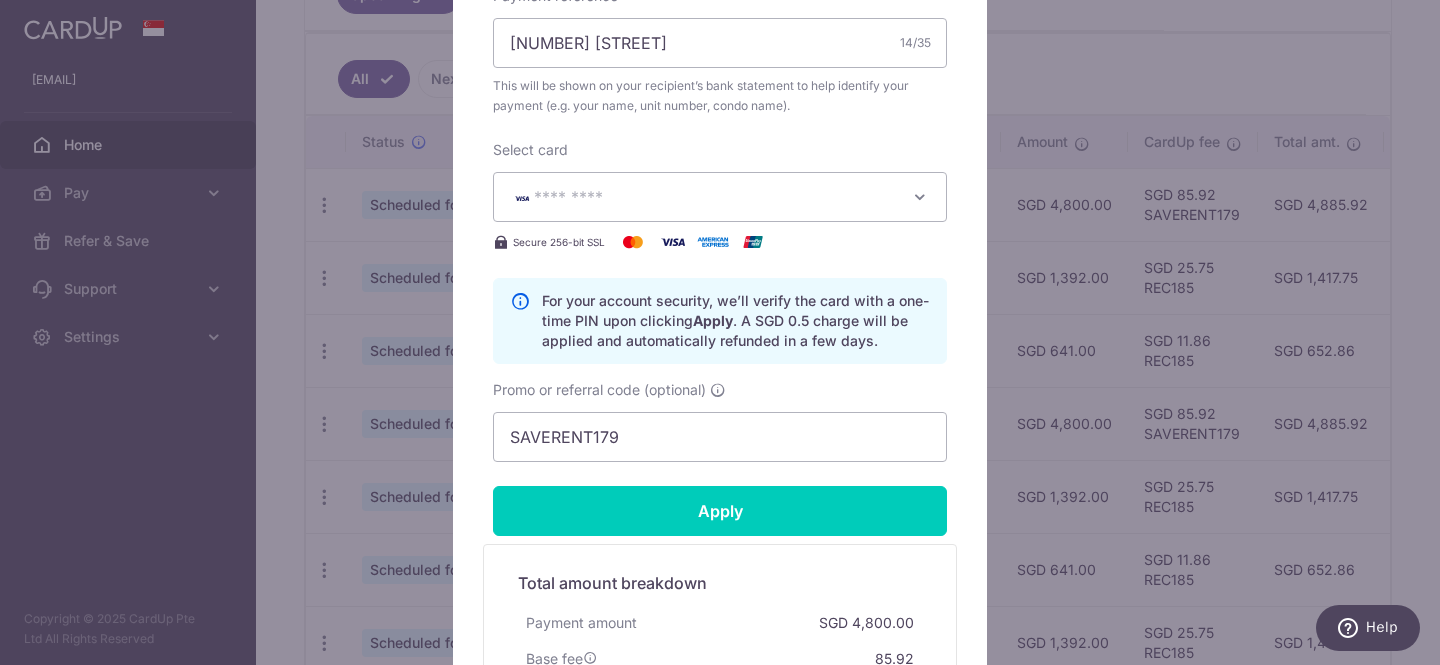 scroll, scrollTop: 812, scrollLeft: 0, axis: vertical 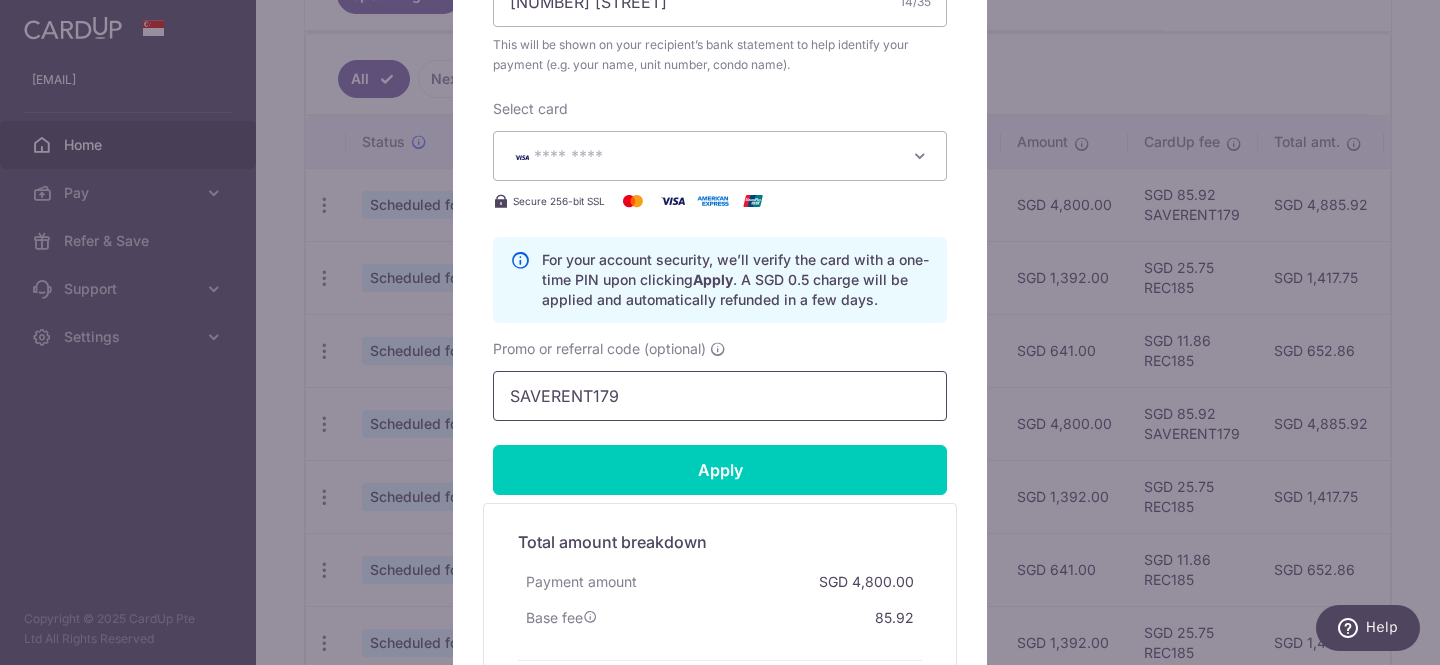 click on "SAVERENT179" at bounding box center (720, 396) 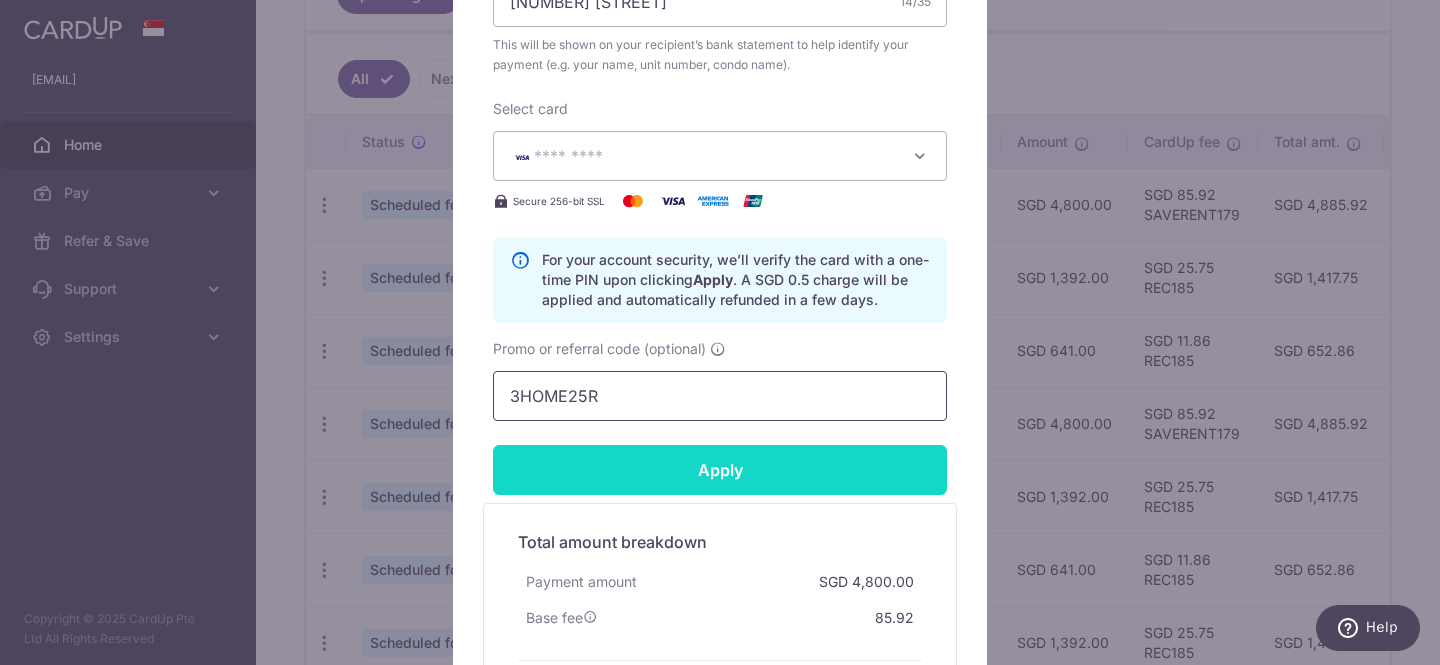 type on "3HOME25R" 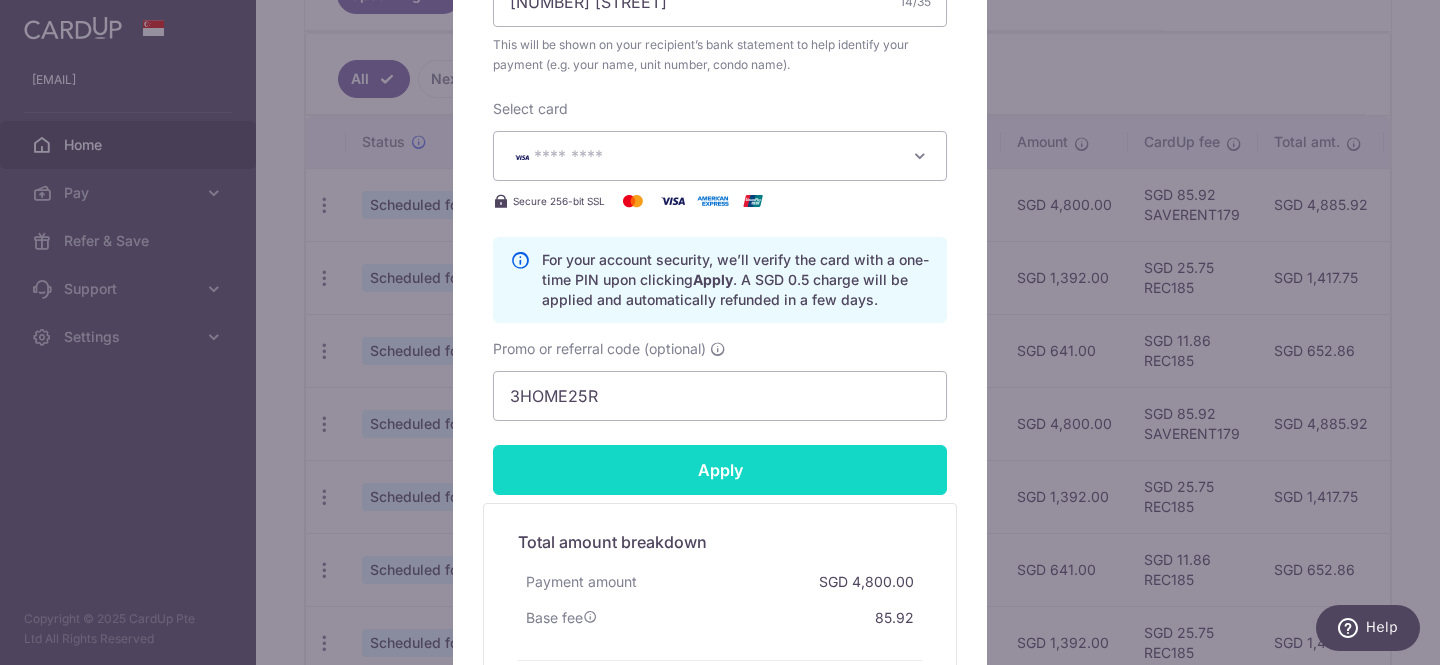 click on "Apply" at bounding box center [720, 470] 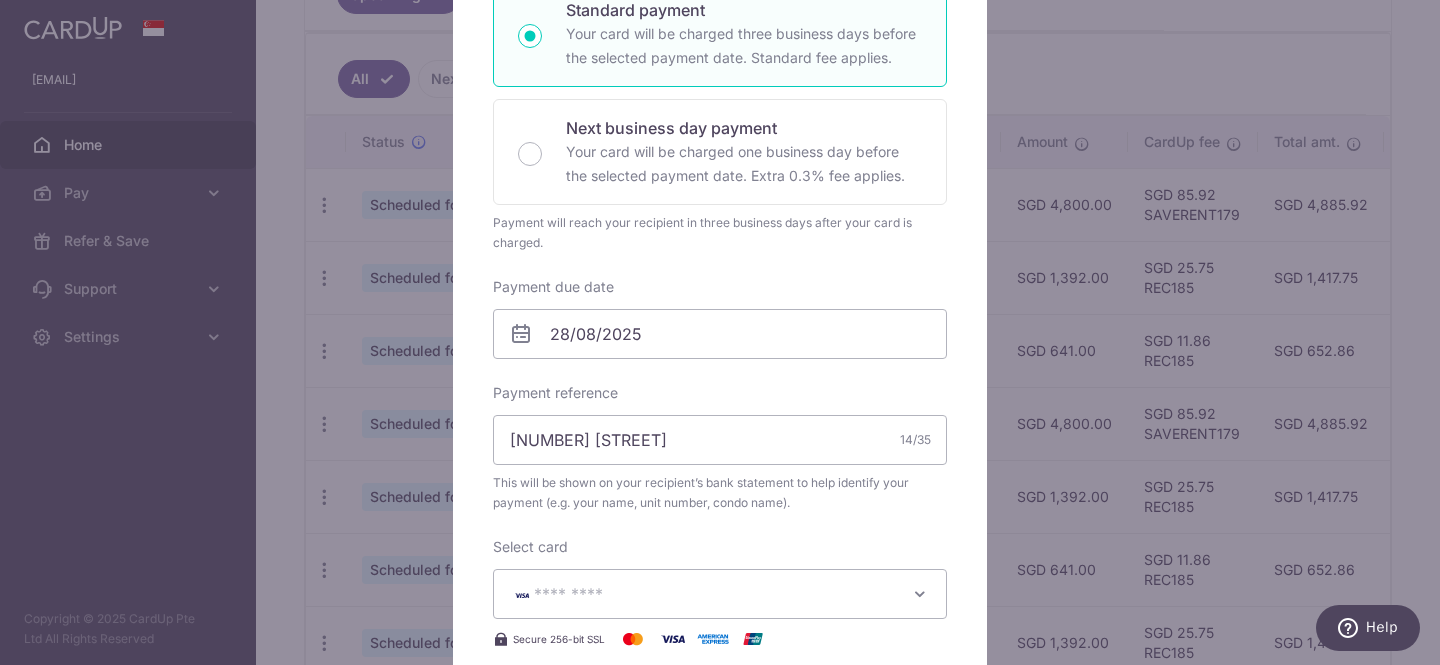 scroll, scrollTop: 0, scrollLeft: 0, axis: both 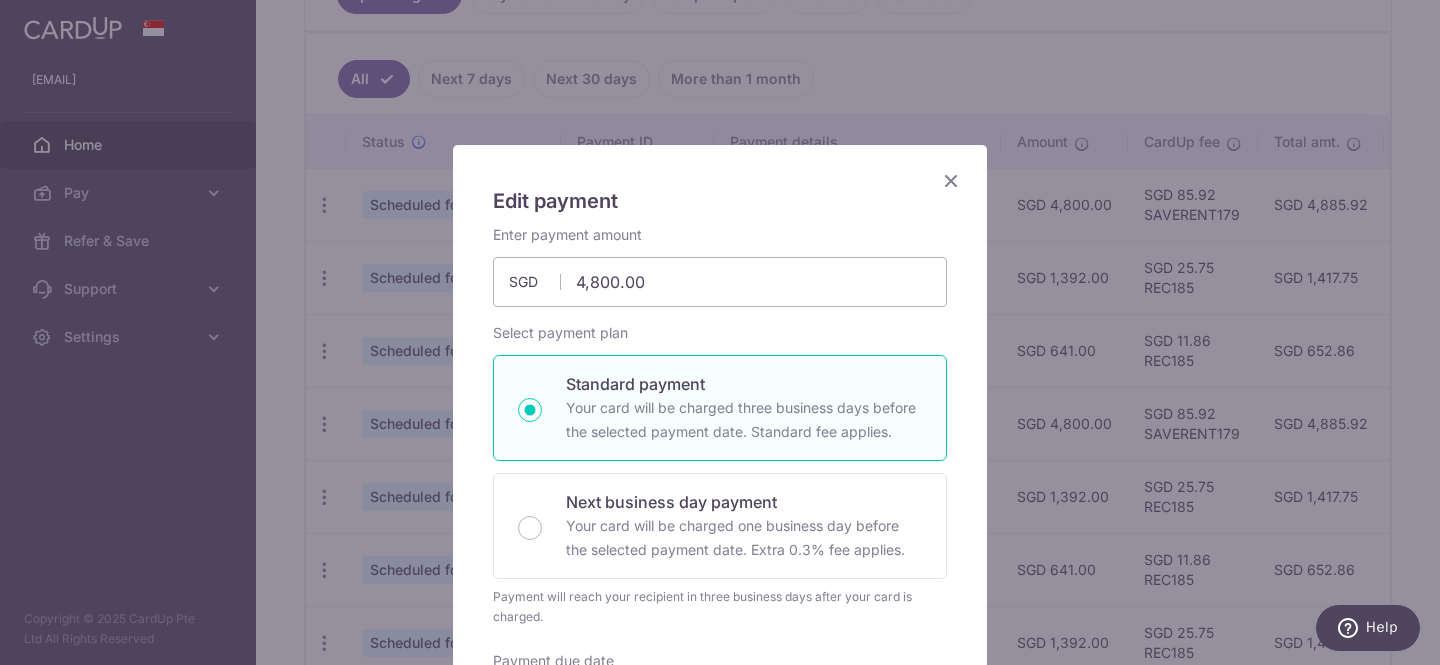 click at bounding box center [951, 180] 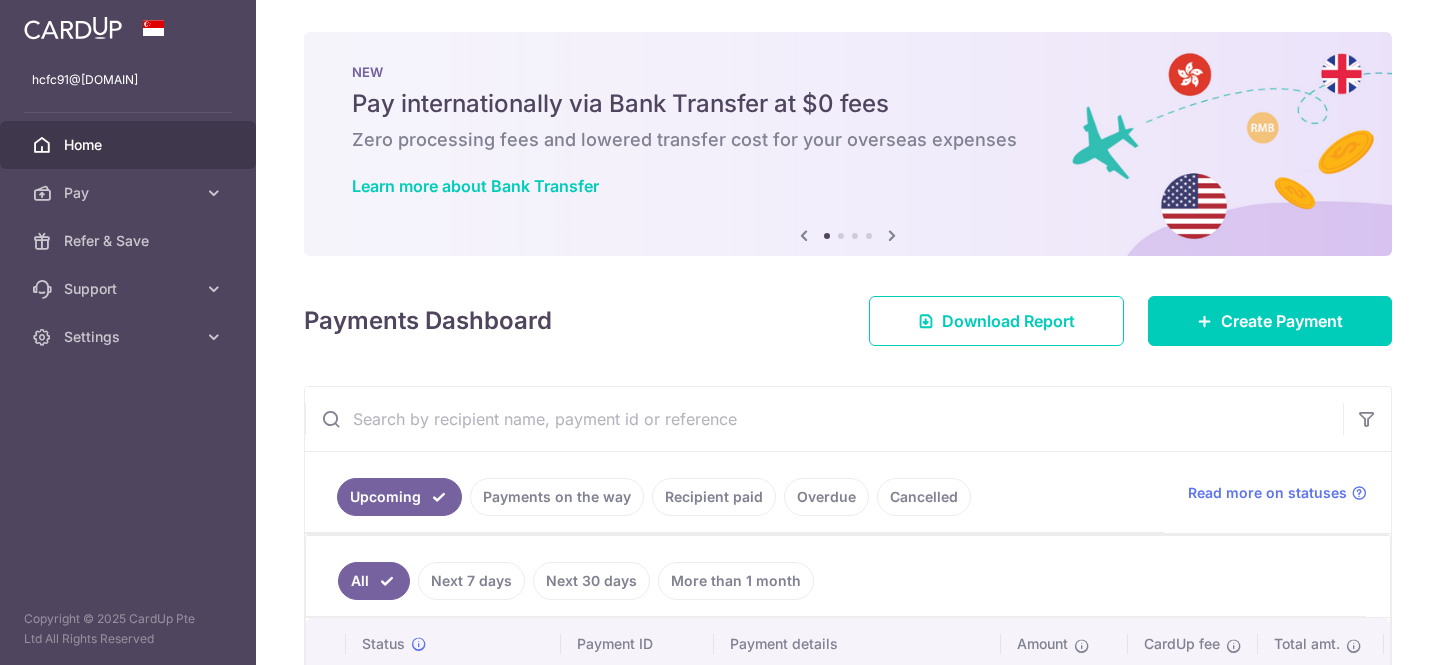 scroll, scrollTop: 0, scrollLeft: 0, axis: both 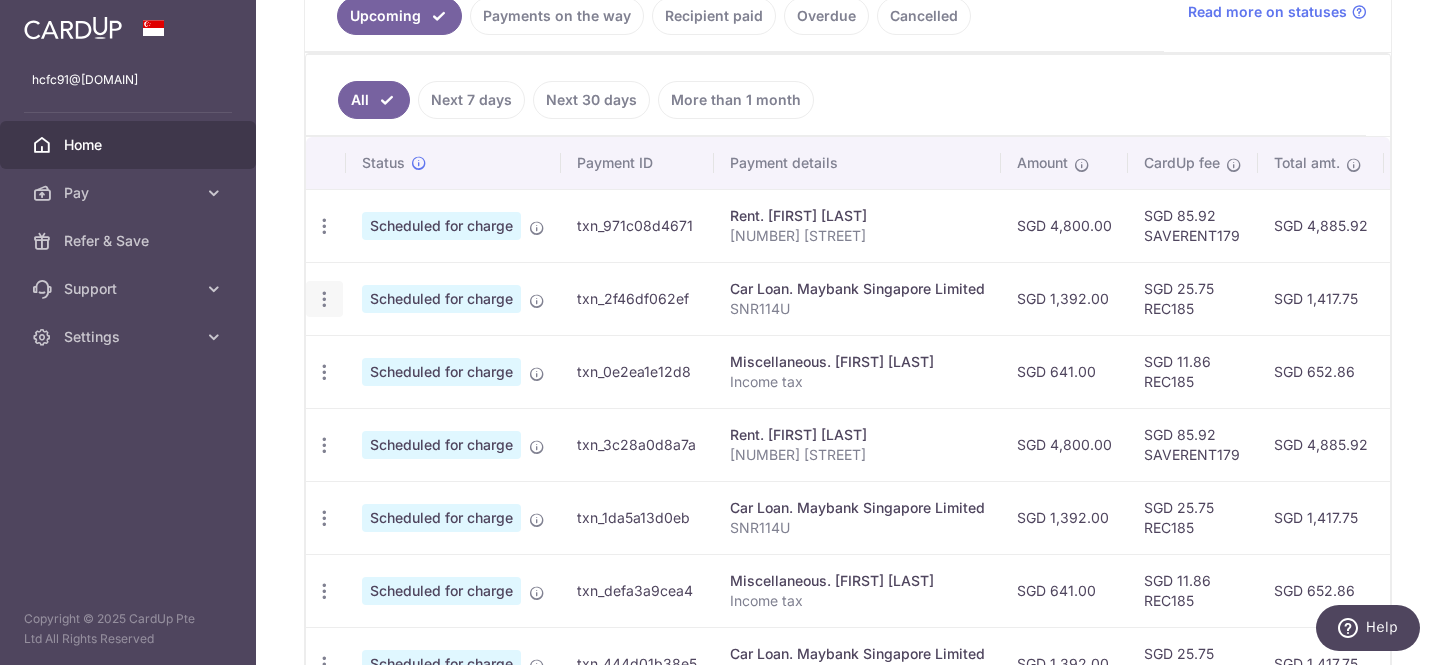 click at bounding box center (324, 226) 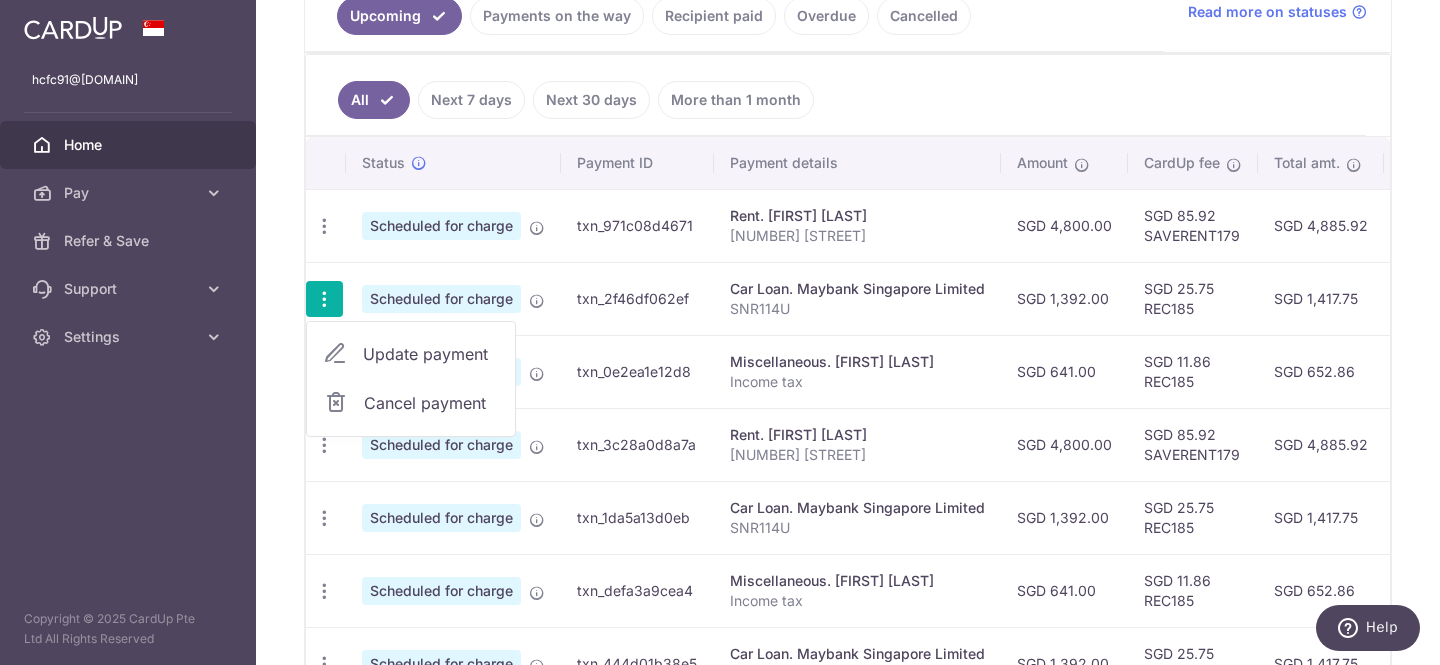 click on "Update payment" at bounding box center [431, 354] 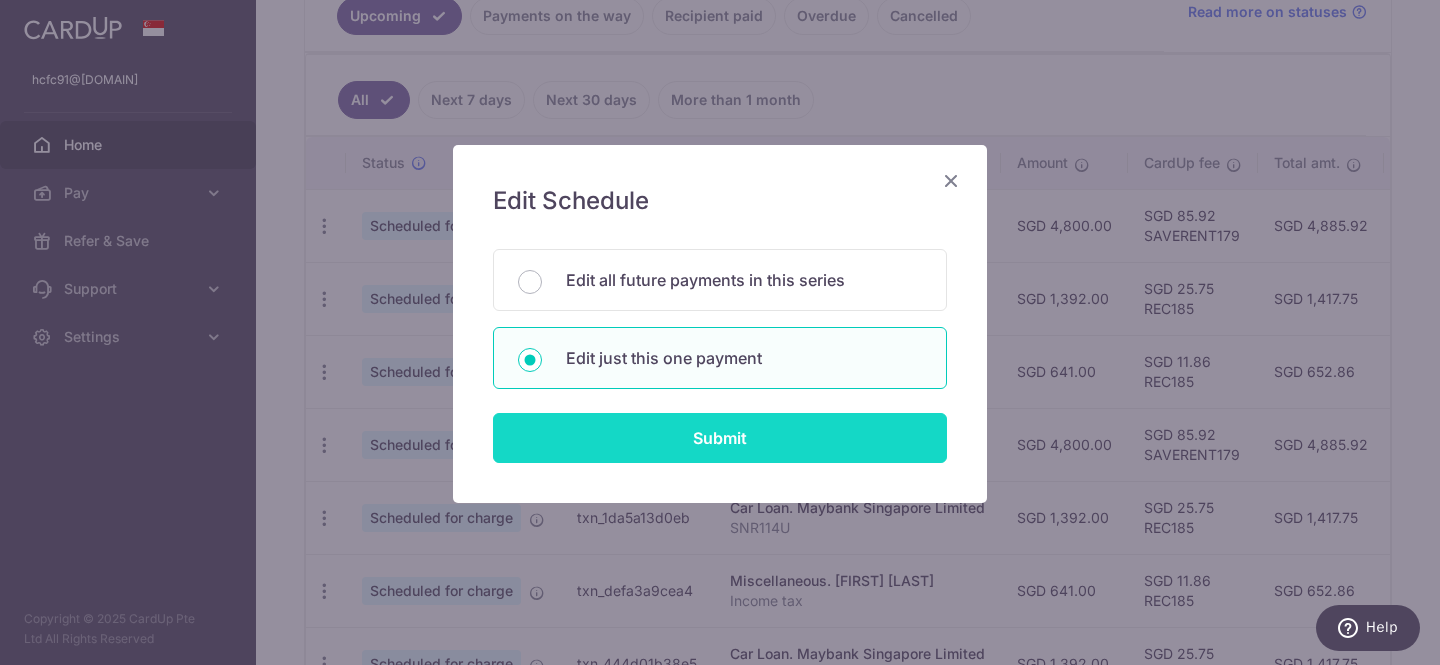 click on "Submit" at bounding box center [720, 438] 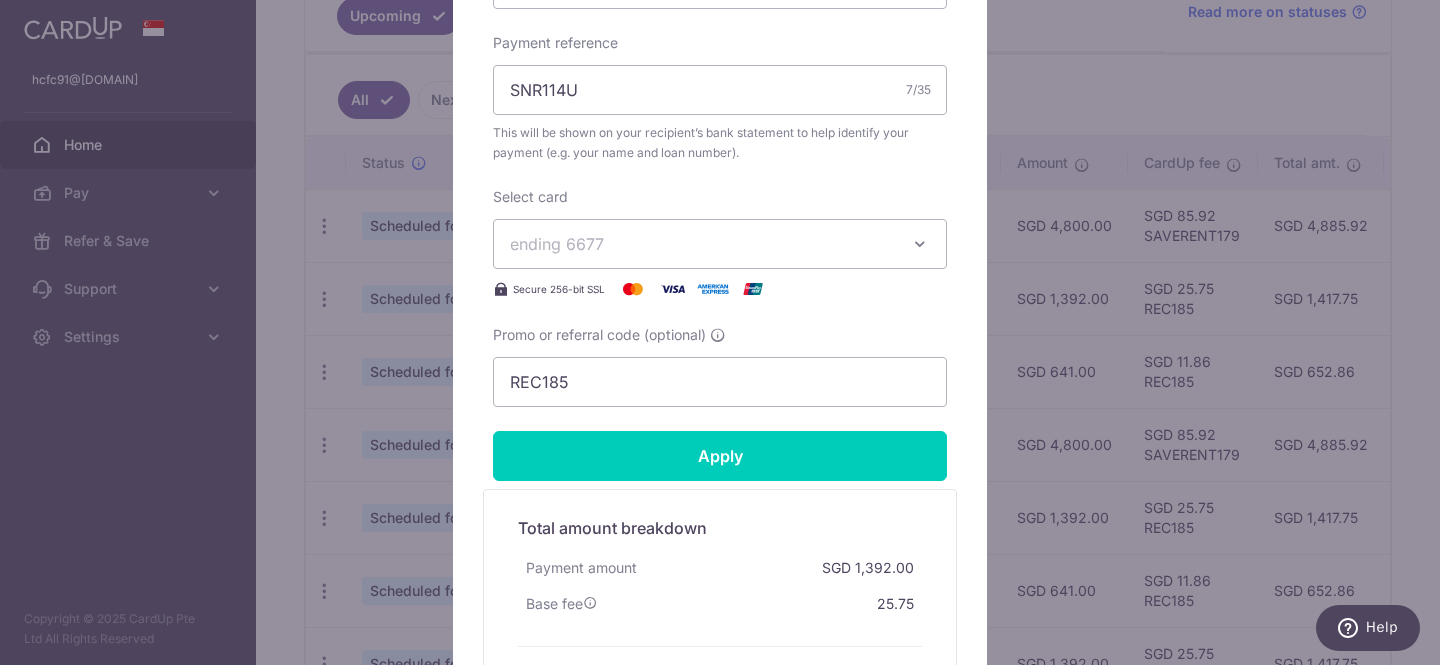 scroll, scrollTop: 731, scrollLeft: 0, axis: vertical 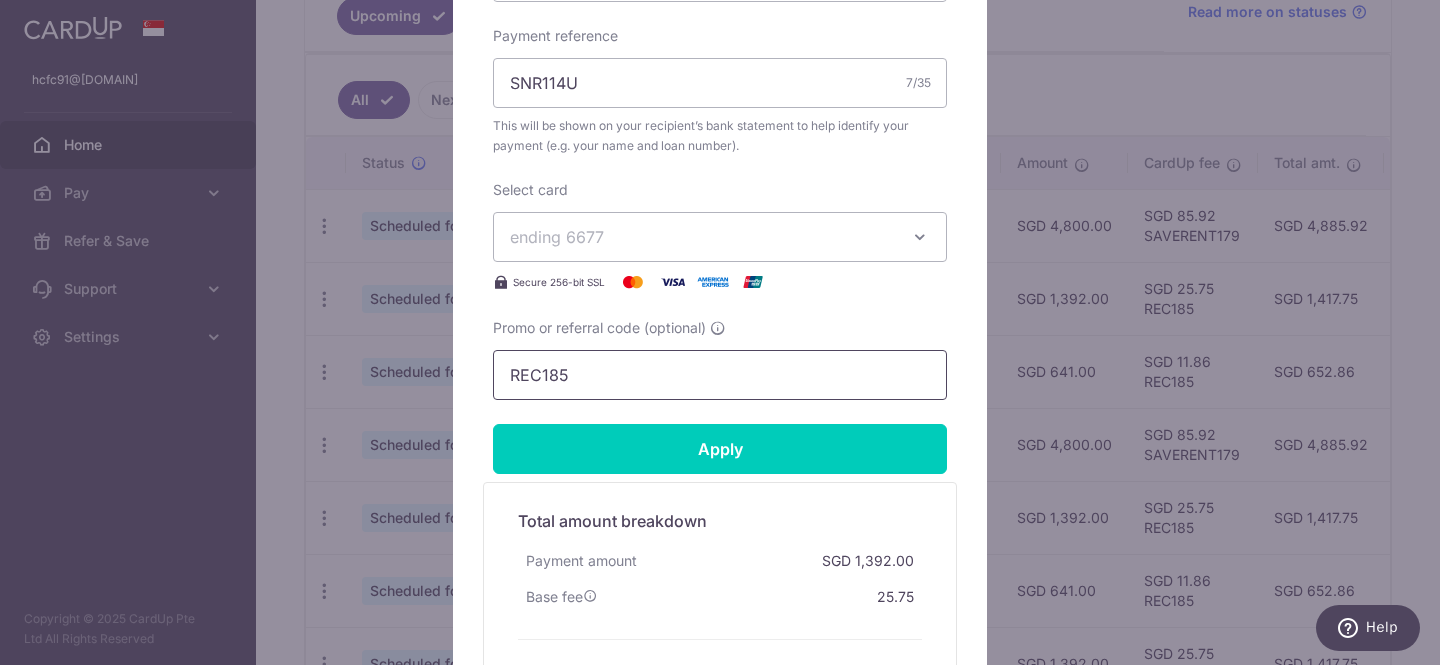 drag, startPoint x: 684, startPoint y: 378, endPoint x: 491, endPoint y: 377, distance: 193.0026 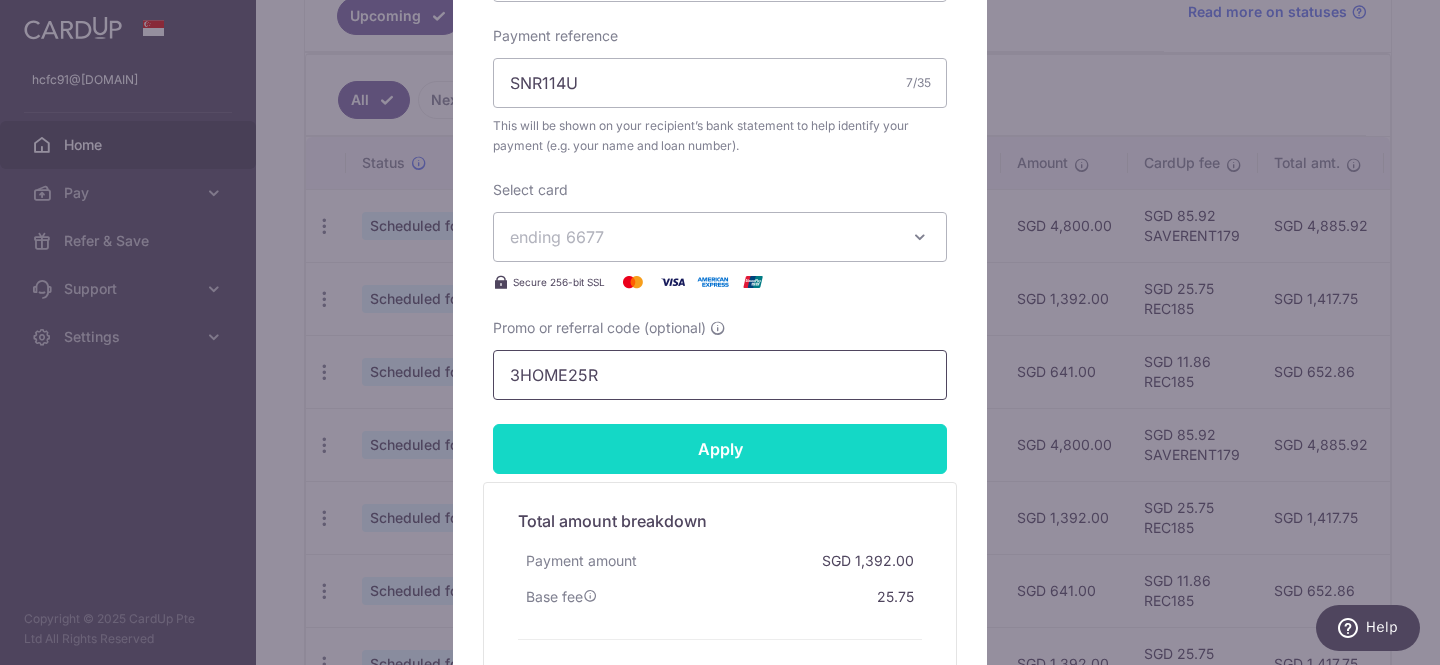 type on "3HOME25R" 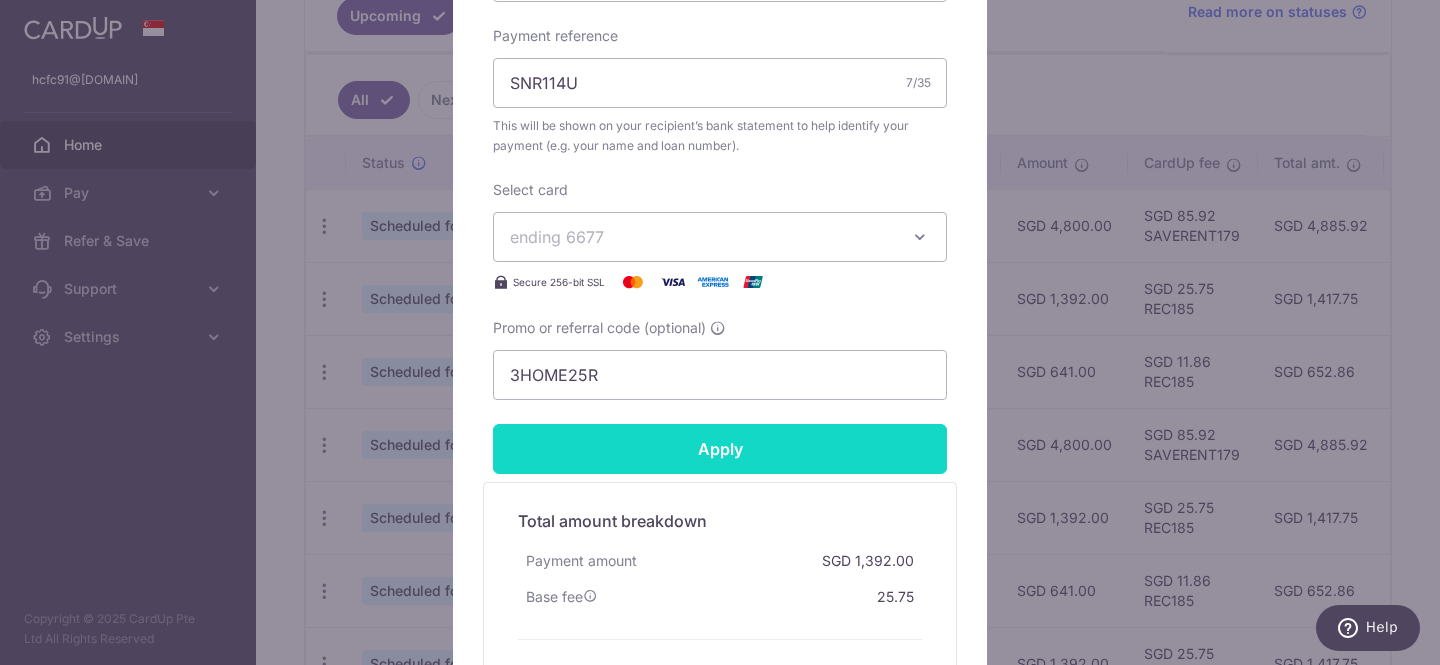 click on "Apply" at bounding box center [720, 449] 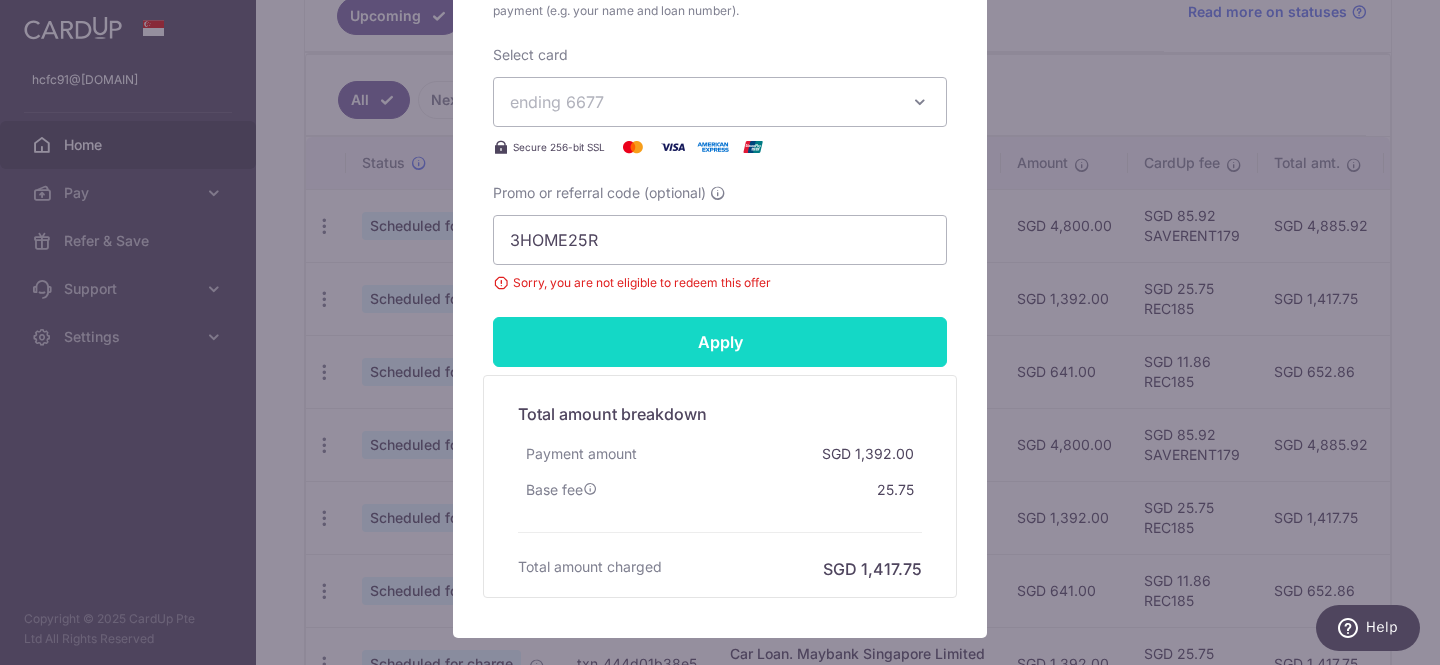 scroll, scrollTop: 891, scrollLeft: 0, axis: vertical 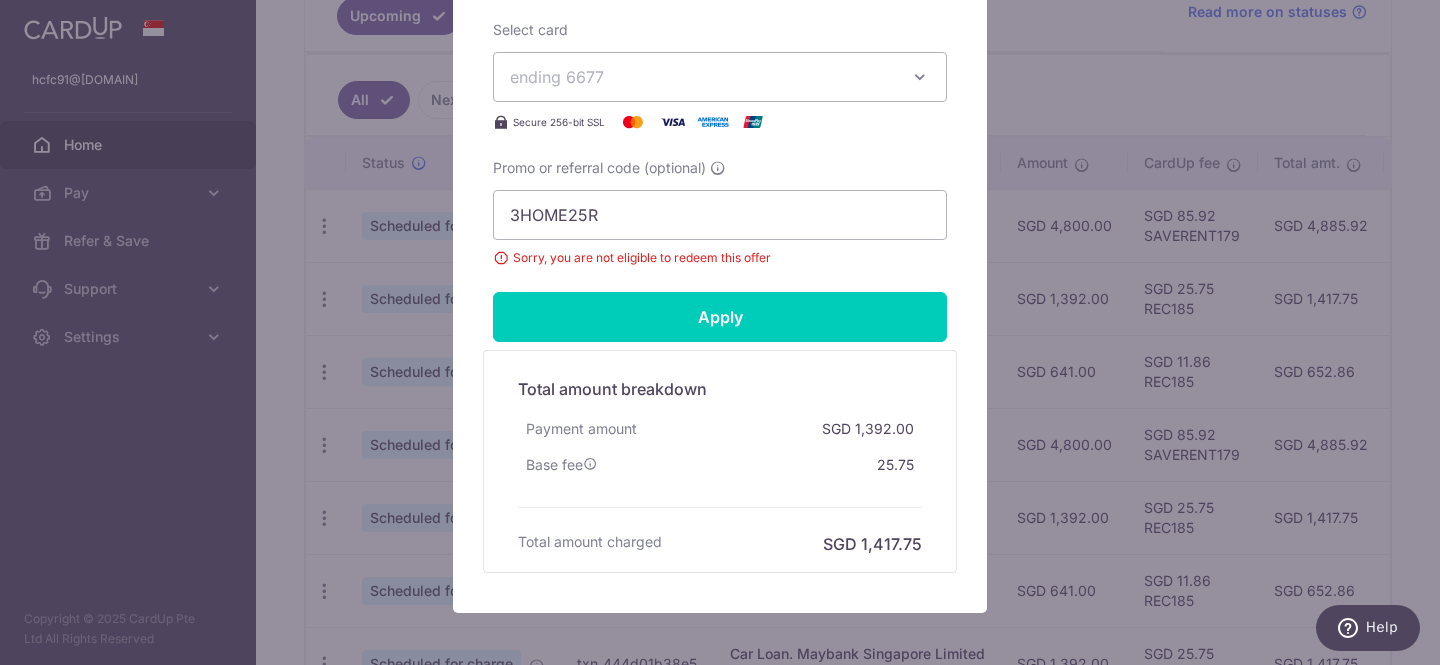 click on "Sorry, you are not eligible to redeem this offer" at bounding box center [720, 258] 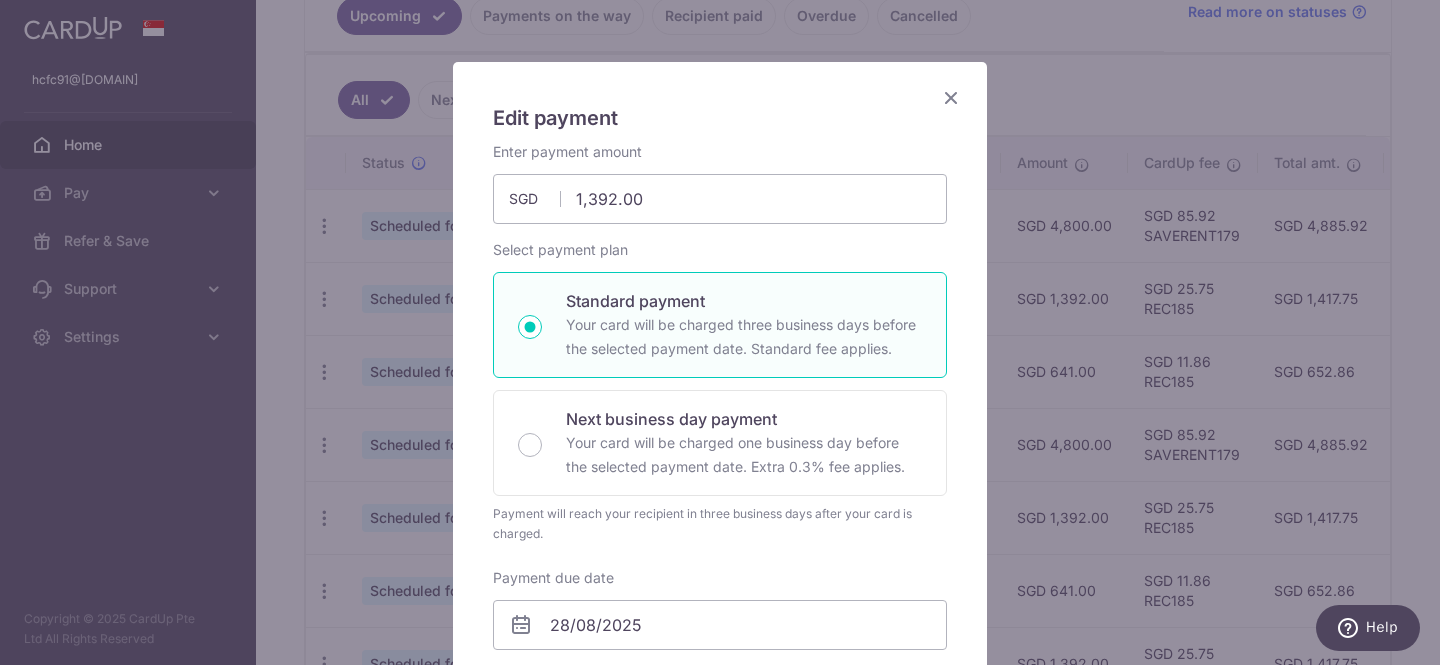 scroll, scrollTop: 0, scrollLeft: 0, axis: both 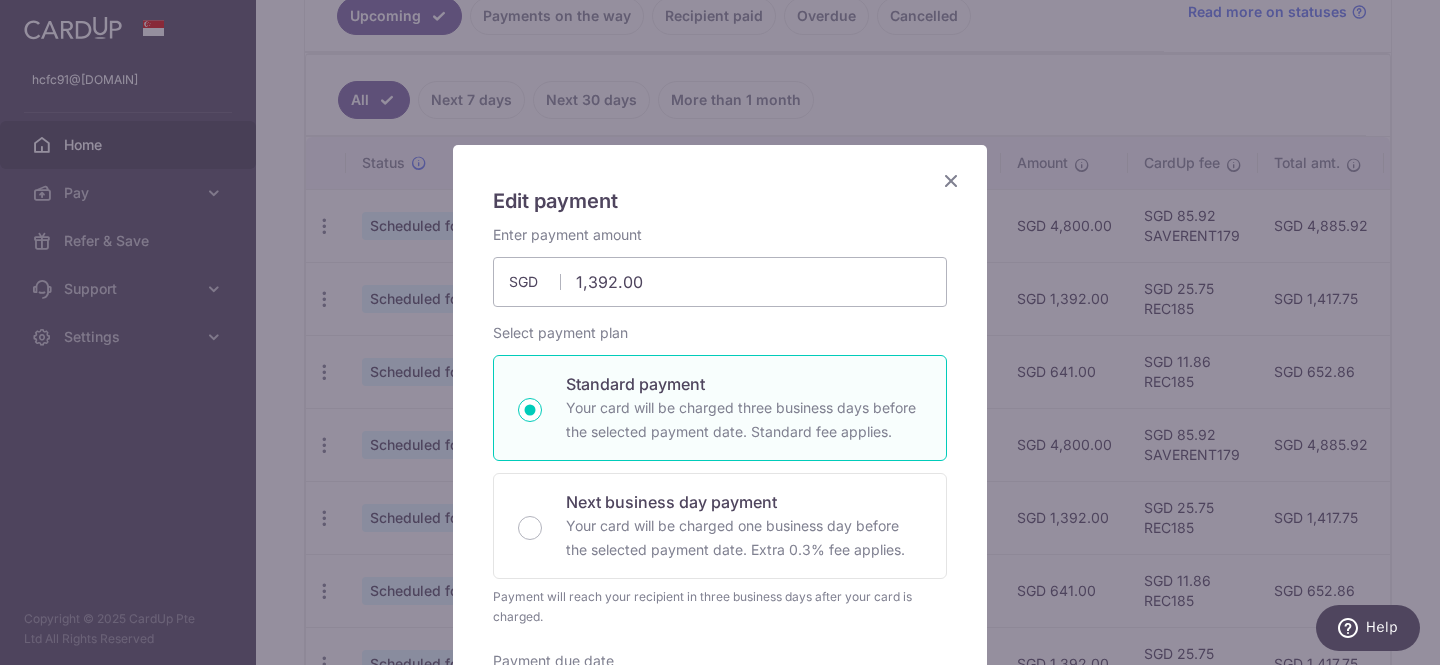click at bounding box center [951, 180] 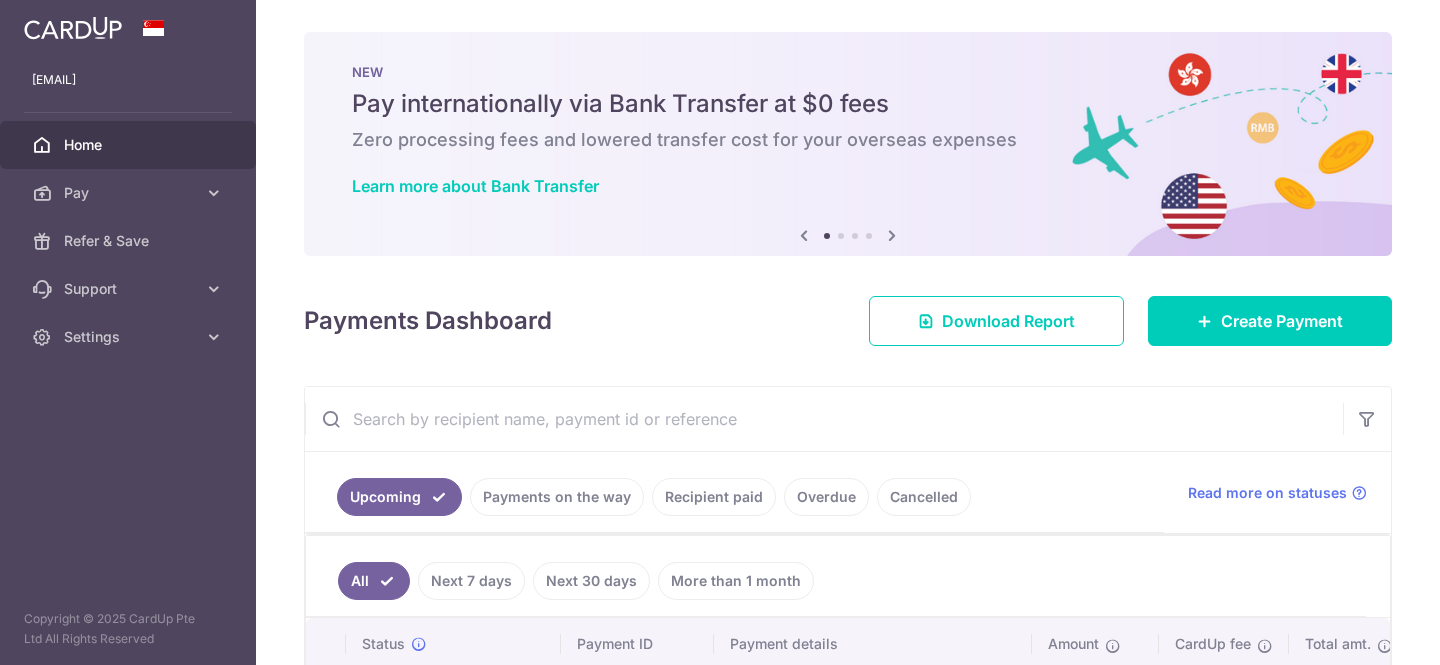 scroll, scrollTop: 0, scrollLeft: 0, axis: both 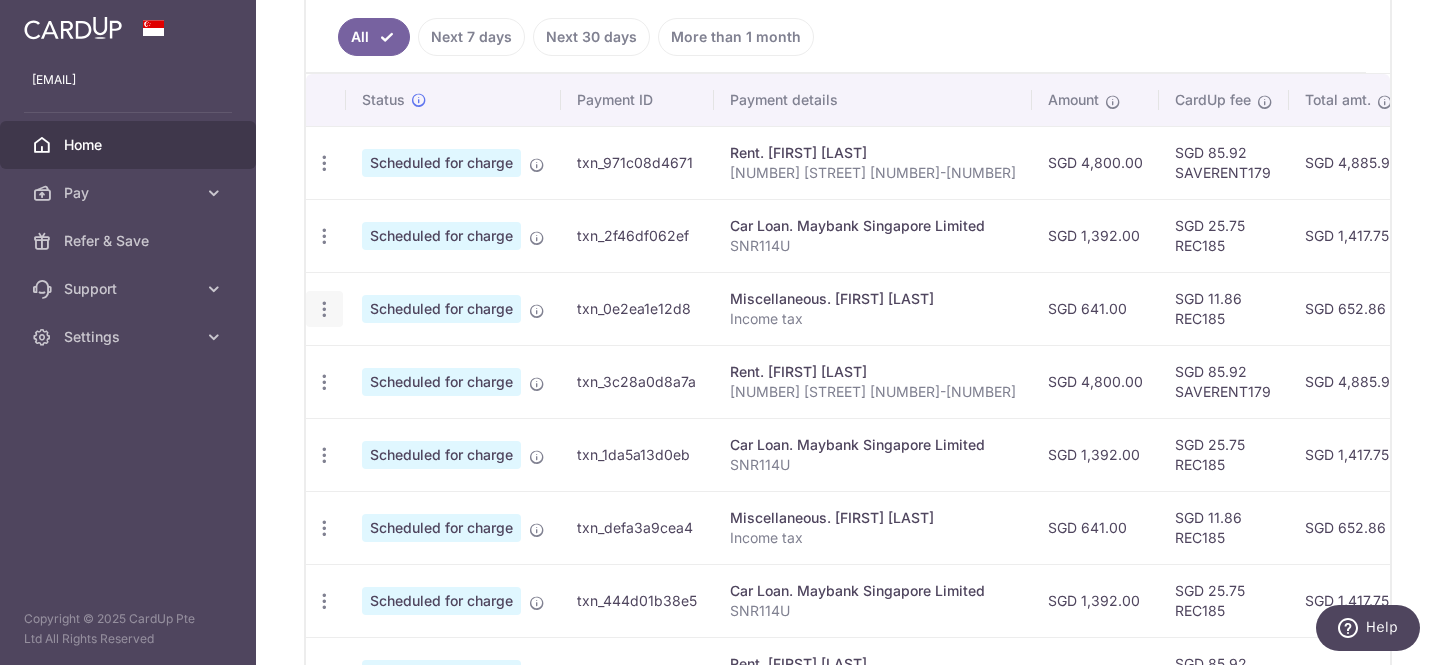 click at bounding box center (324, 163) 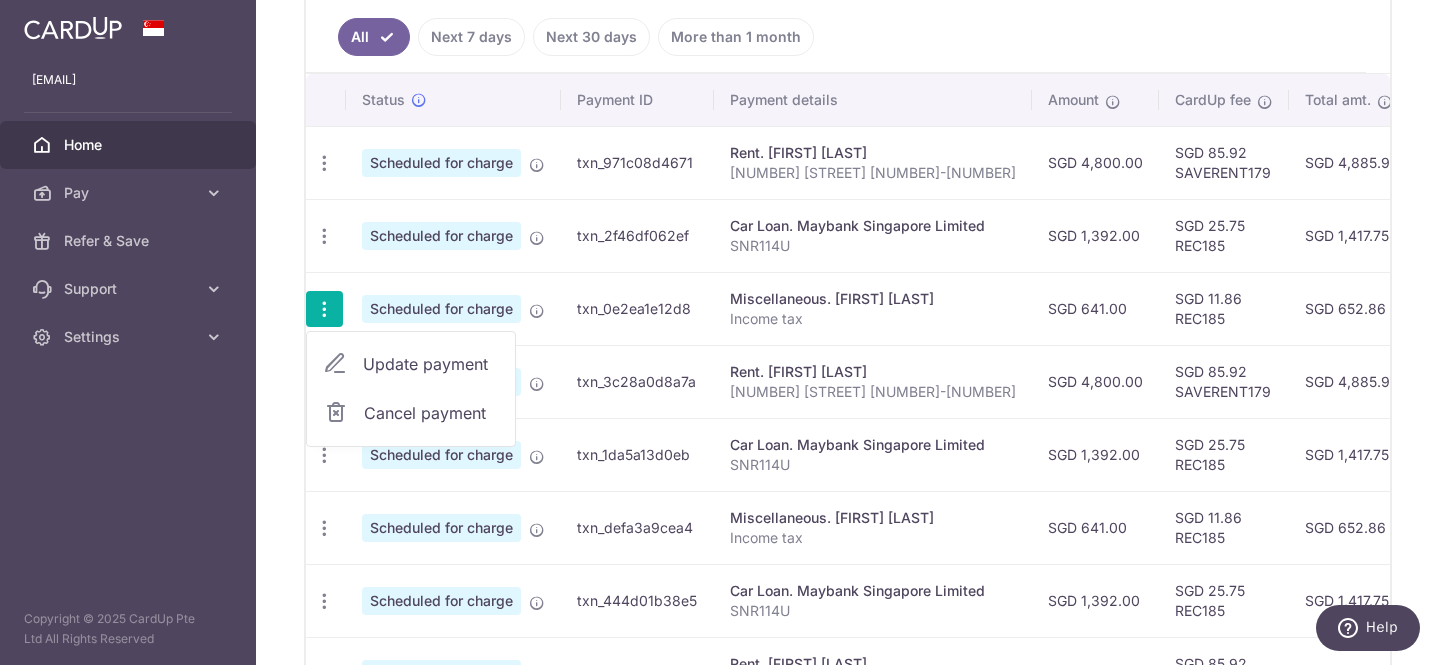 click on "Update payment" at bounding box center (431, 364) 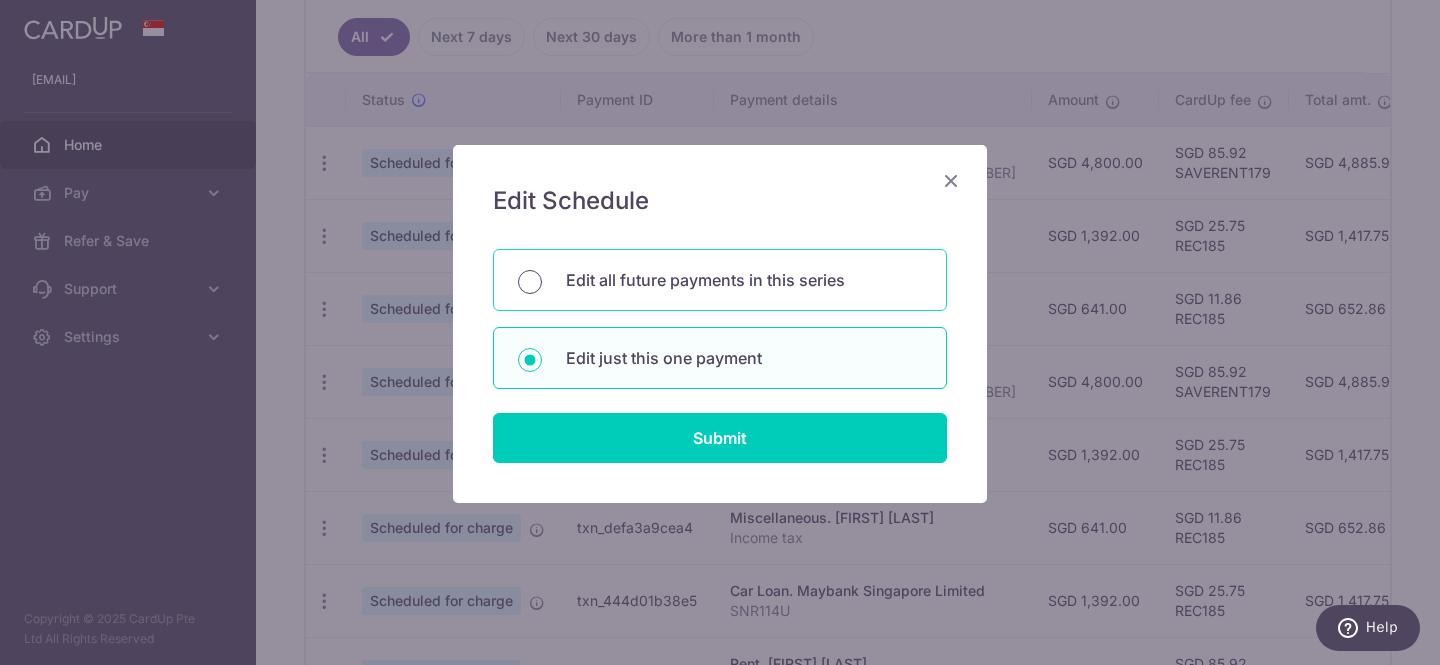 click on "Edit all future payments in this series" at bounding box center [530, 282] 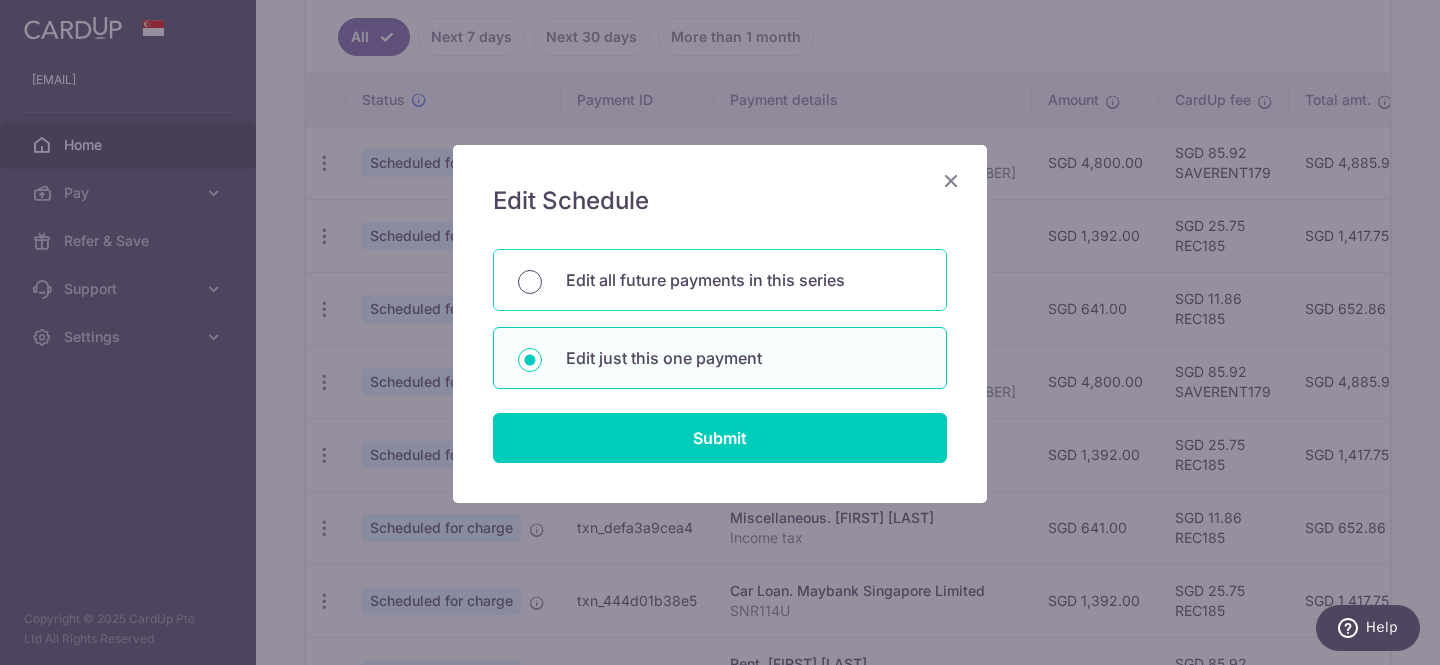 radio on "true" 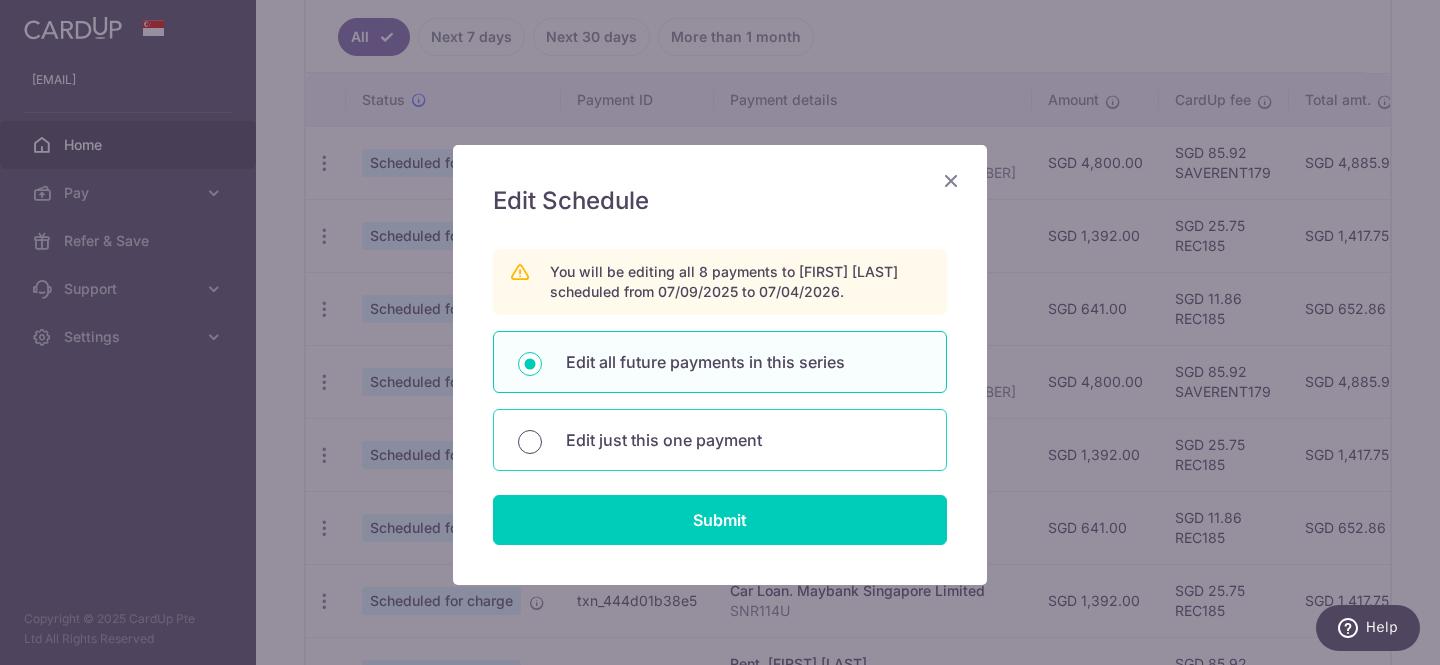 click on "Edit just this one payment" at bounding box center [530, 442] 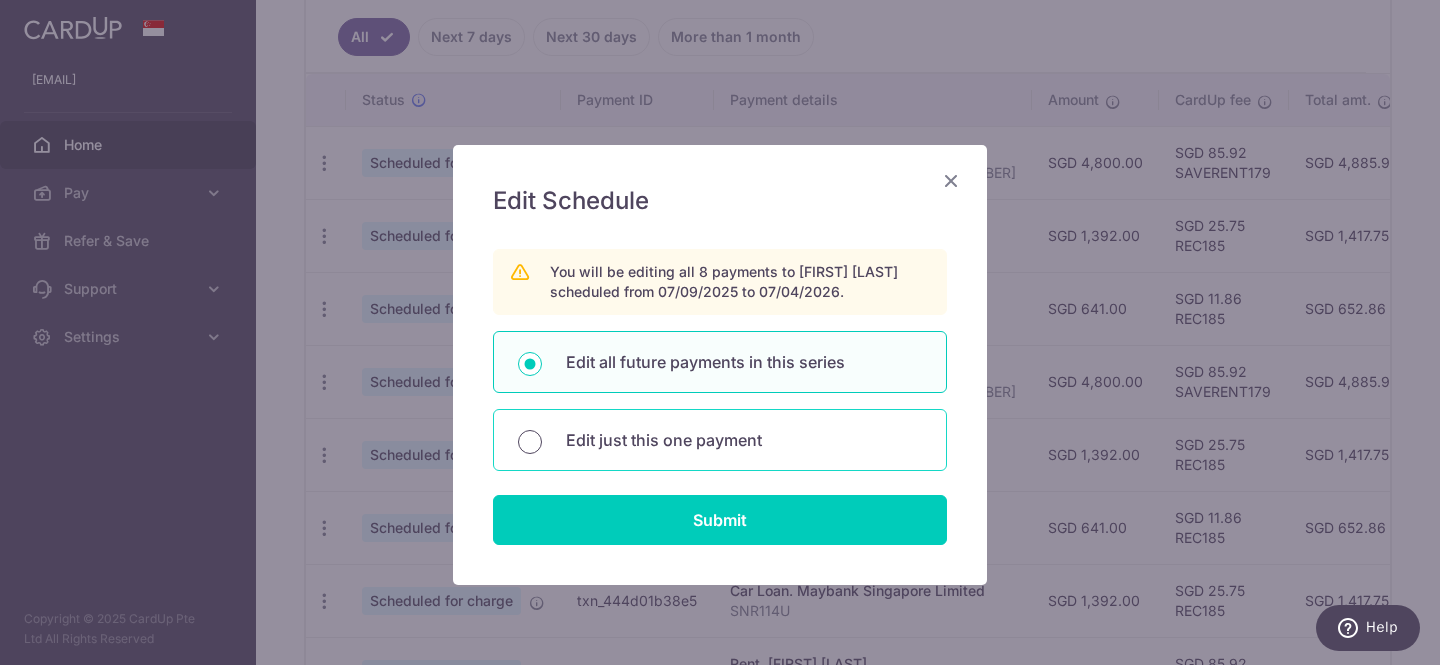 radio on "true" 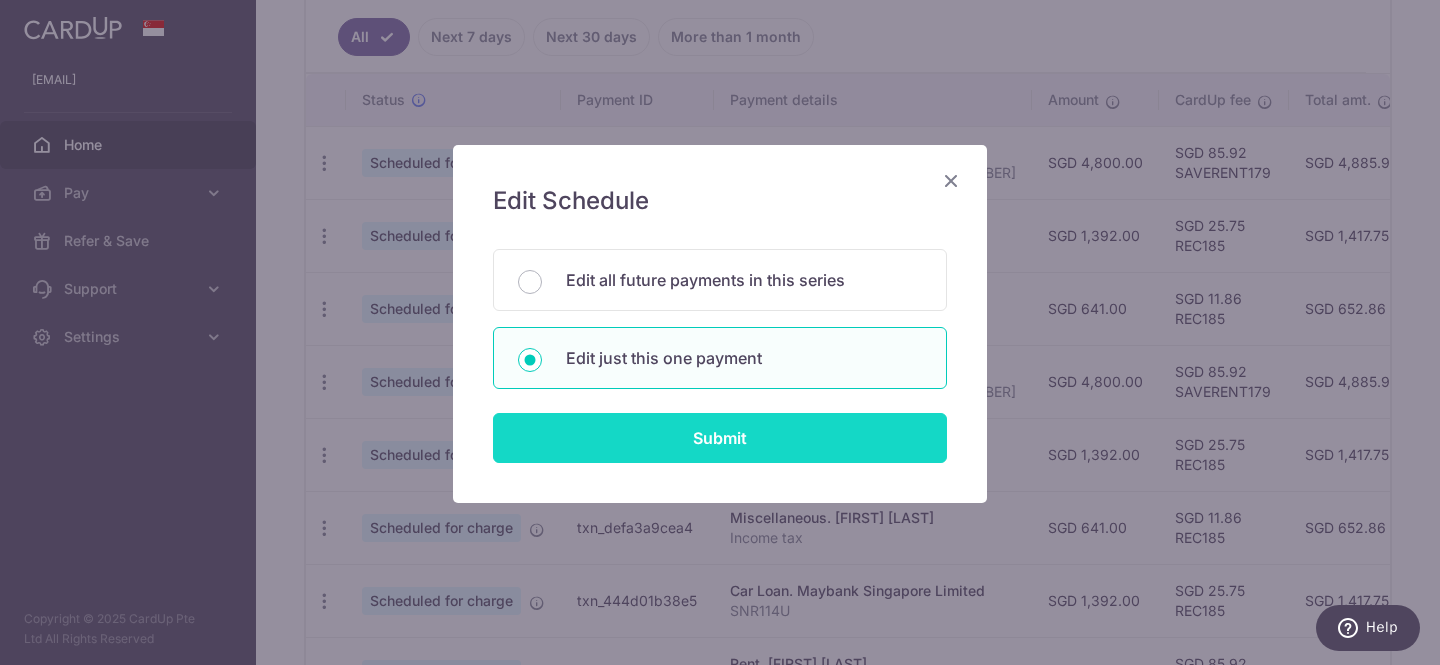 click on "Submit" at bounding box center (720, 438) 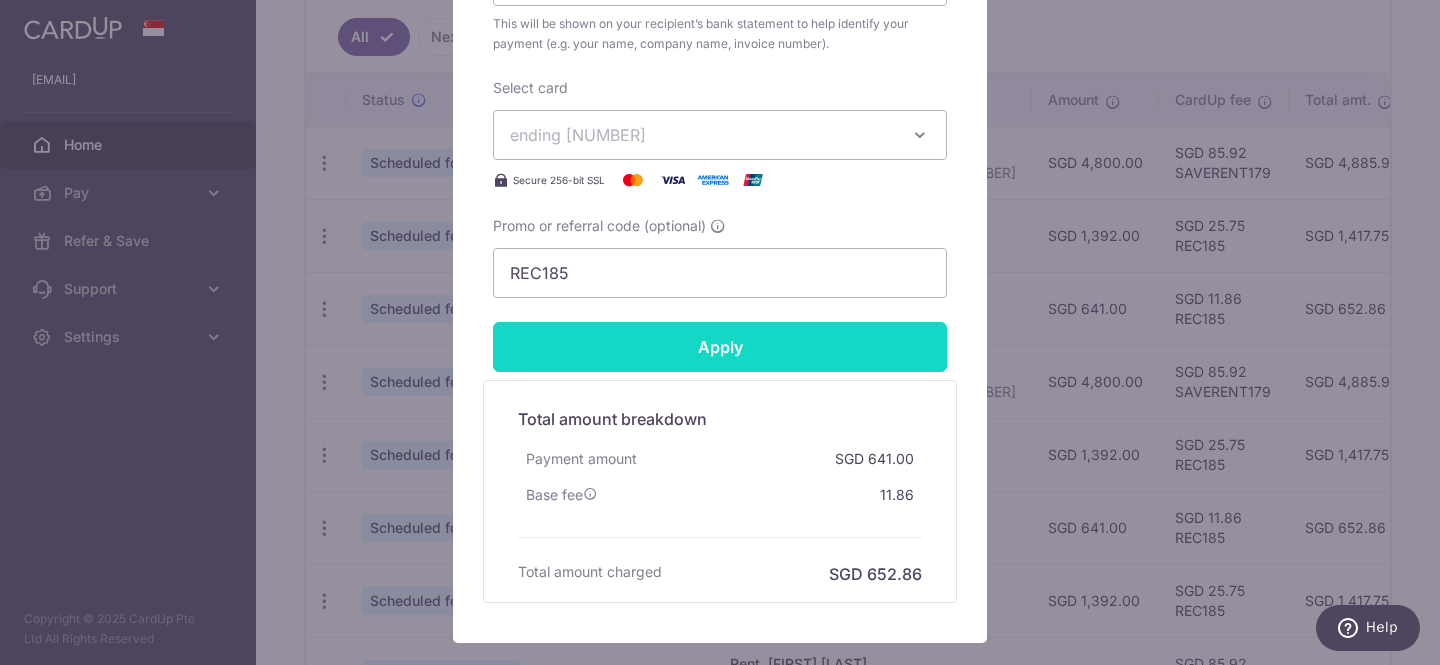 scroll, scrollTop: 835, scrollLeft: 0, axis: vertical 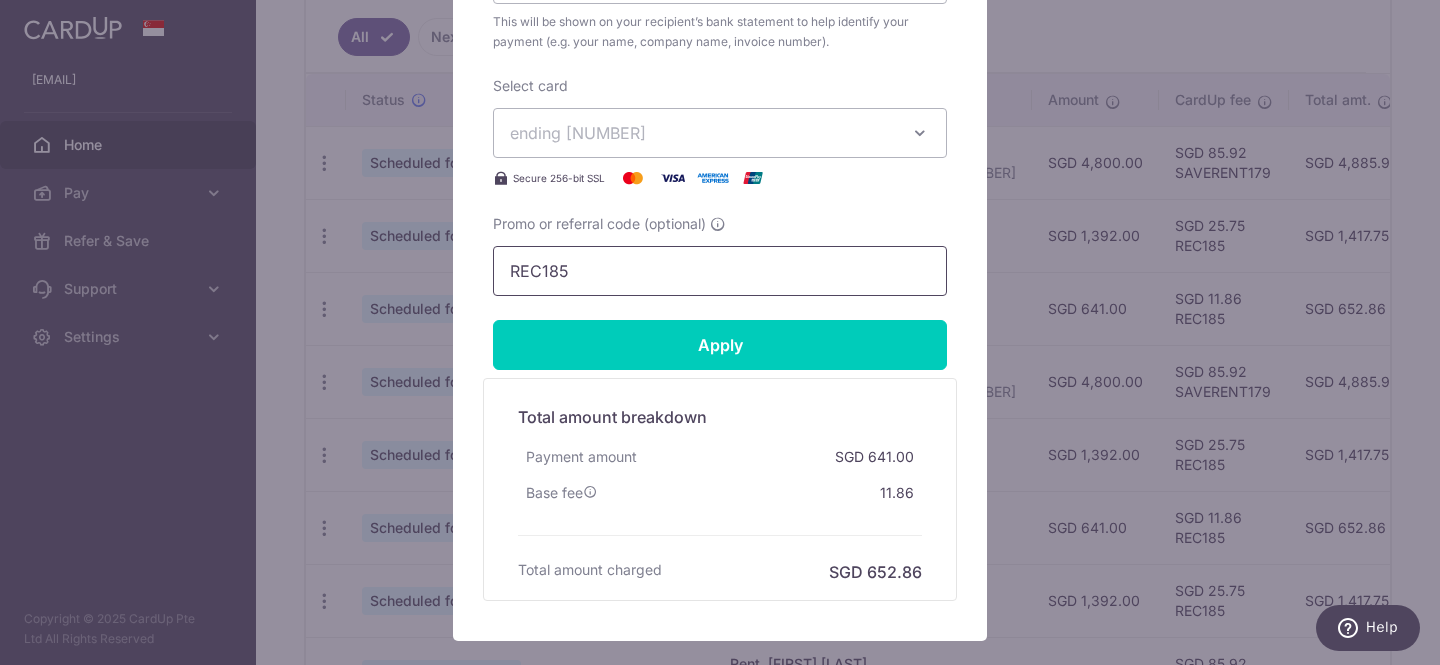 drag, startPoint x: 593, startPoint y: 272, endPoint x: 478, endPoint y: 273, distance: 115.00435 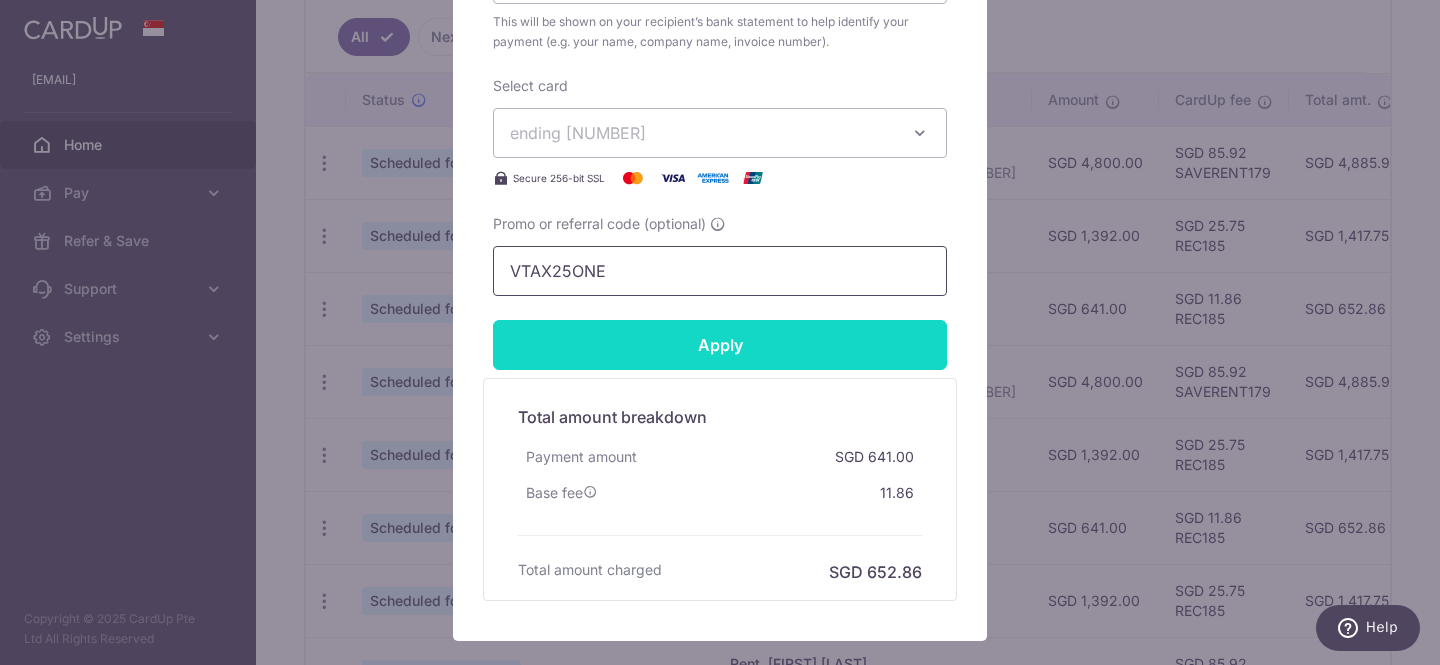 type on "VTAX25ONE" 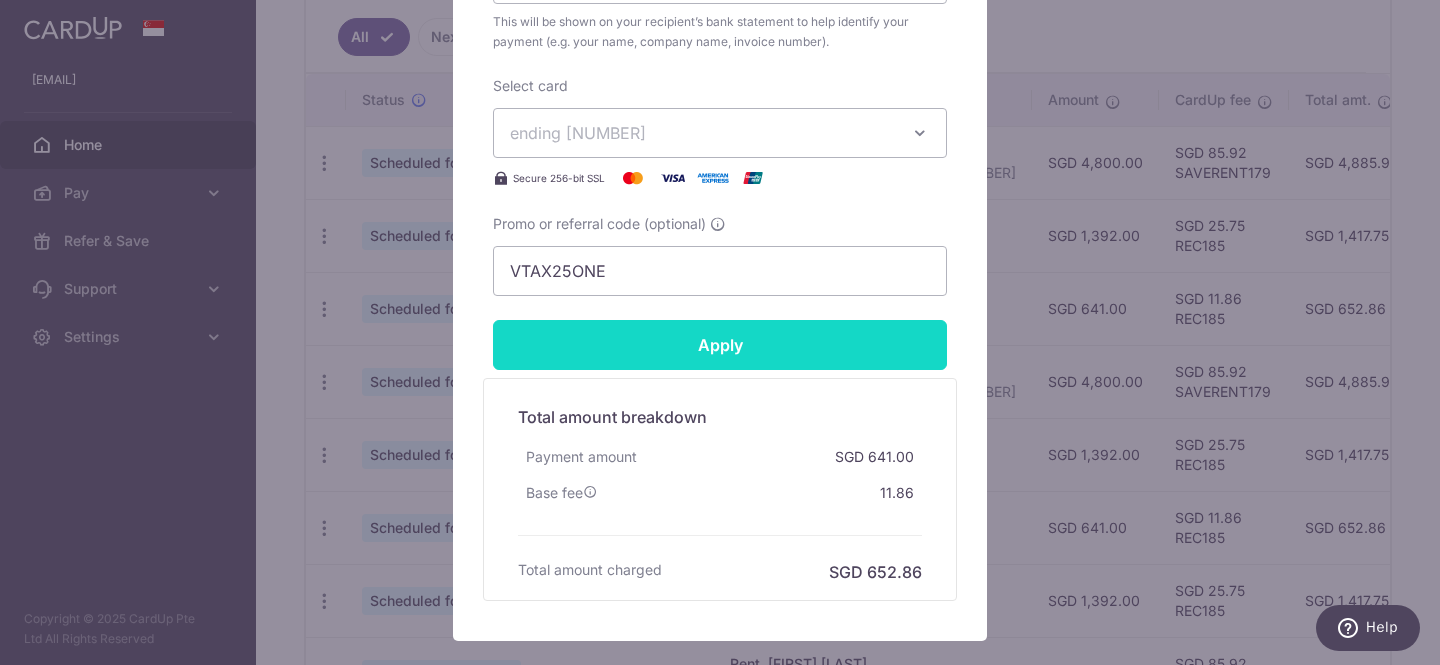 click on "Apply" at bounding box center (720, 345) 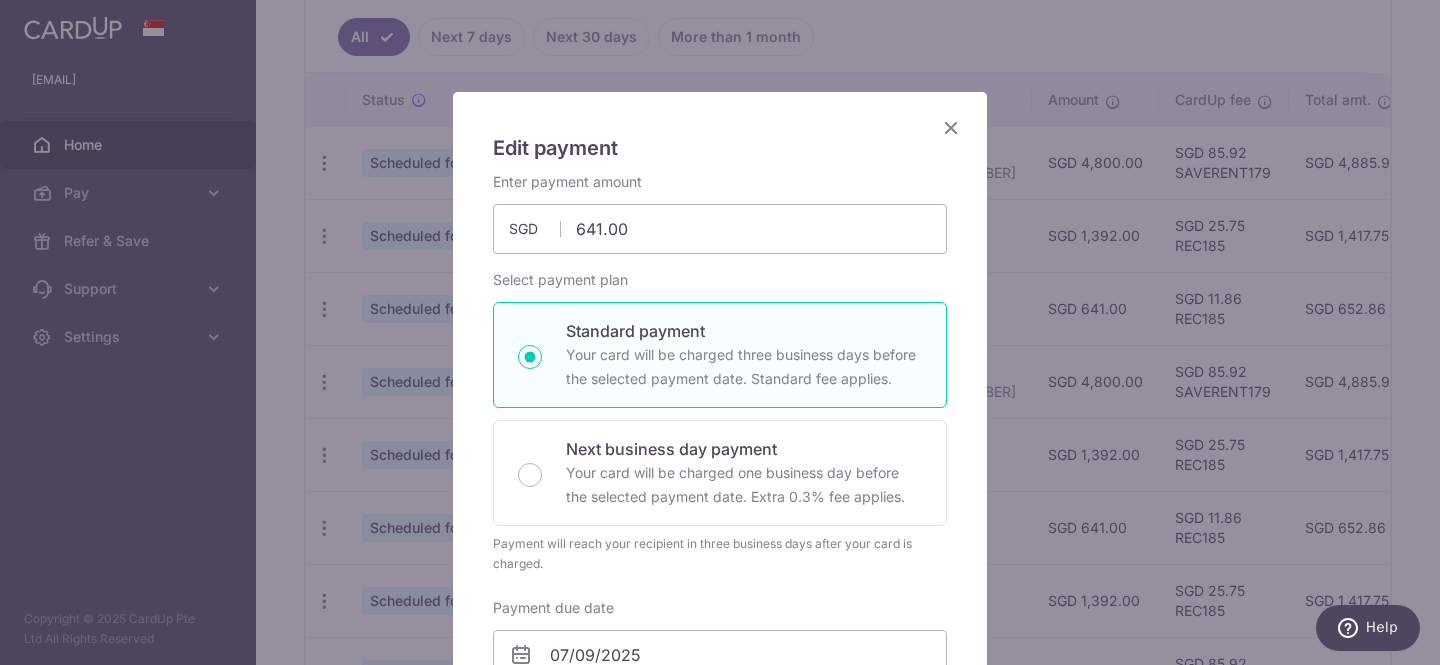 scroll, scrollTop: 0, scrollLeft: 0, axis: both 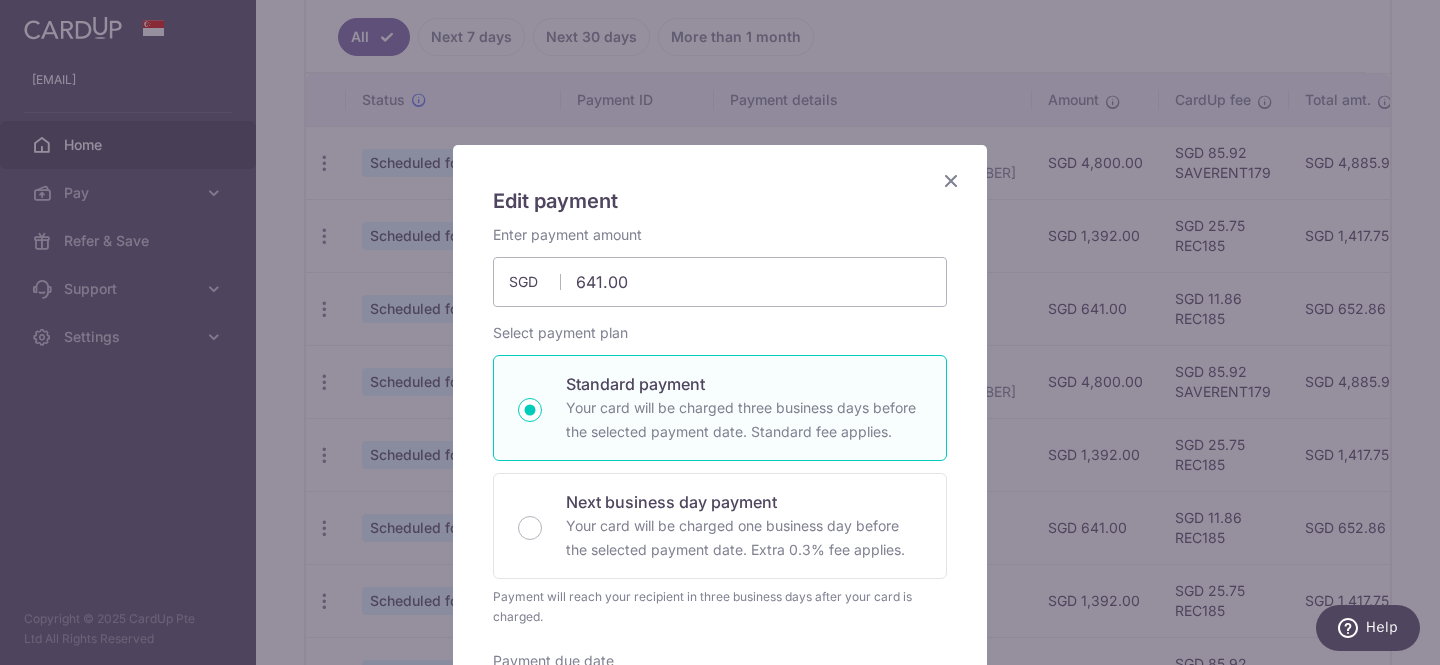 click at bounding box center [951, 180] 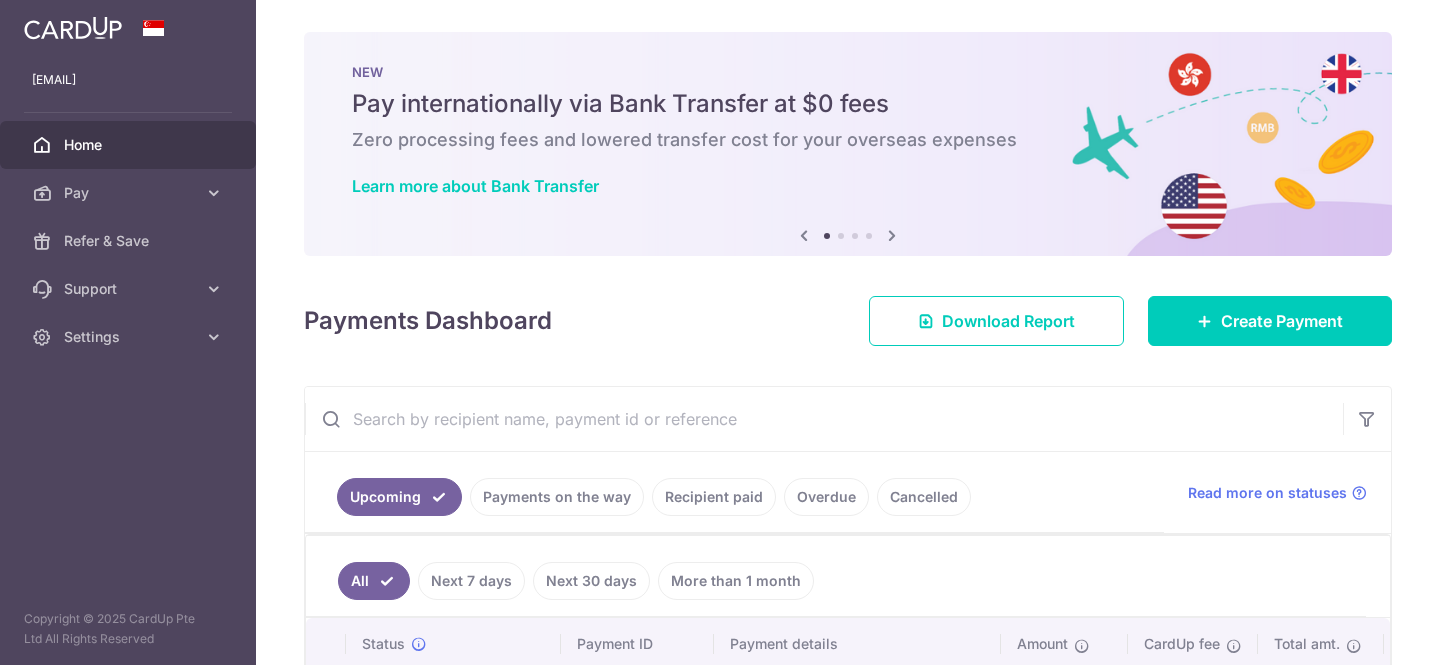 scroll, scrollTop: 0, scrollLeft: 0, axis: both 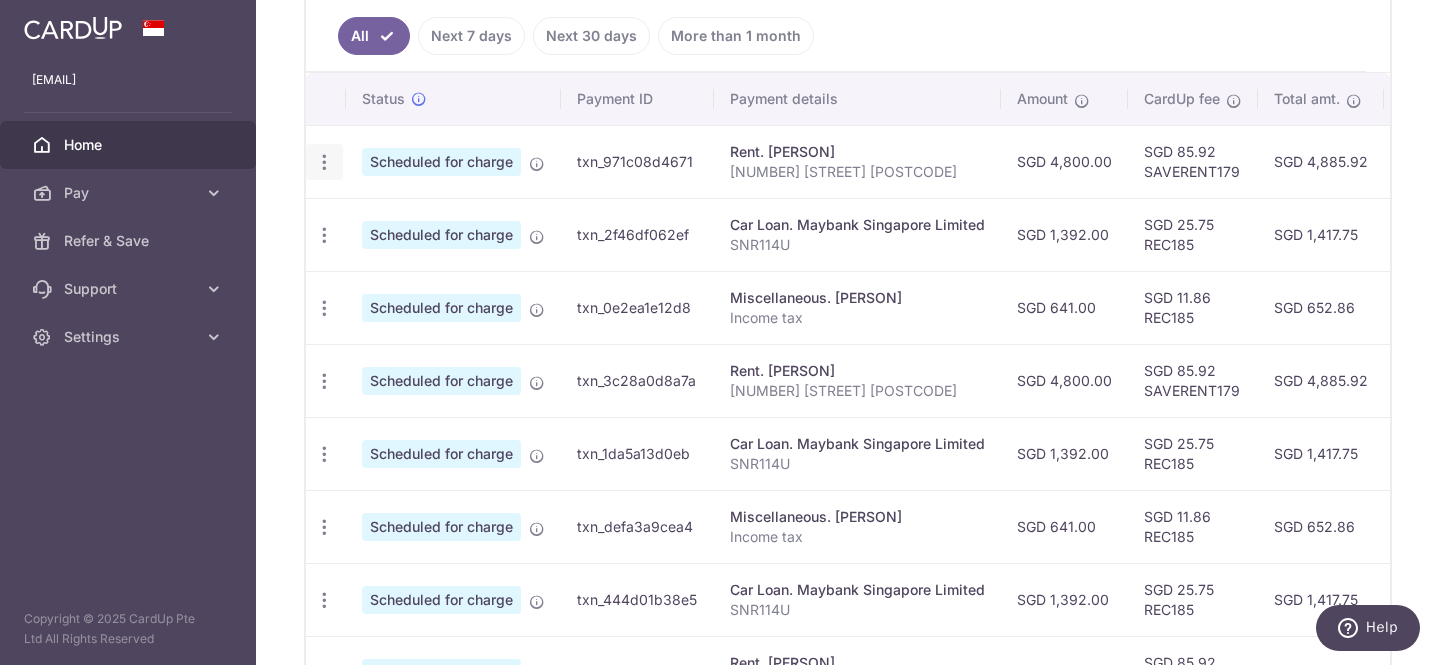 click on "Update payment
Cancel payment" at bounding box center (324, 162) 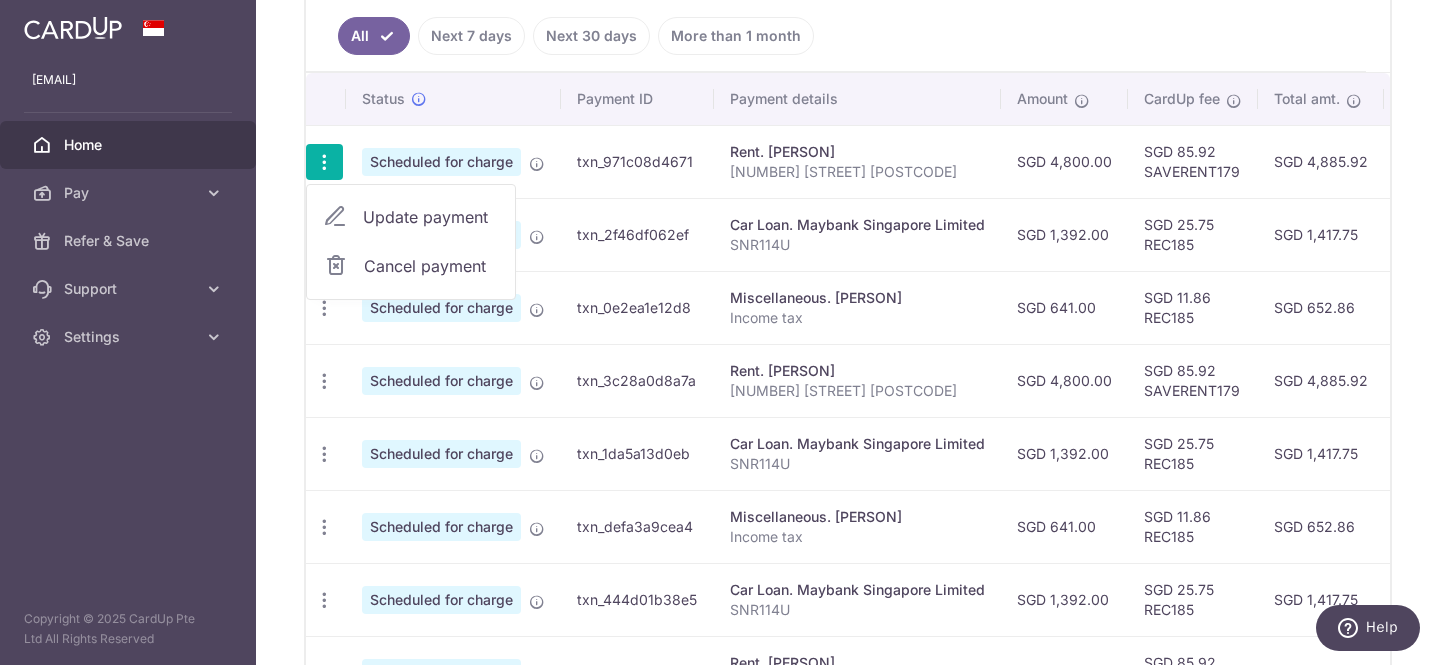 click on "Update payment" at bounding box center [431, 217] 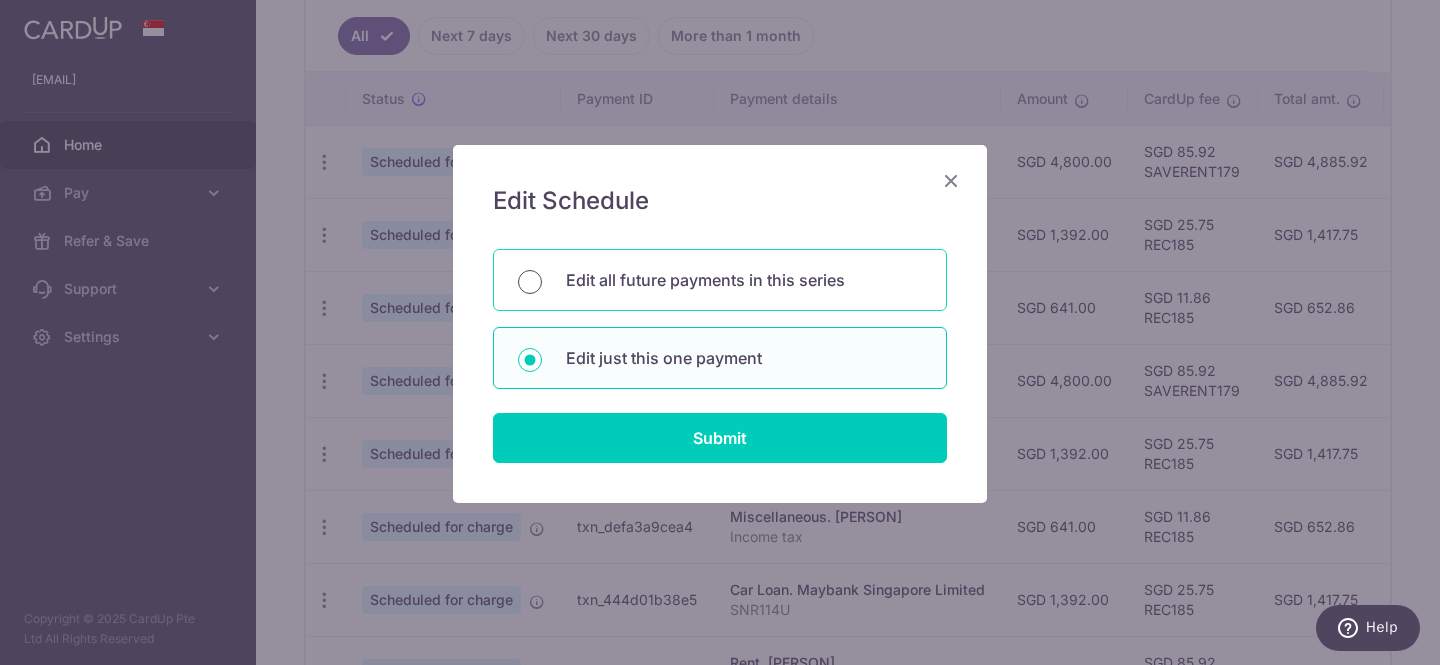 click on "Edit all future payments in this series" at bounding box center (530, 282) 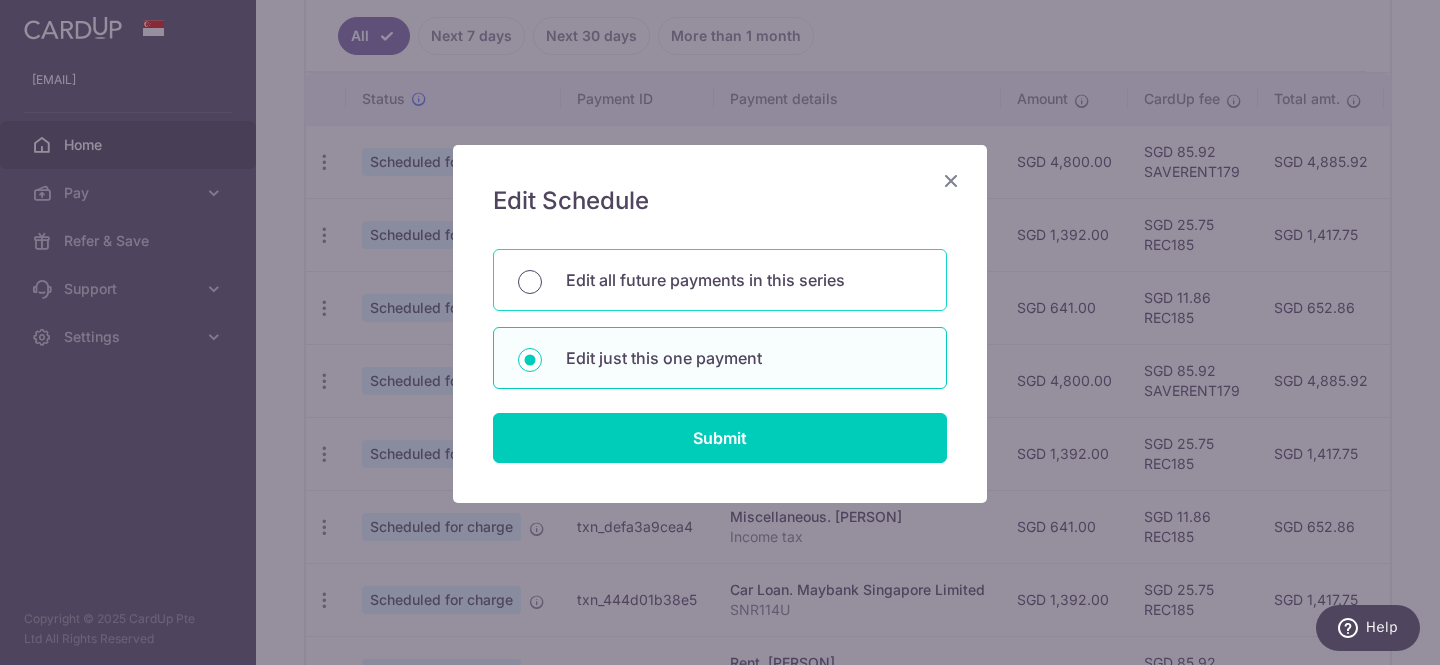 radio on "true" 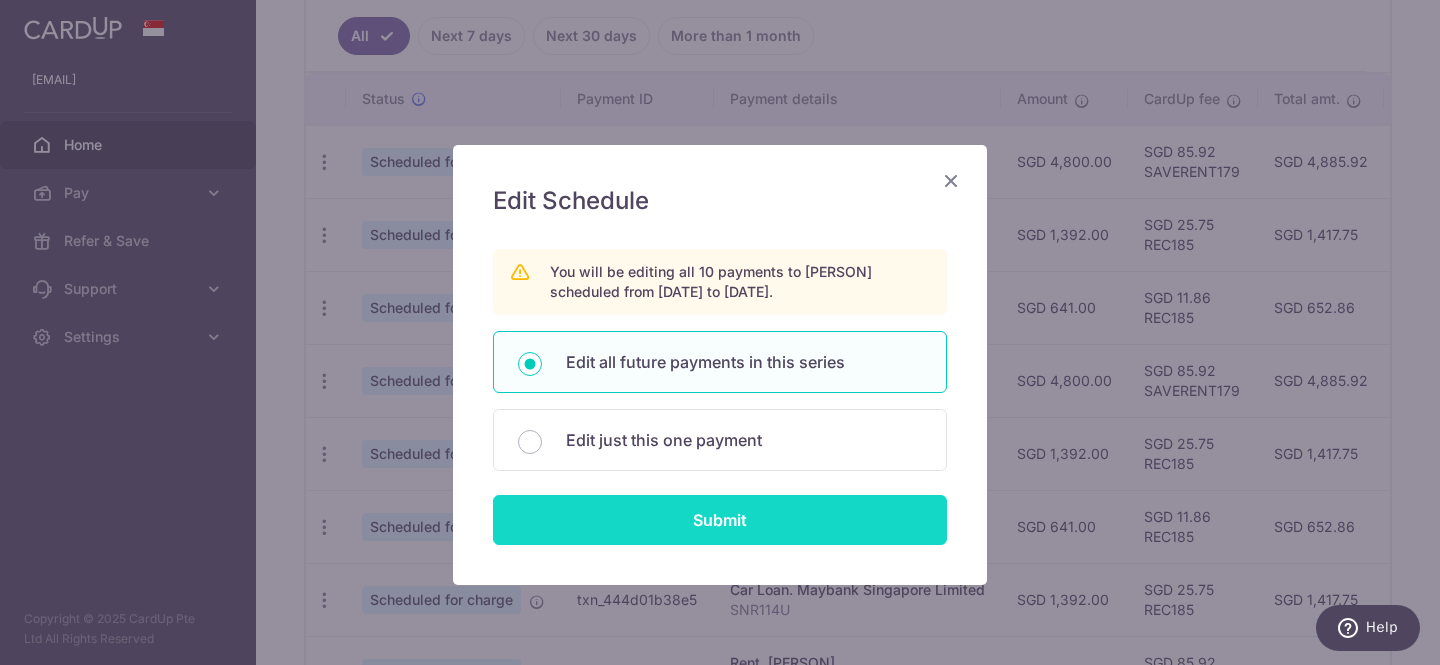 click on "Submit" at bounding box center (720, 520) 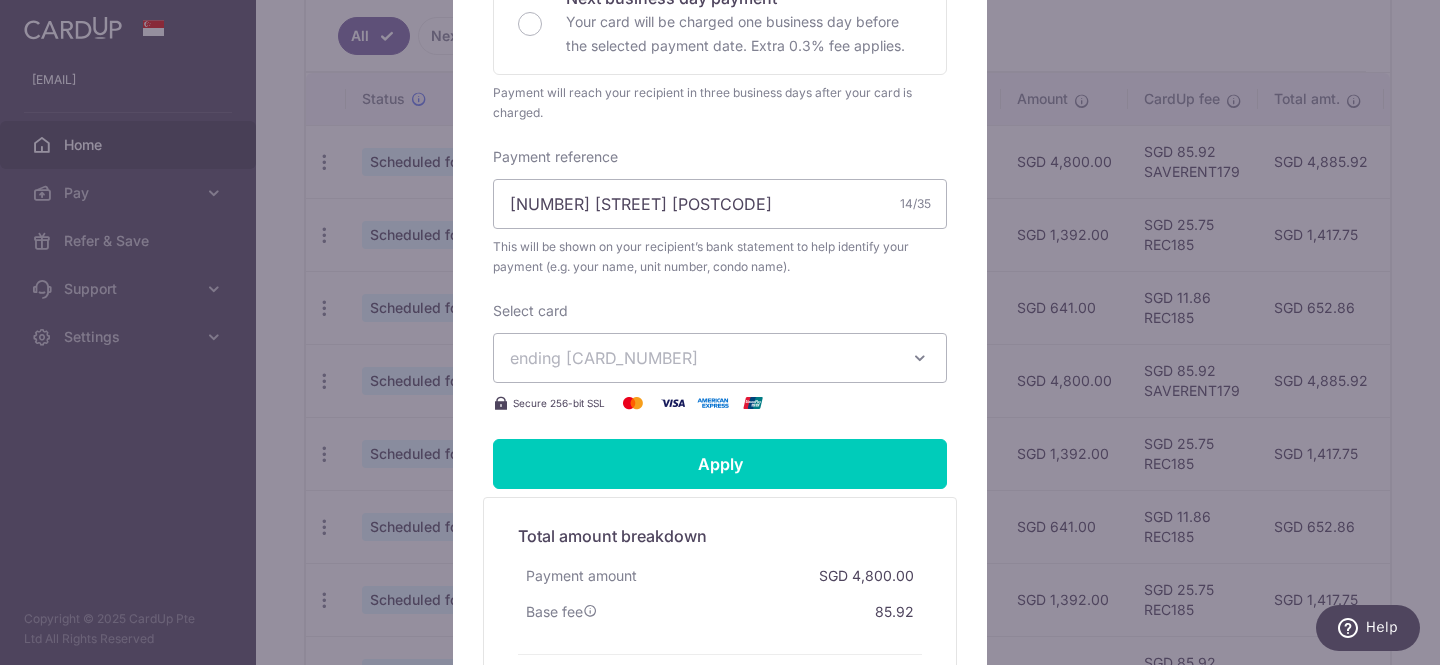 scroll, scrollTop: 586, scrollLeft: 0, axis: vertical 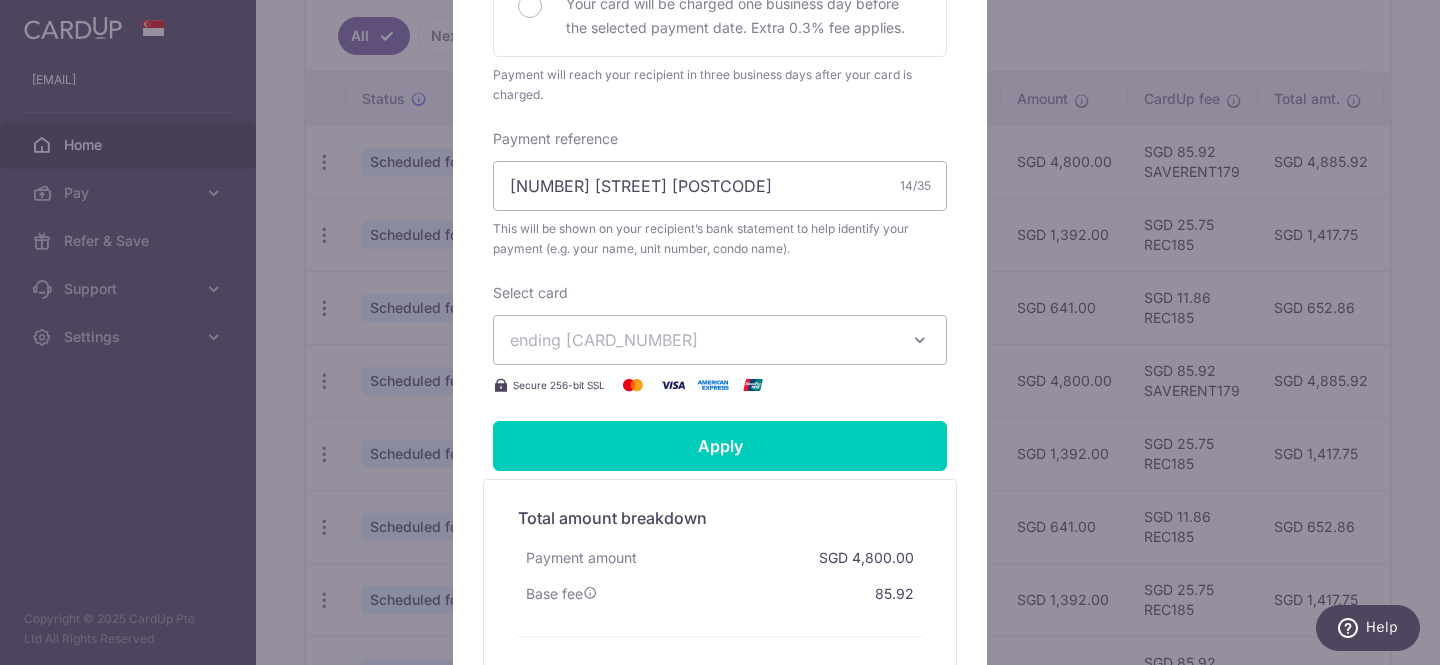 click on "ending 3623" at bounding box center [702, 340] 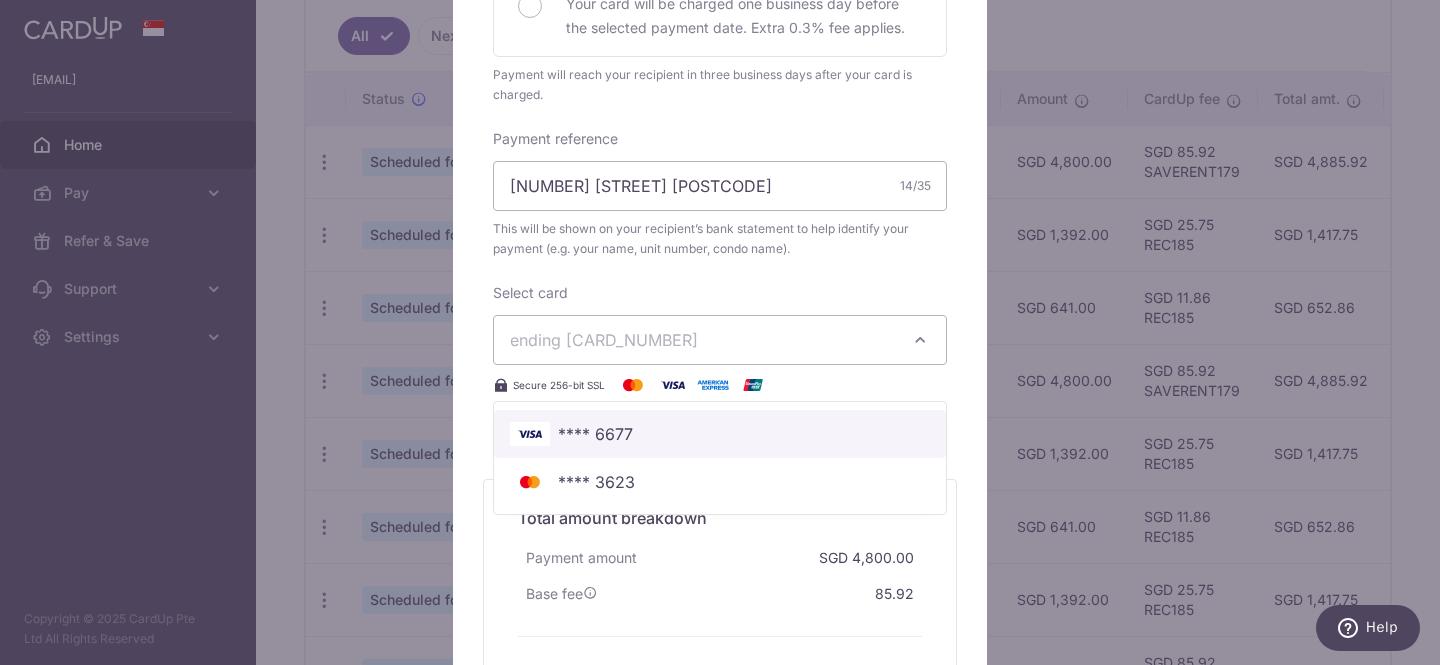 click on "**** 6677" at bounding box center [720, 434] 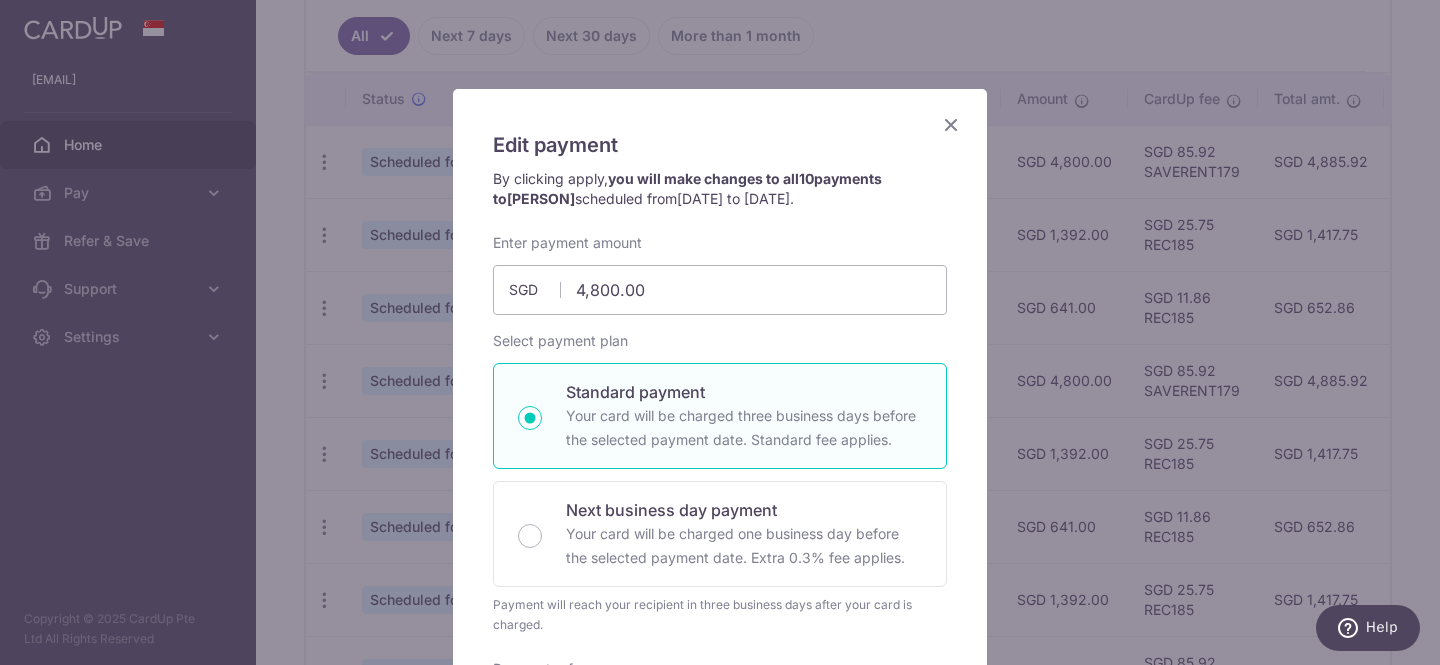 scroll, scrollTop: 93, scrollLeft: 0, axis: vertical 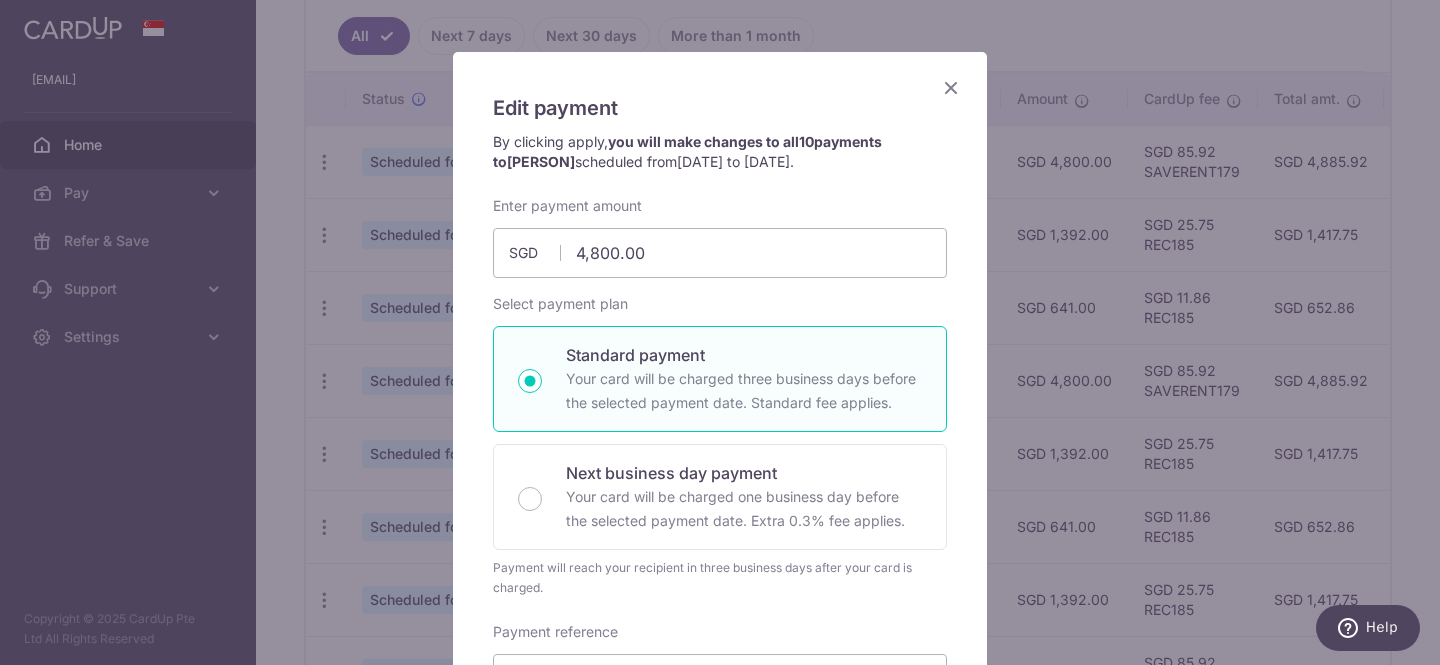 click at bounding box center [951, 87] 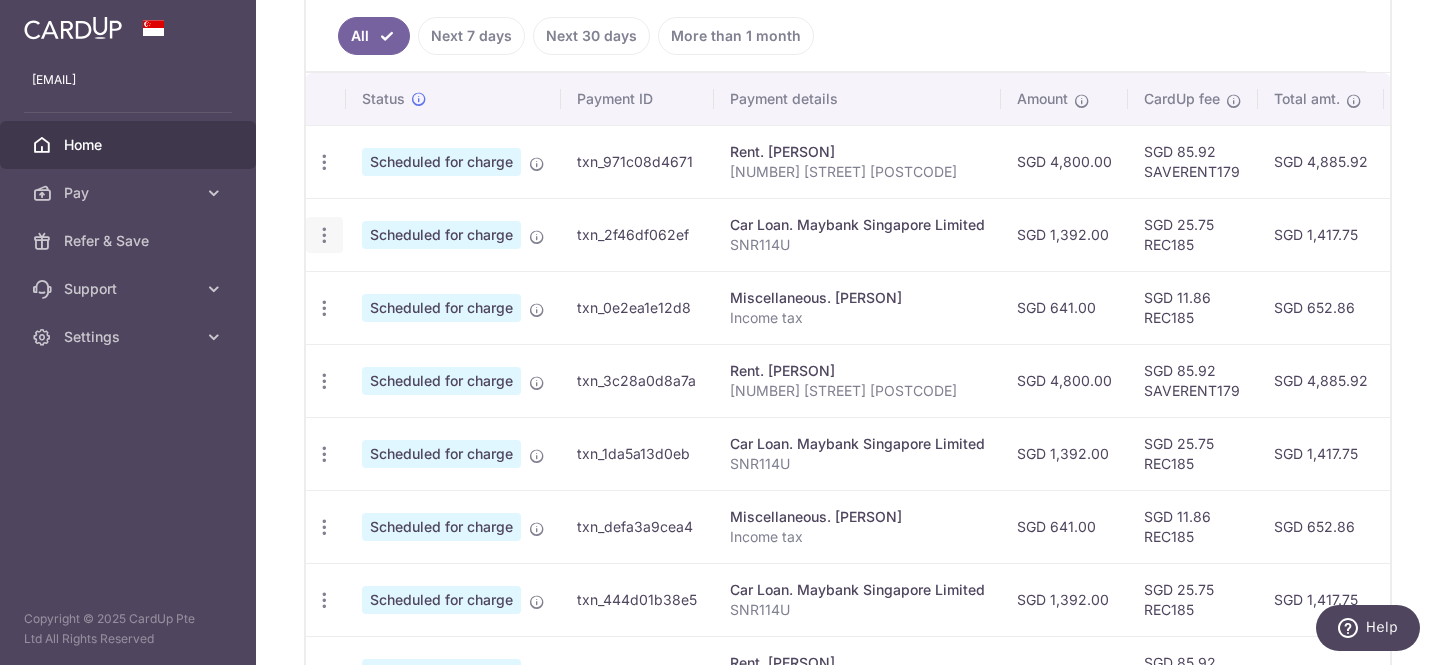 click at bounding box center [324, 162] 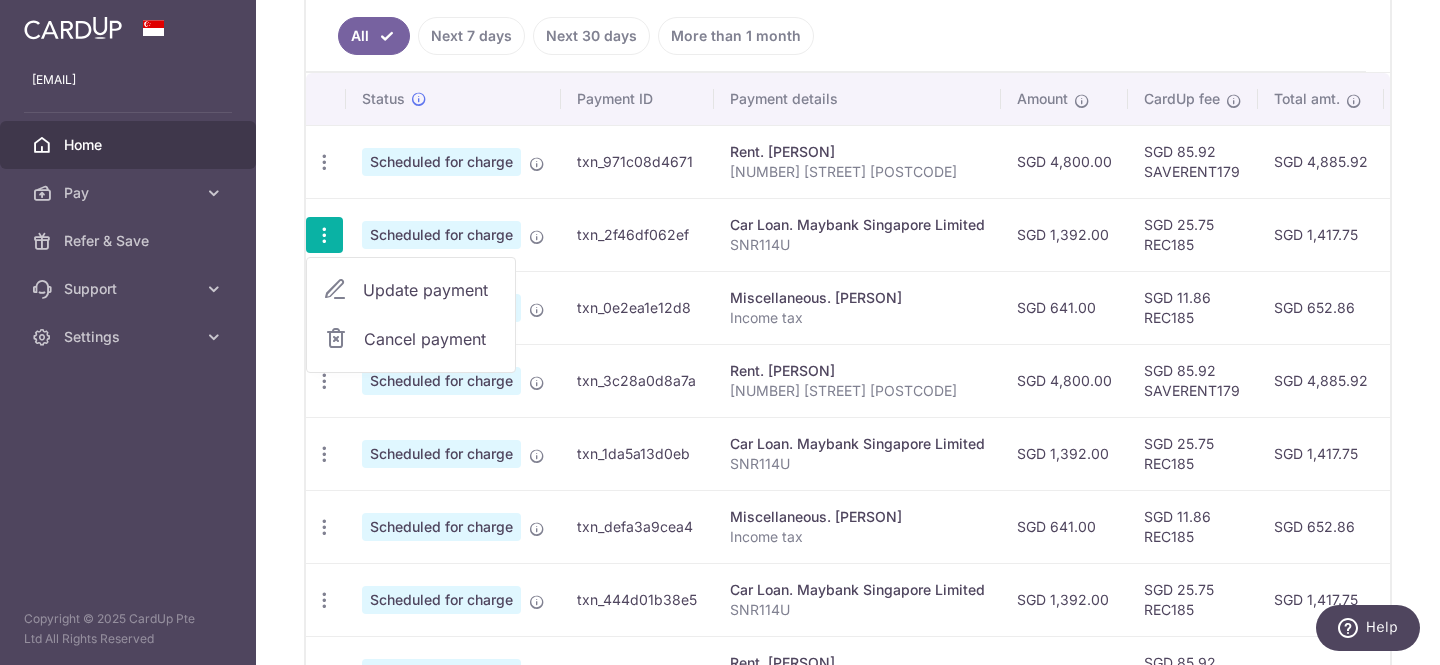 click on "Update payment" at bounding box center [431, 290] 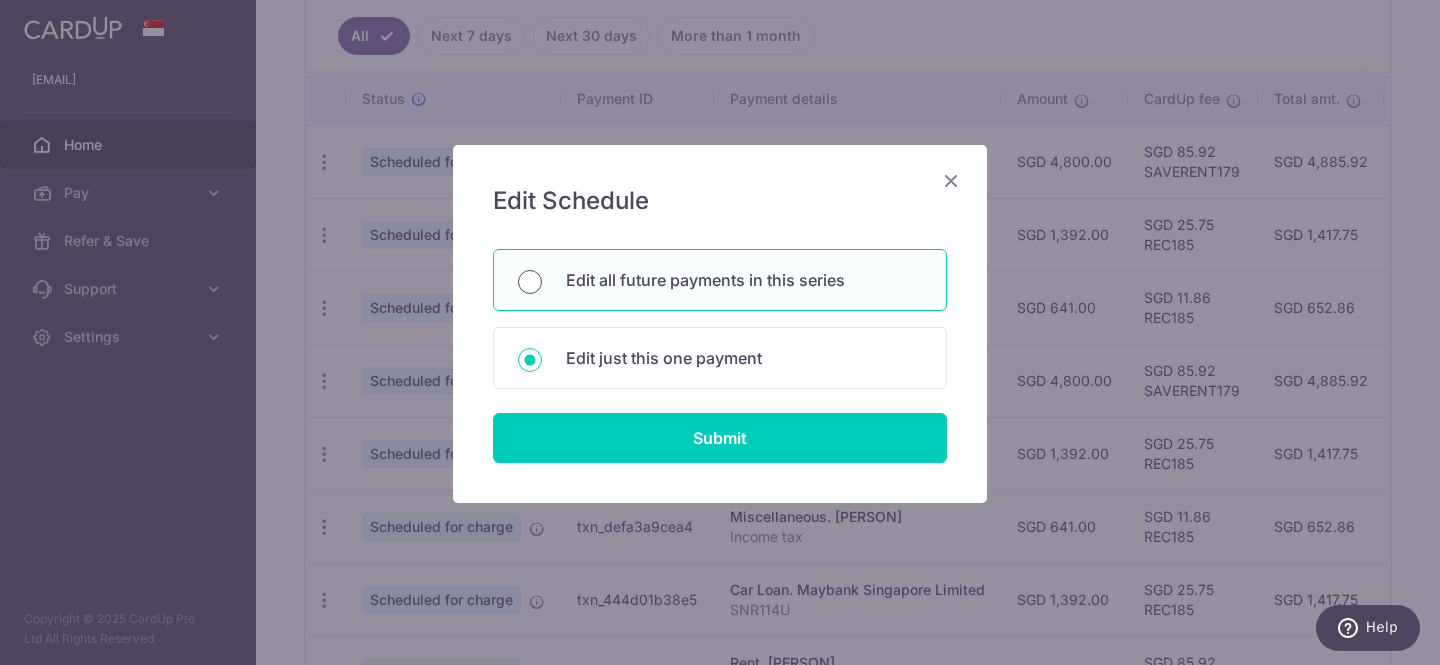 click on "Edit all future payments in this series" at bounding box center [530, 282] 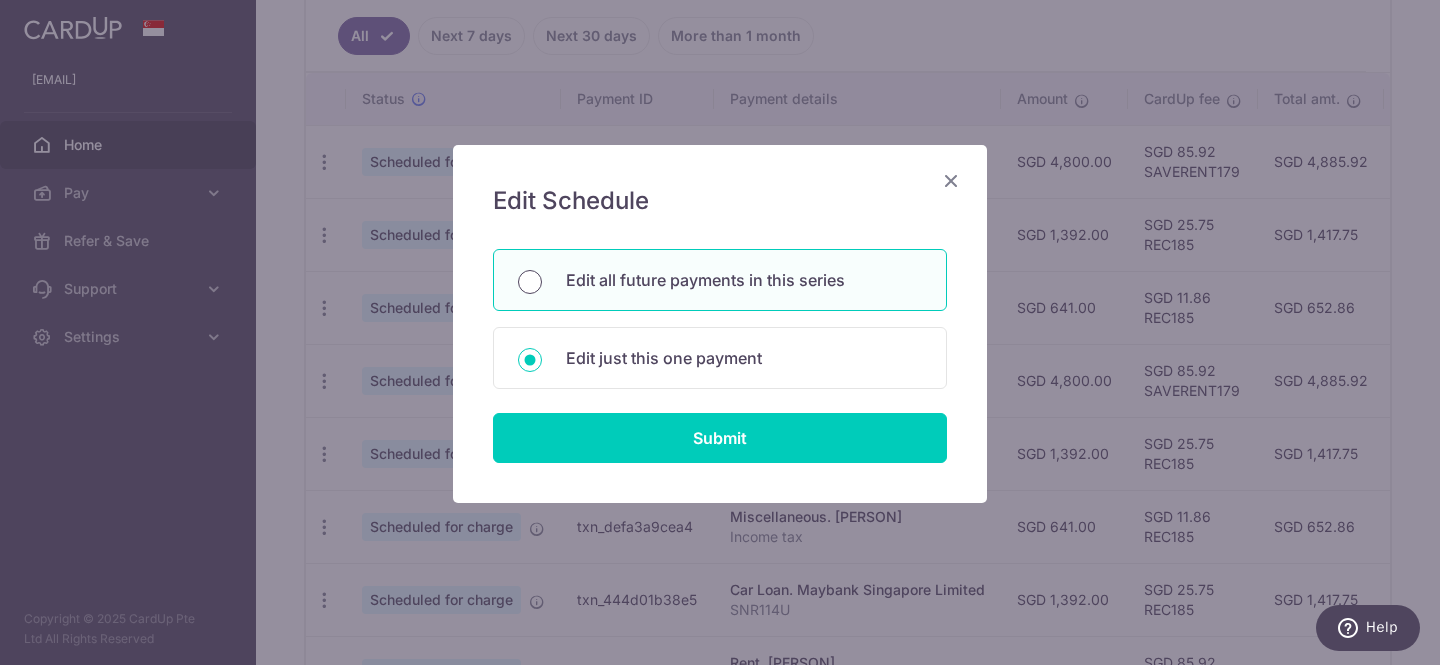 radio on "true" 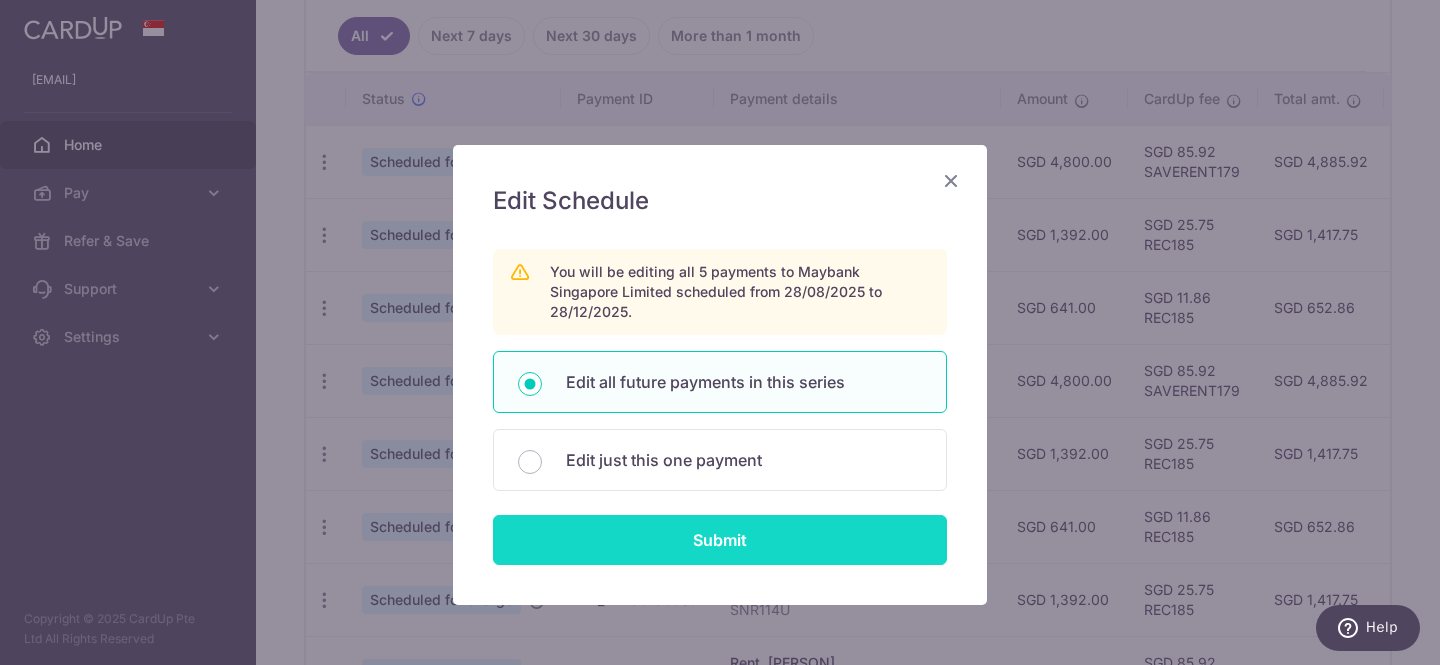 click on "Submit" at bounding box center (720, 540) 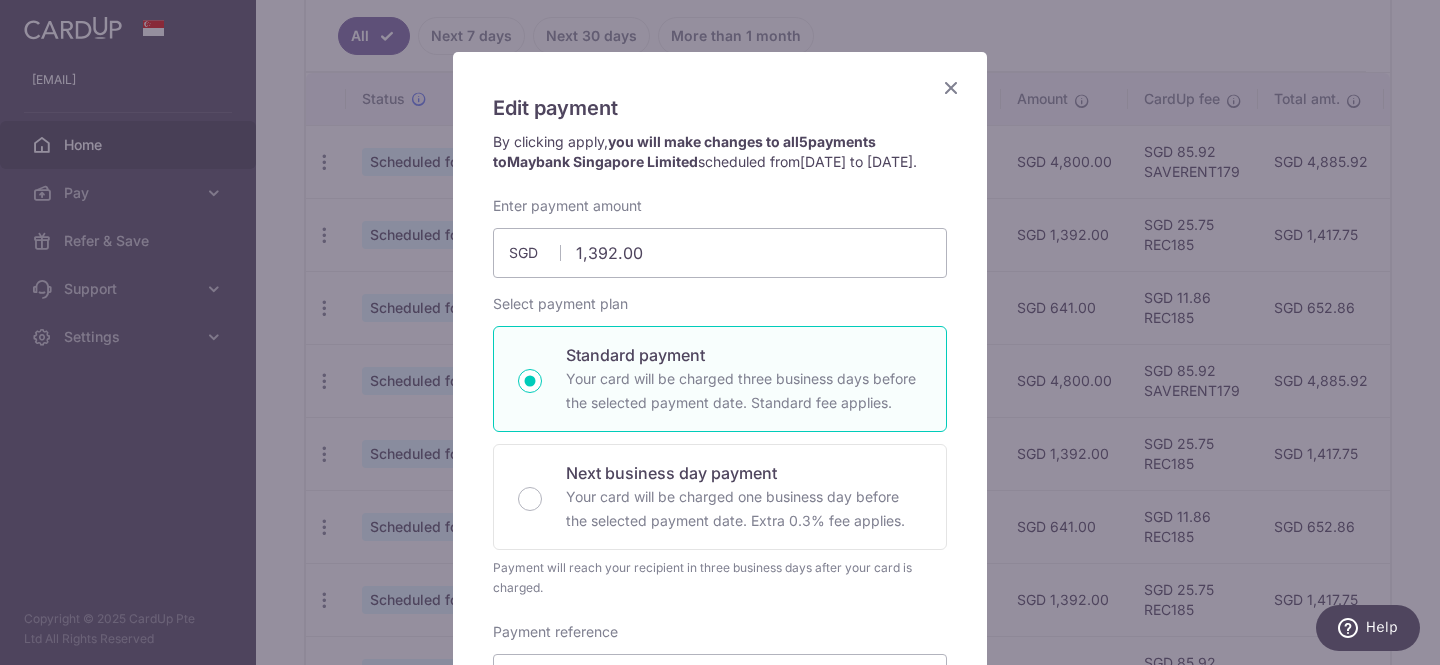 scroll, scrollTop: 0, scrollLeft: 0, axis: both 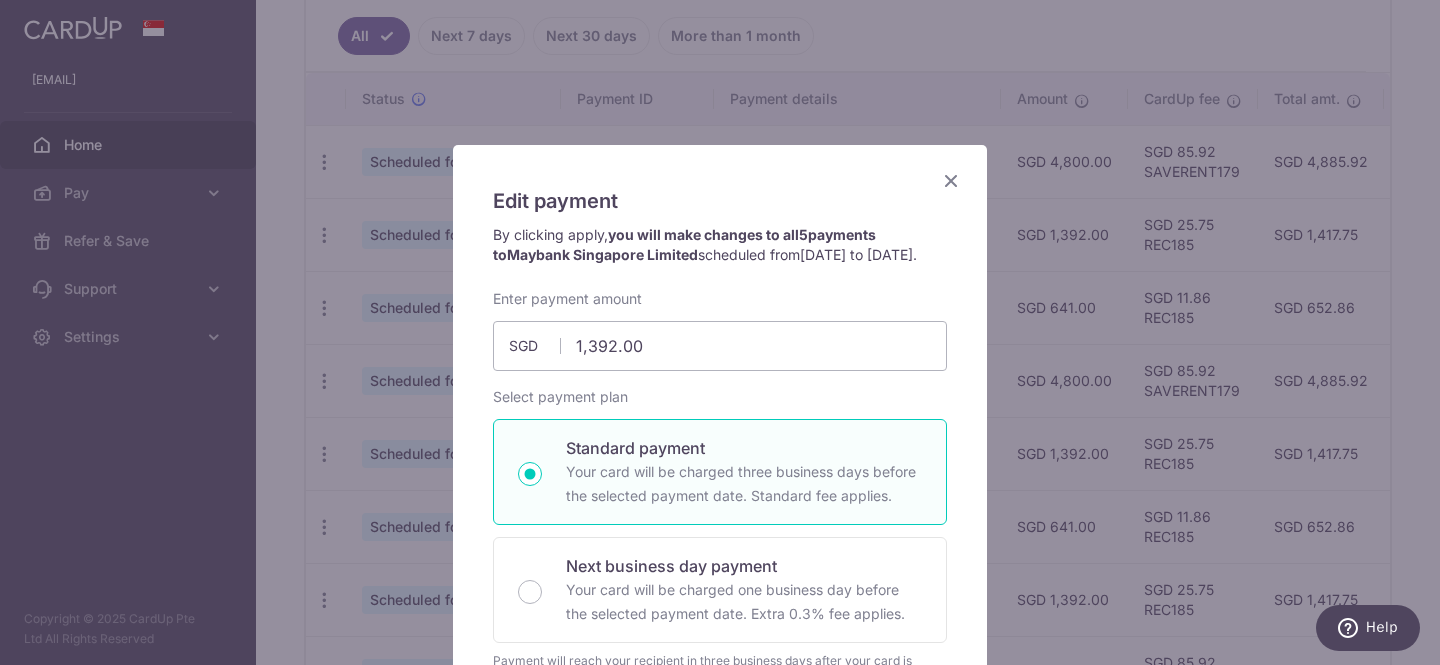 click at bounding box center [951, 180] 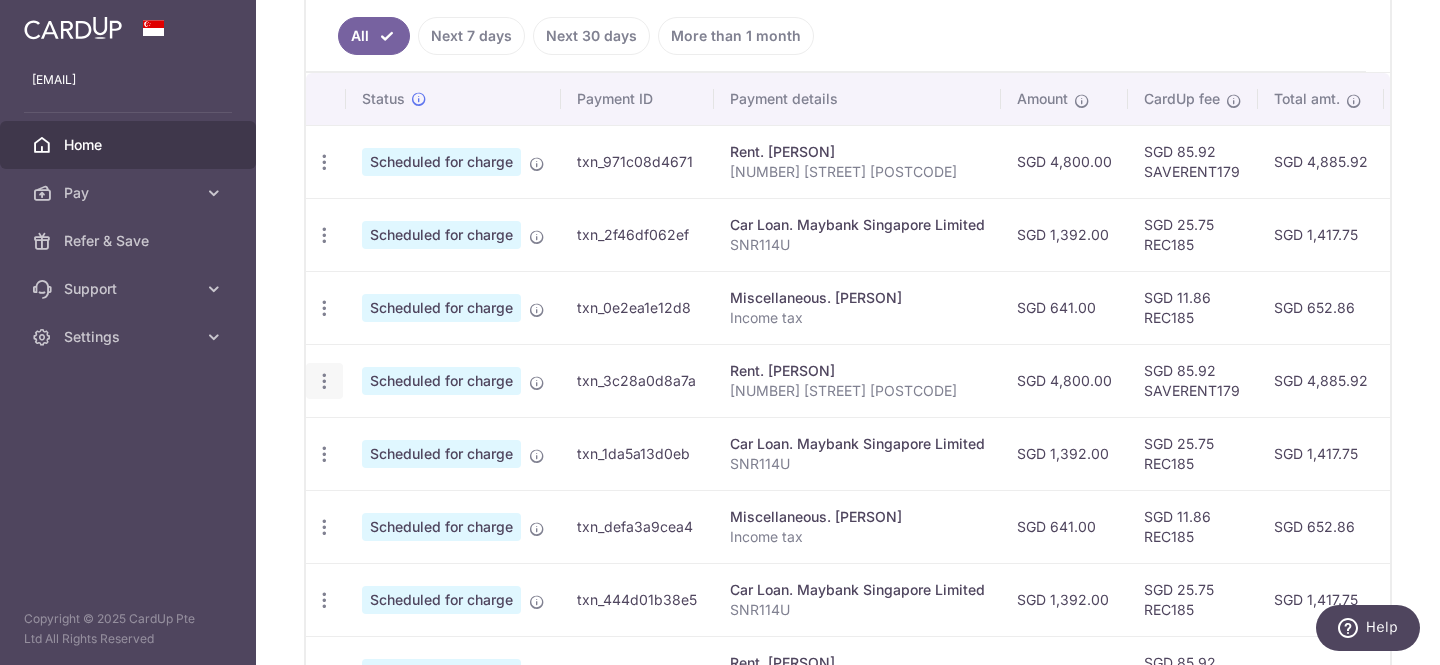 click at bounding box center (324, 162) 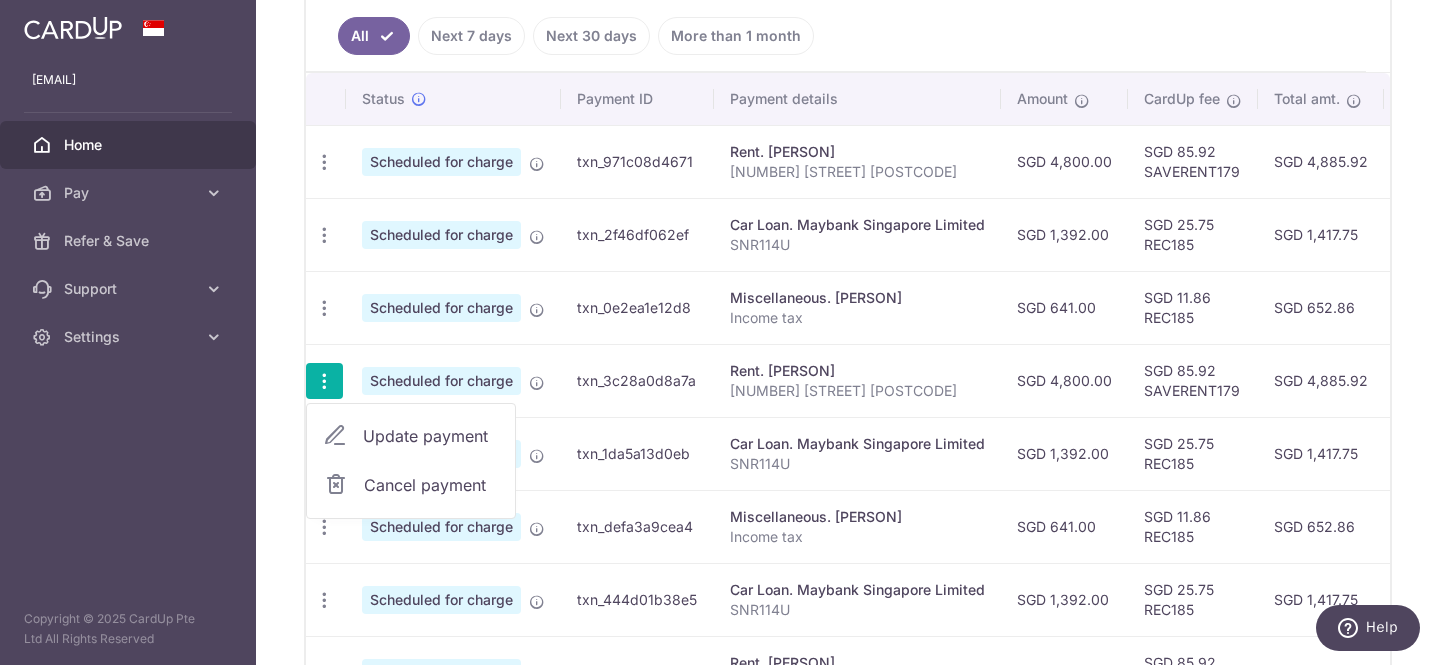 click on "Update payment" at bounding box center (431, 436) 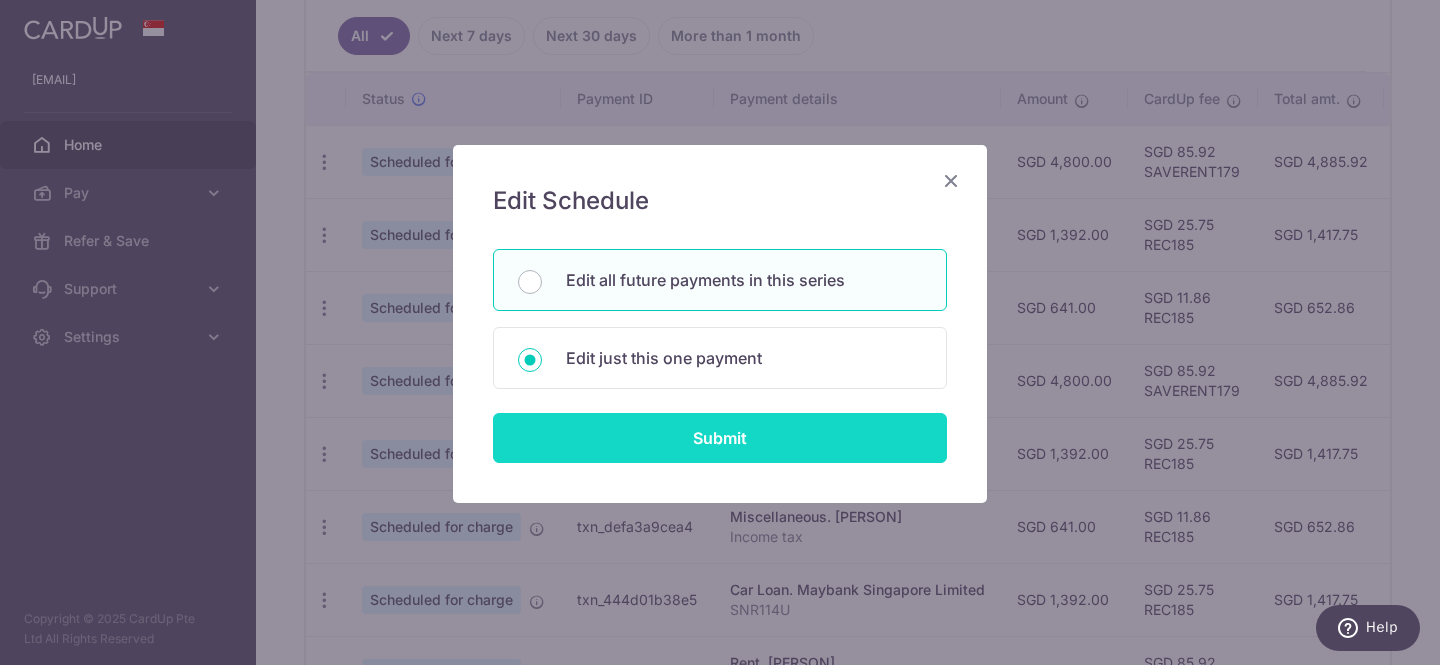 click on "Submit" at bounding box center (720, 438) 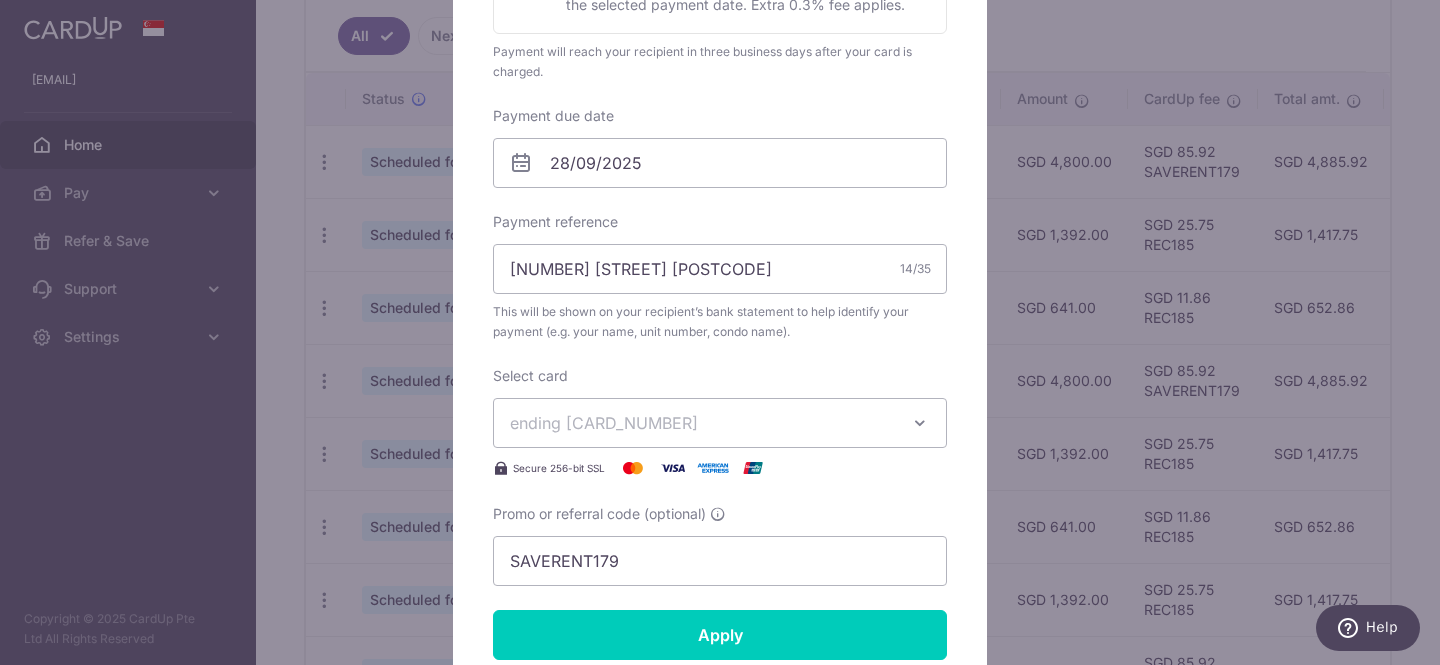 scroll, scrollTop: 619, scrollLeft: 0, axis: vertical 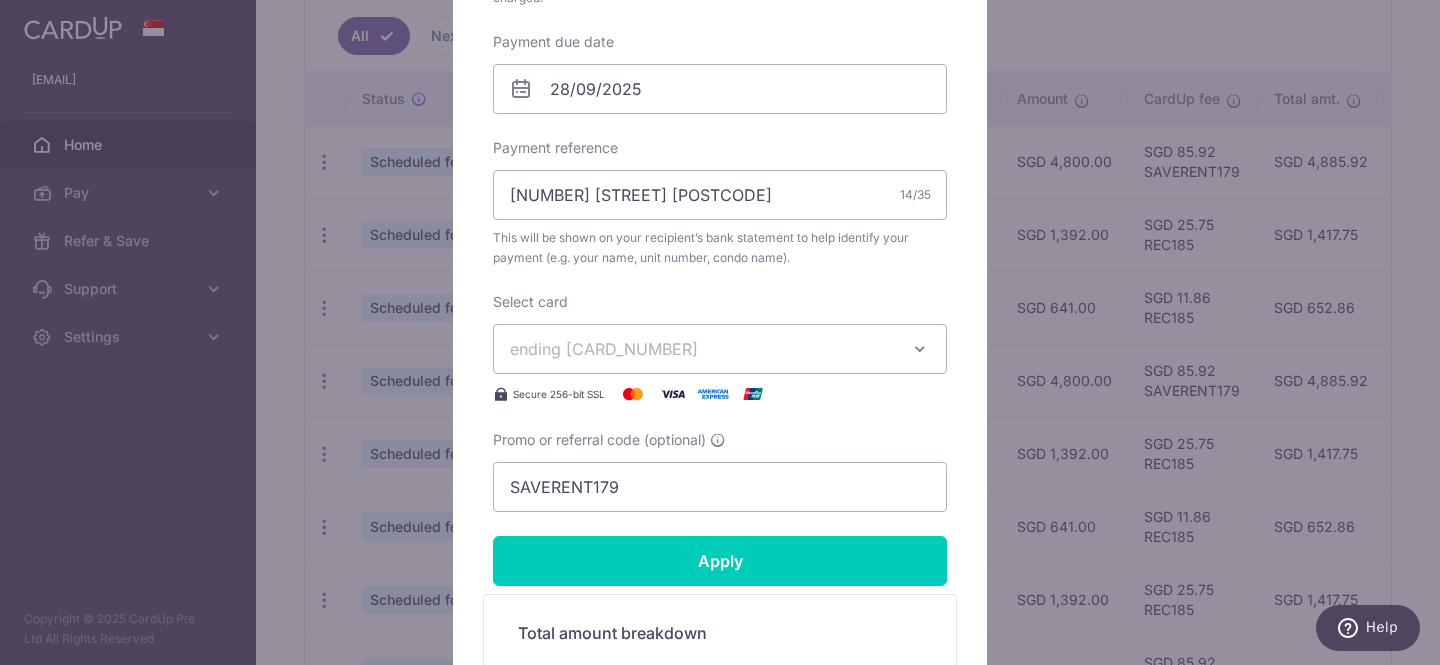 click on "ending 3623" at bounding box center (702, 349) 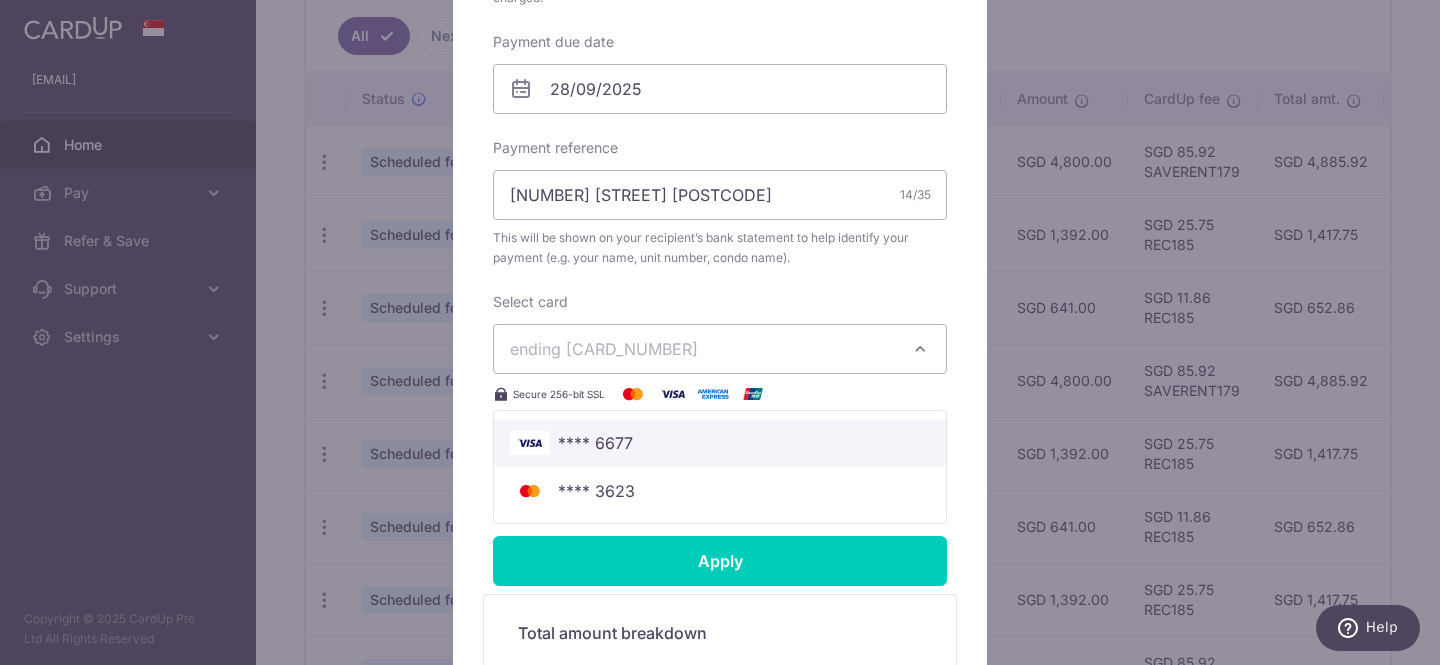 click on "**** 6677" at bounding box center (720, 443) 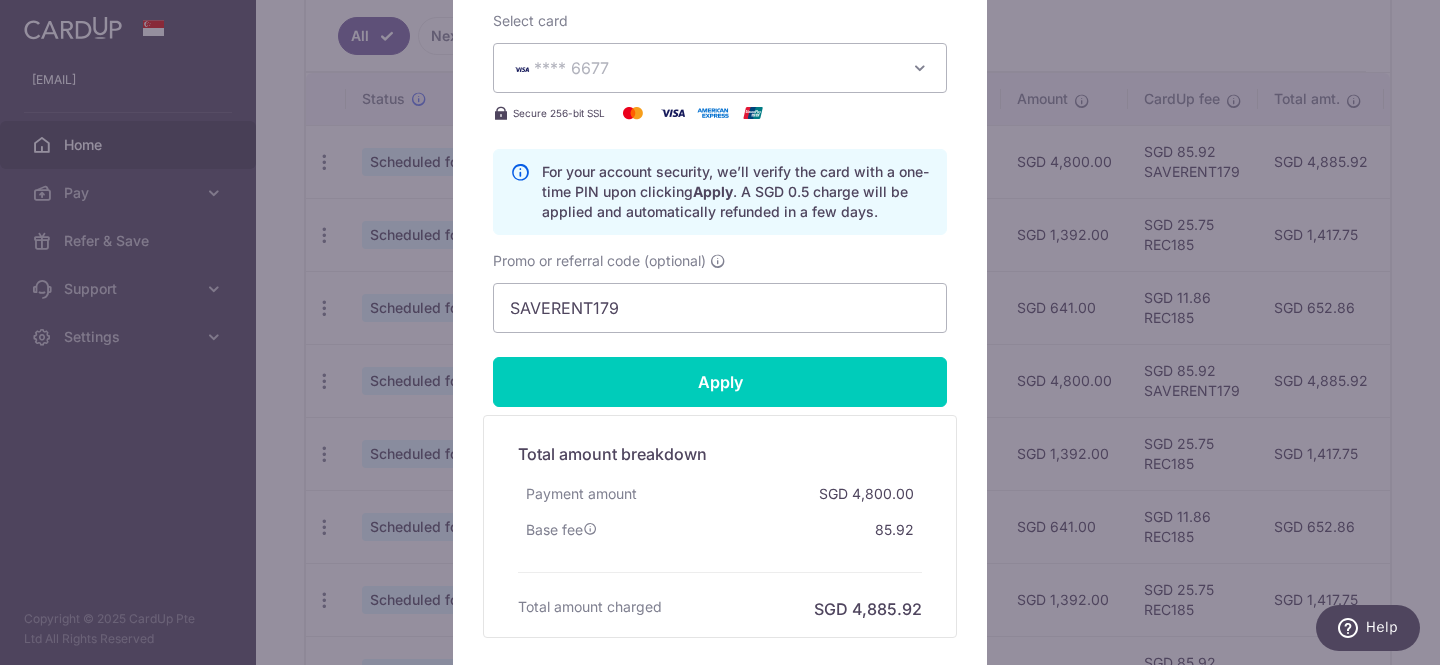 scroll, scrollTop: 920, scrollLeft: 0, axis: vertical 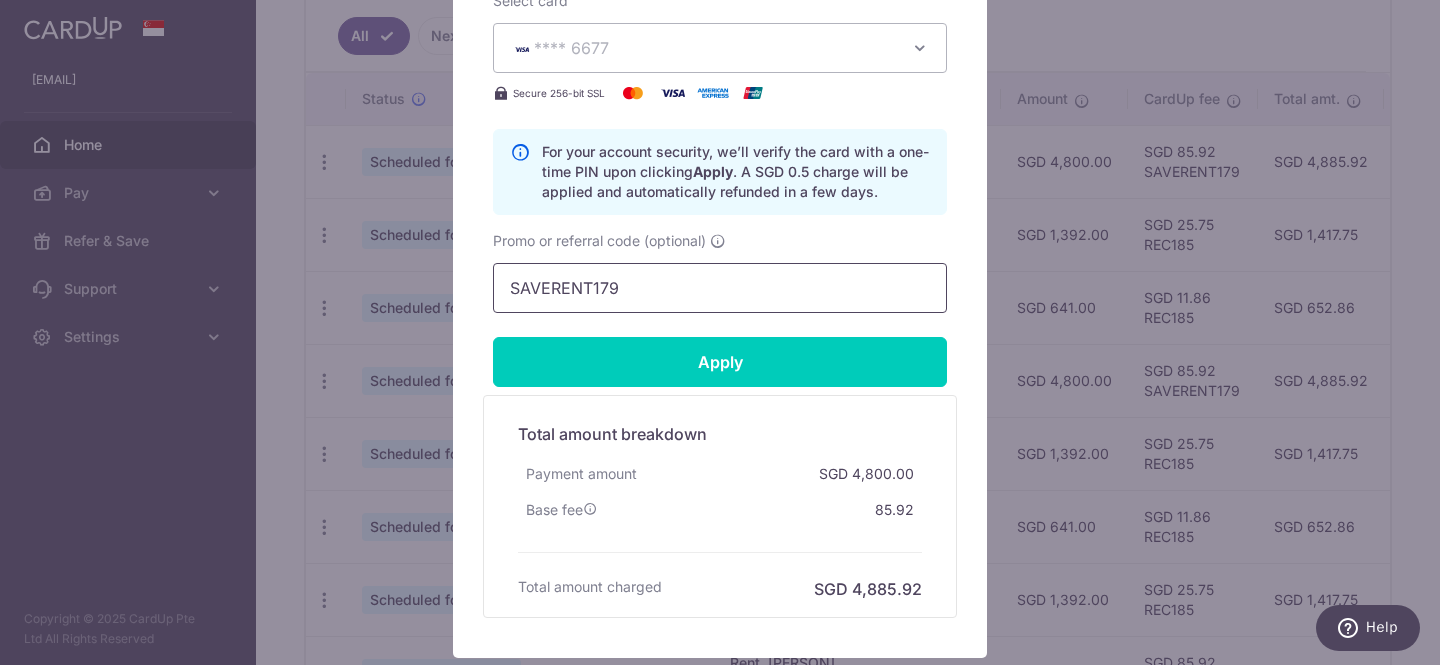 drag, startPoint x: 645, startPoint y: 296, endPoint x: 464, endPoint y: 296, distance: 181 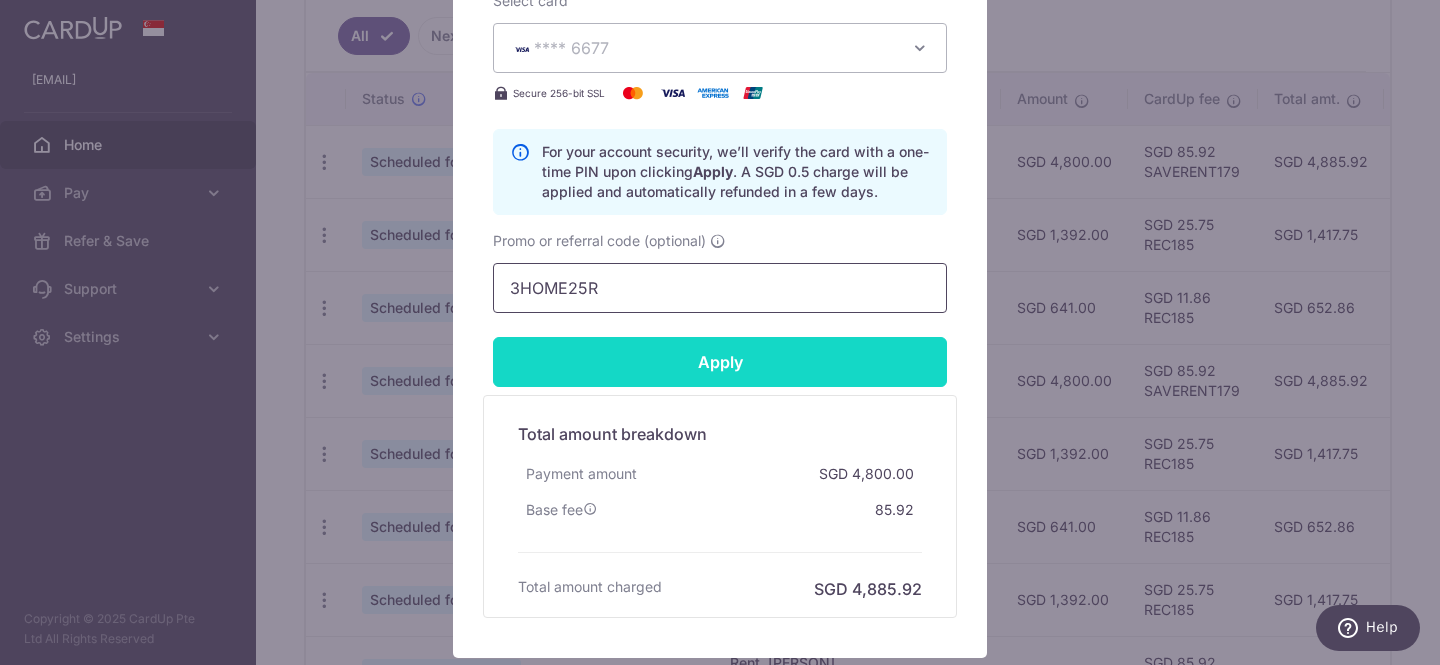 type on "3HOME25R" 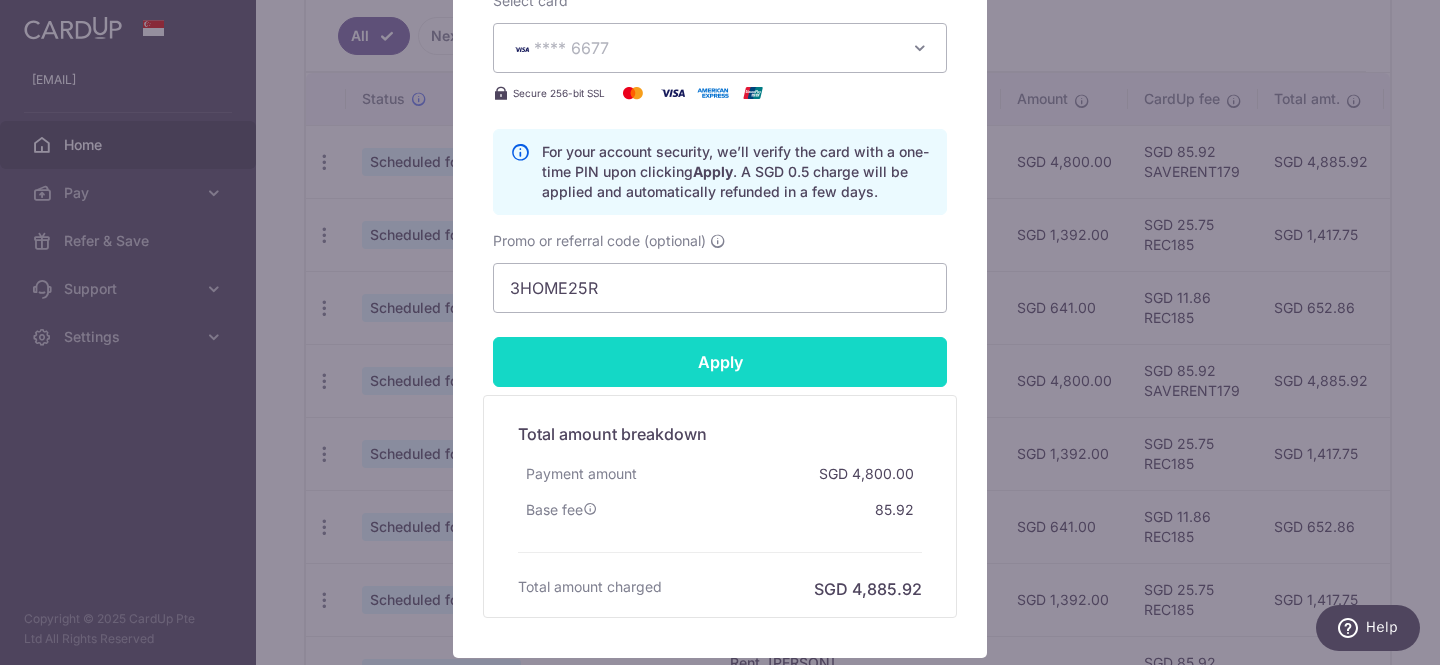 click on "Apply" at bounding box center (720, 362) 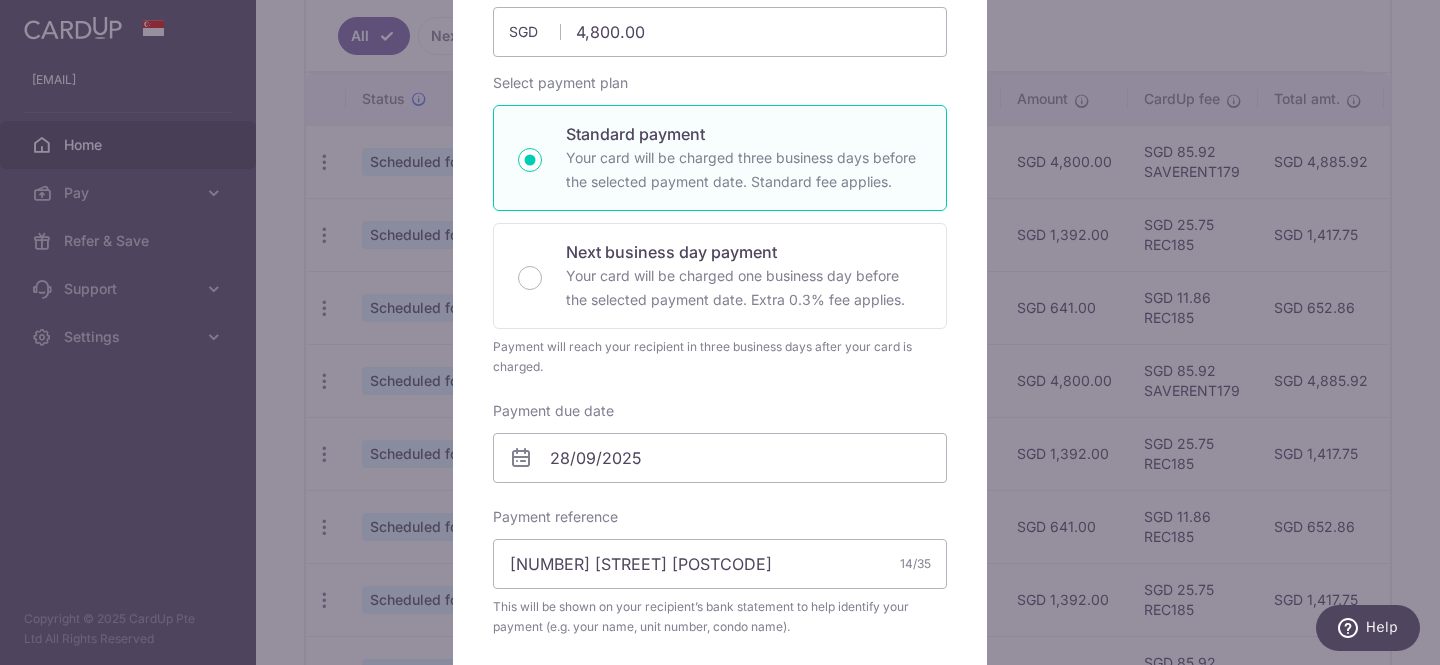 scroll, scrollTop: 0, scrollLeft: 0, axis: both 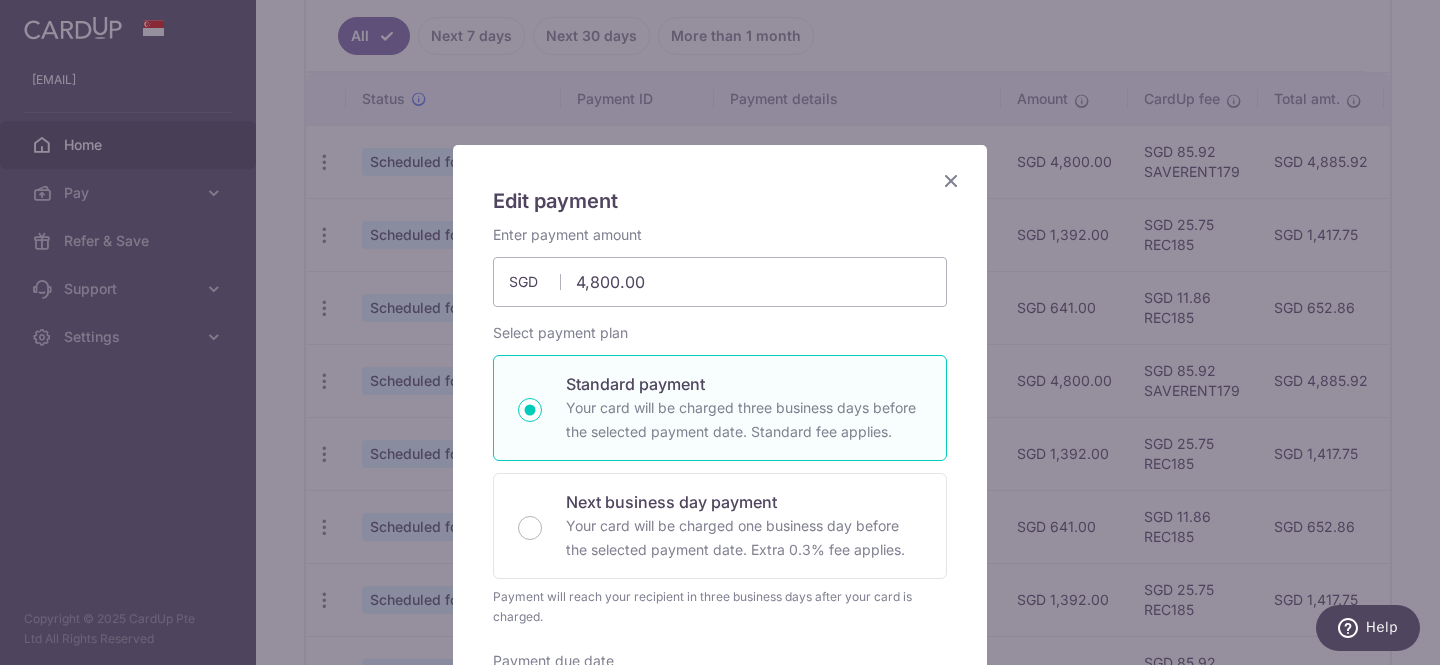 click at bounding box center (951, 180) 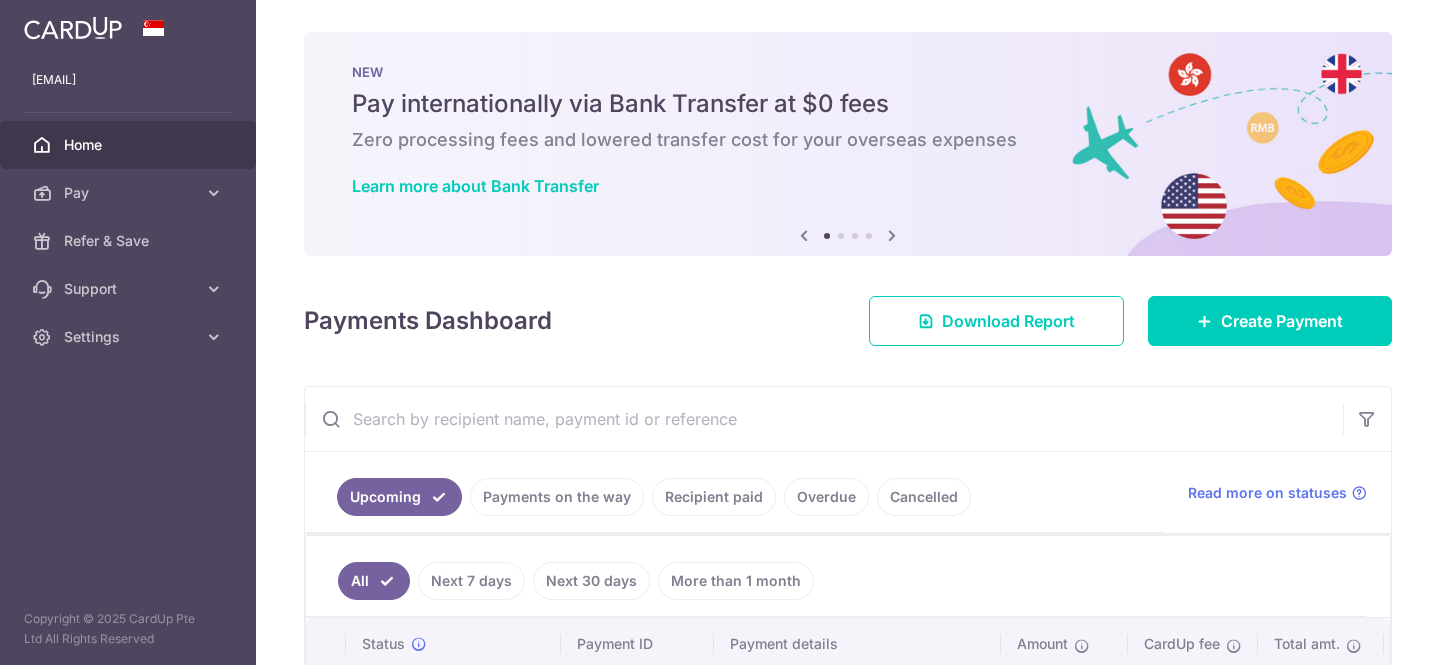 scroll, scrollTop: 0, scrollLeft: 0, axis: both 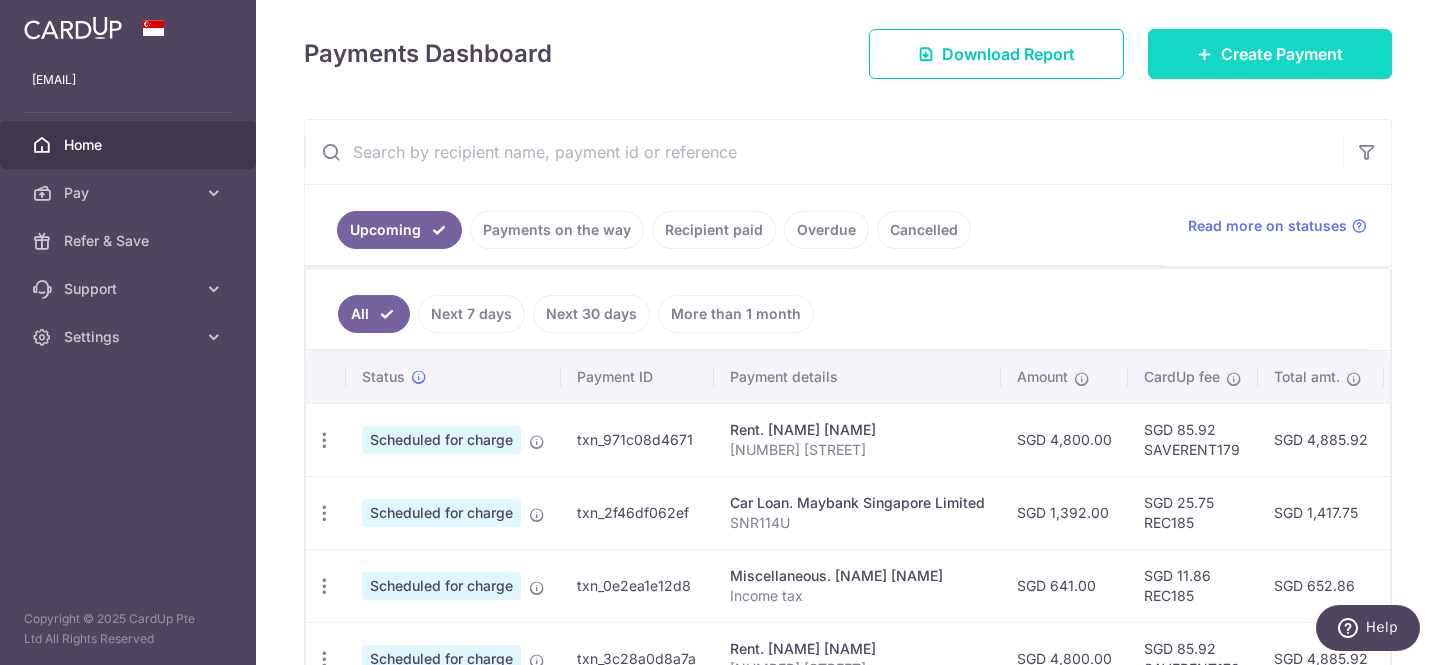 click on "Create Payment" at bounding box center (1282, 54) 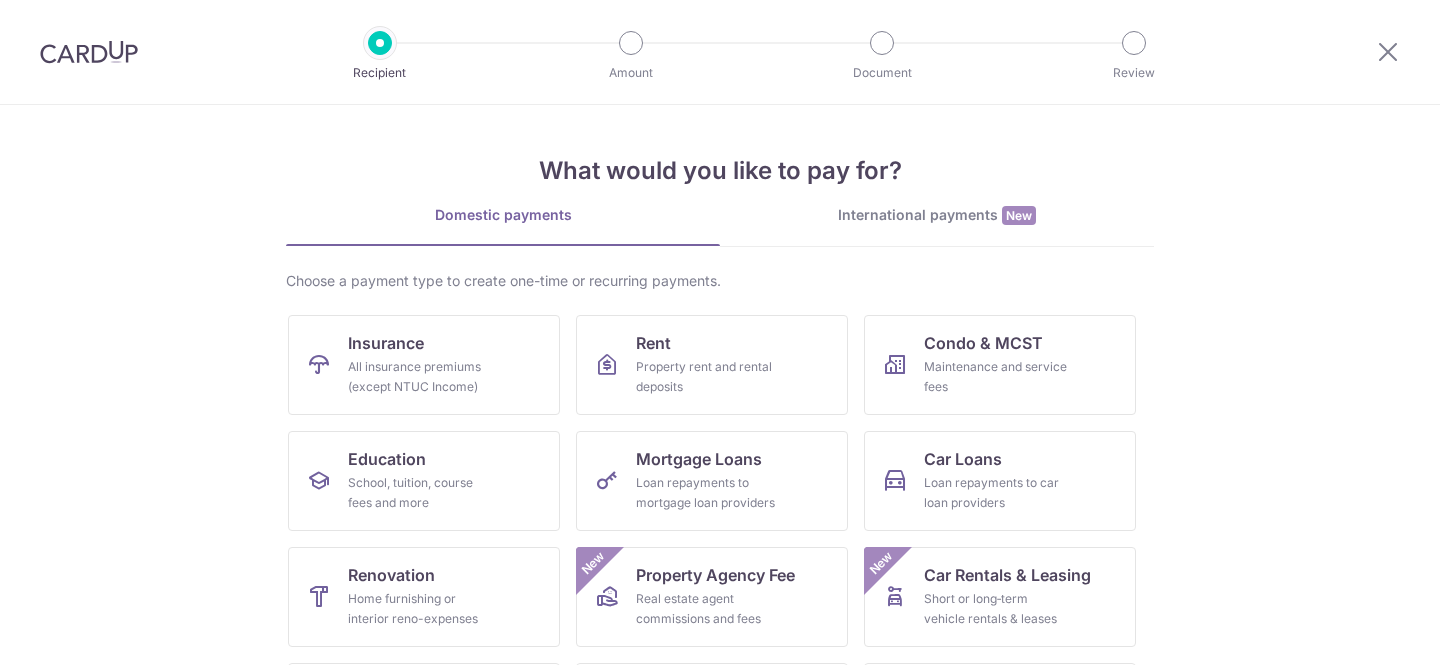 scroll, scrollTop: 0, scrollLeft: 0, axis: both 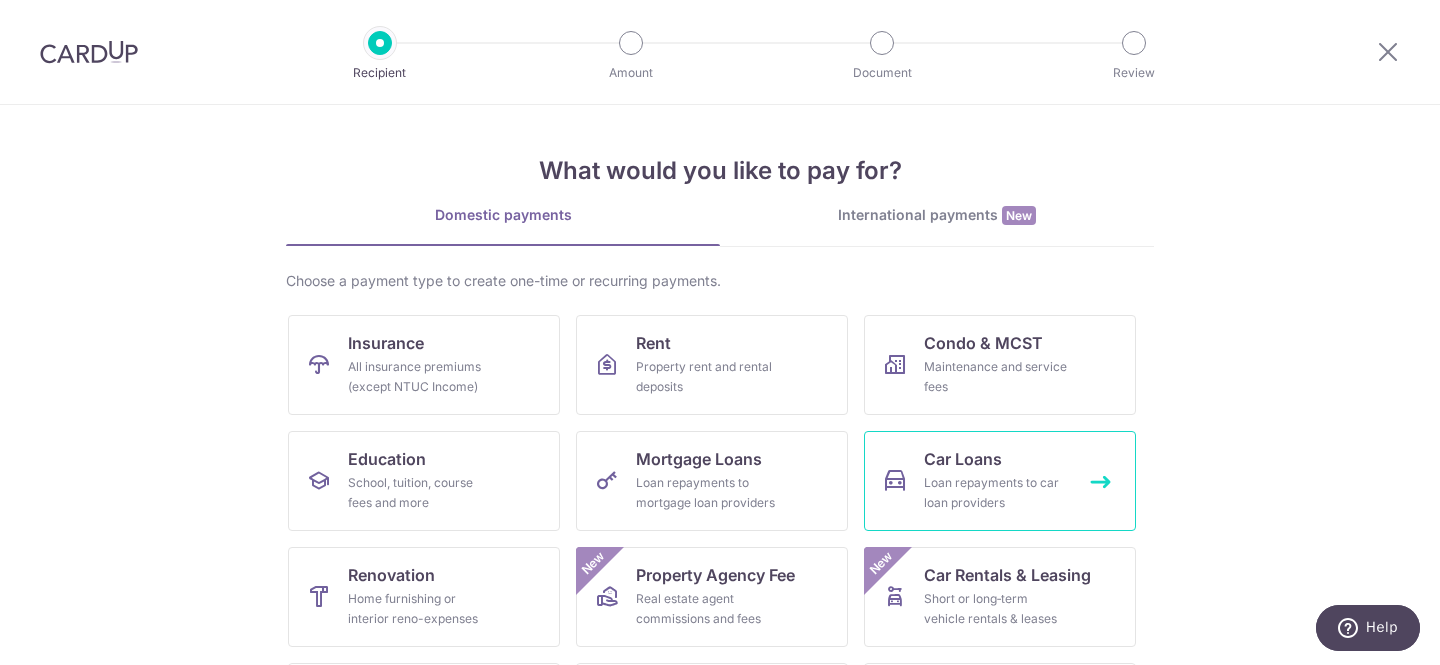 click on "Loan repayments to car loan providers" at bounding box center [996, 493] 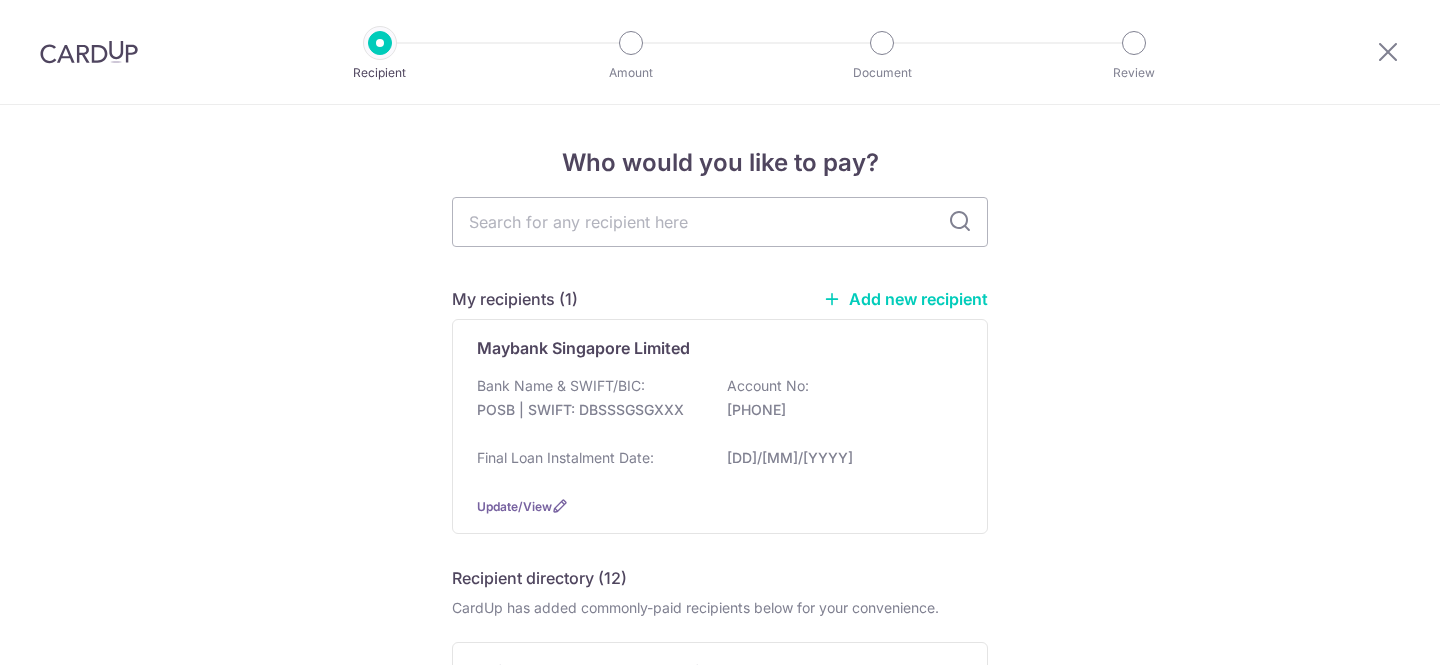 scroll, scrollTop: 0, scrollLeft: 0, axis: both 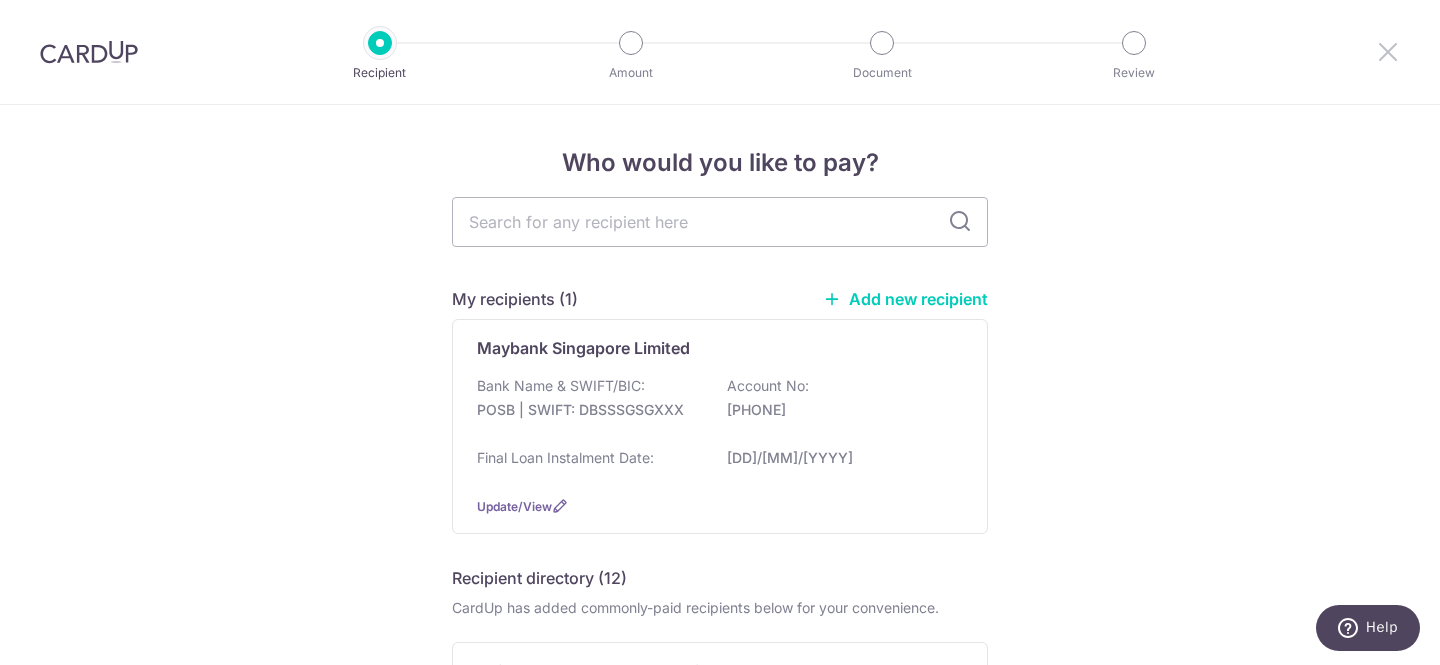 click at bounding box center (1388, 51) 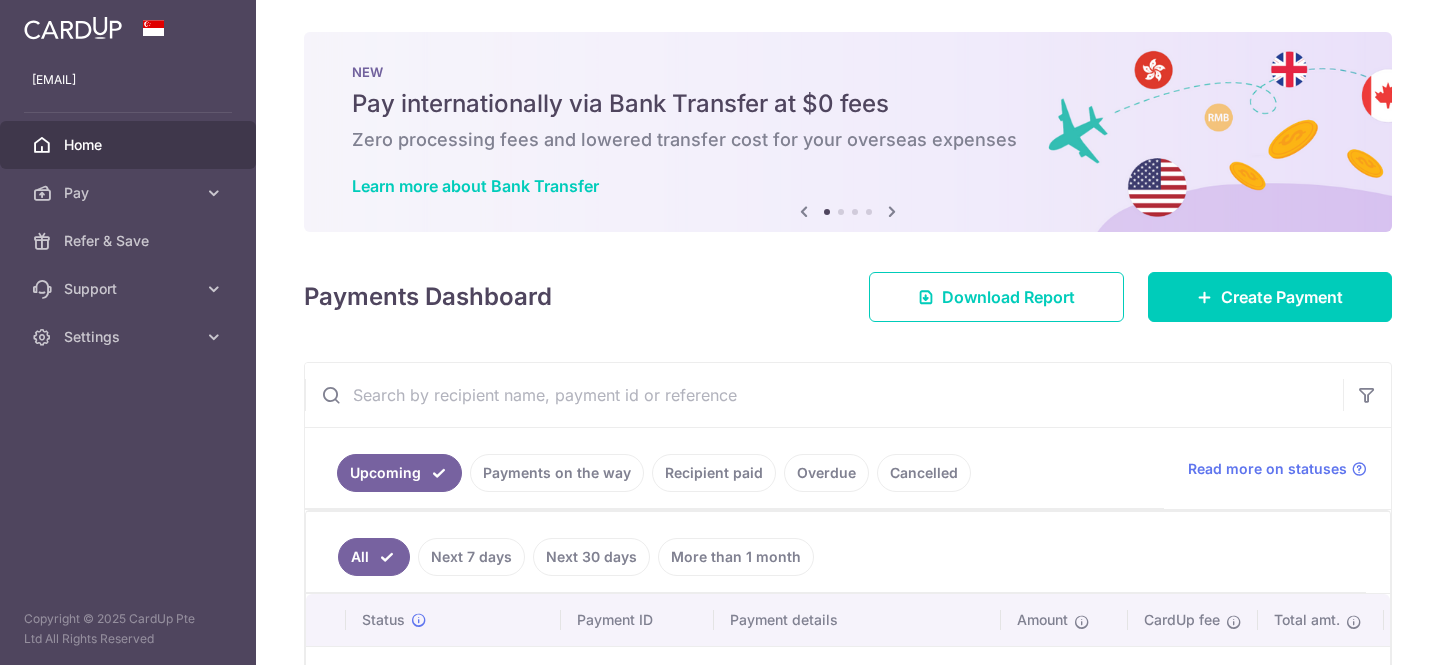 scroll, scrollTop: 0, scrollLeft: 0, axis: both 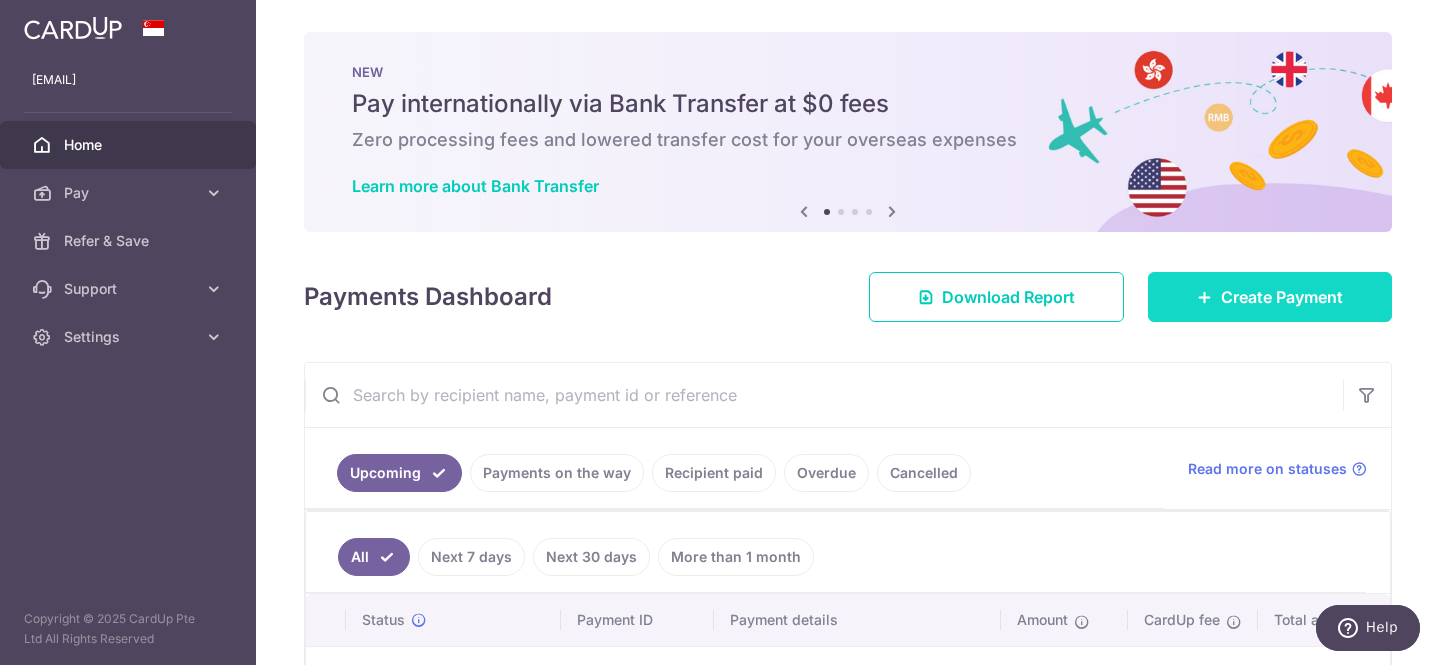 click on "Create Payment" at bounding box center [1282, 297] 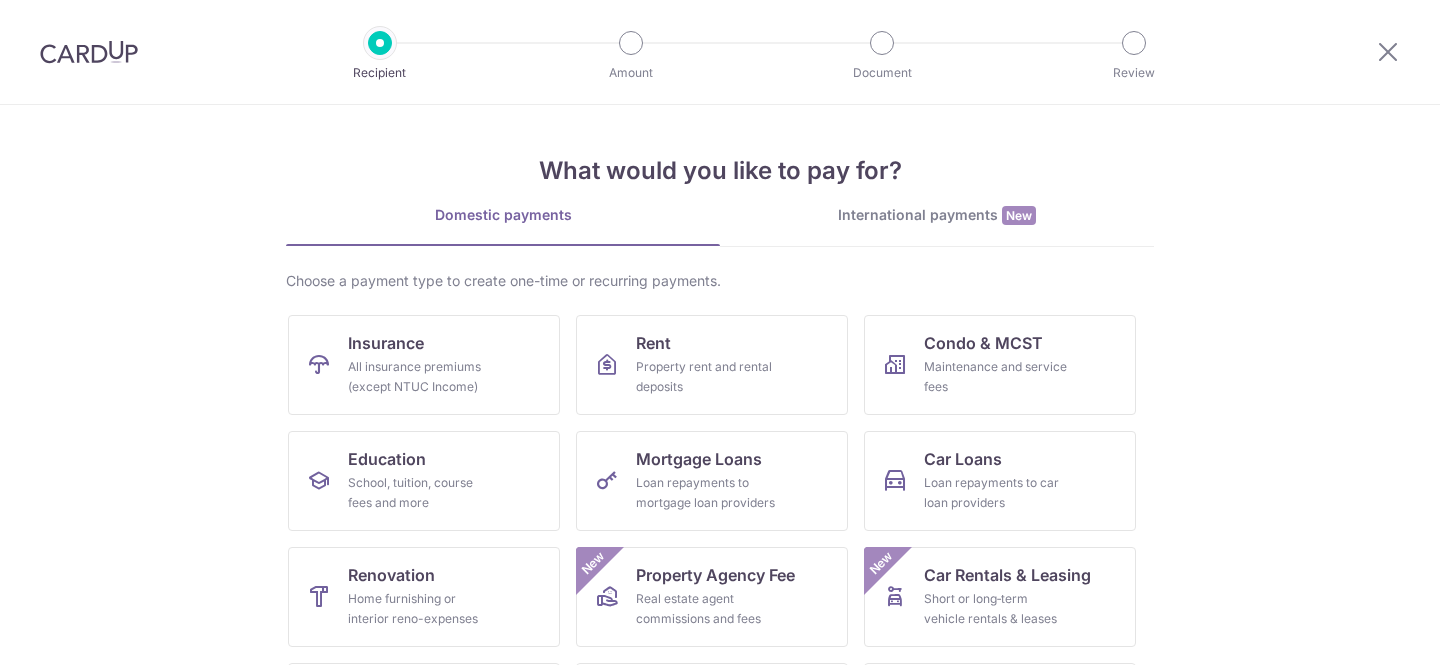 scroll, scrollTop: 0, scrollLeft: 0, axis: both 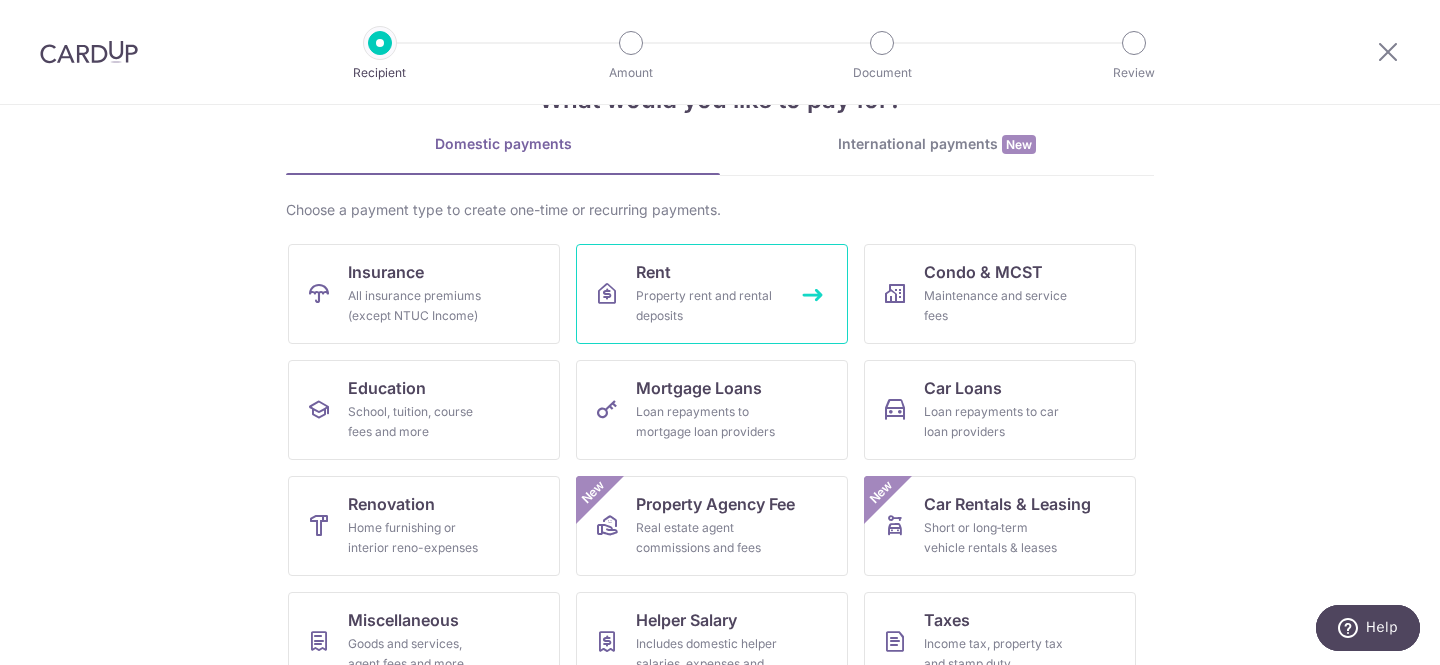 click on "Property rent and rental deposits" at bounding box center [708, 306] 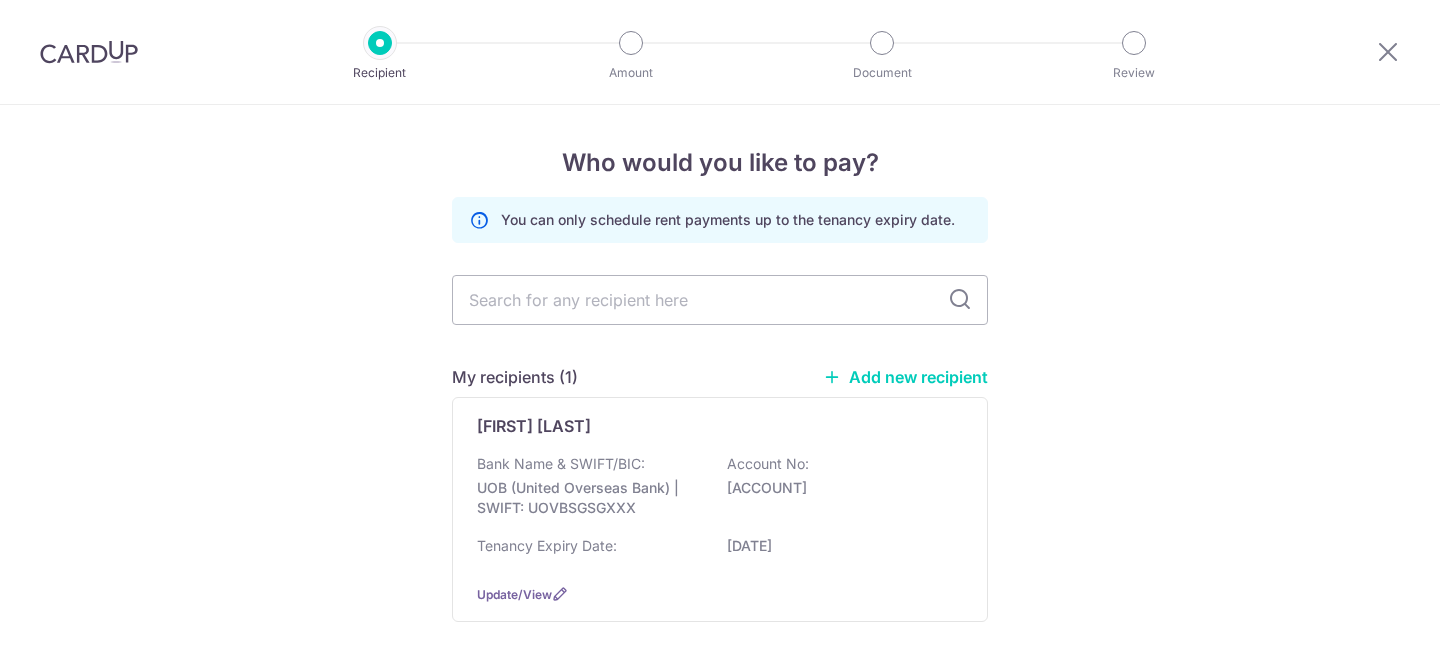 scroll, scrollTop: 0, scrollLeft: 0, axis: both 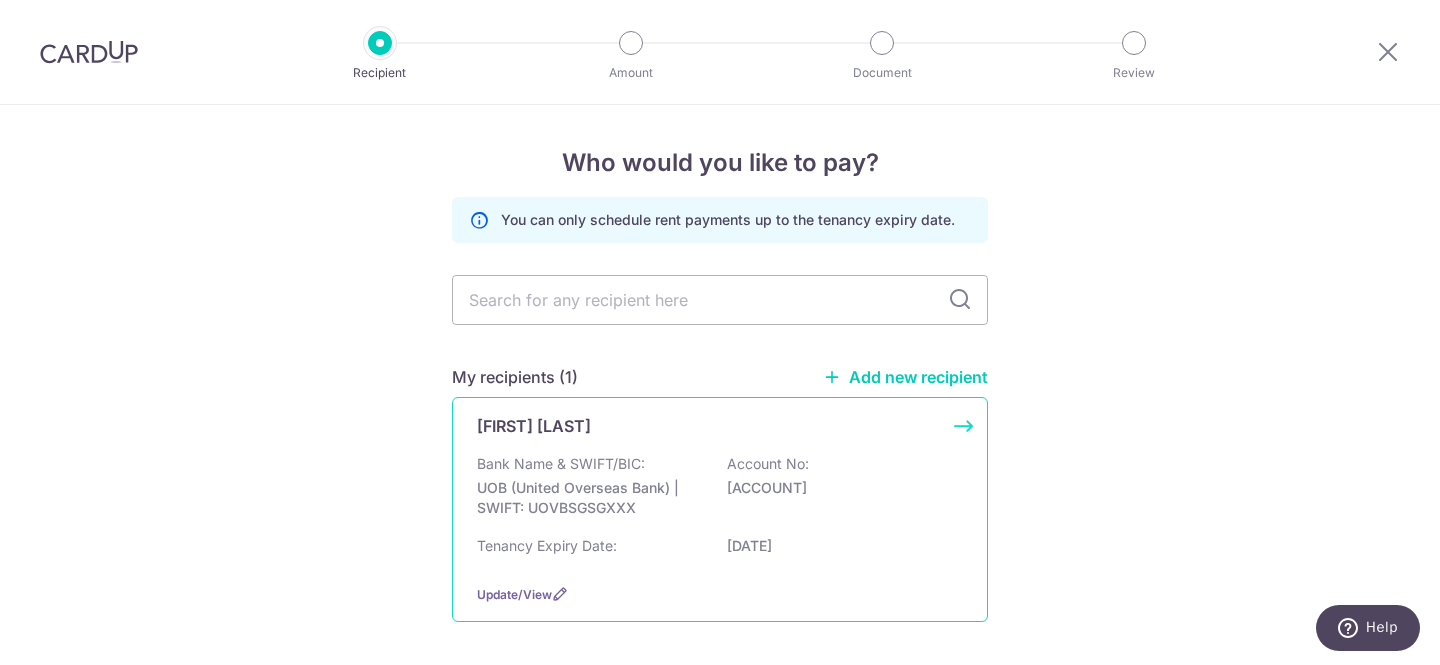 click on "[FIRST] [LAST]
Bank Name & SWIFT/BIC:
UOB (United Overseas Bank) | SWIFT: UOVBSGSGXXX
Account No:
[ACCOUNT]
Tenancy Expiry Date:
[DATE]
Update/View" at bounding box center [720, 509] 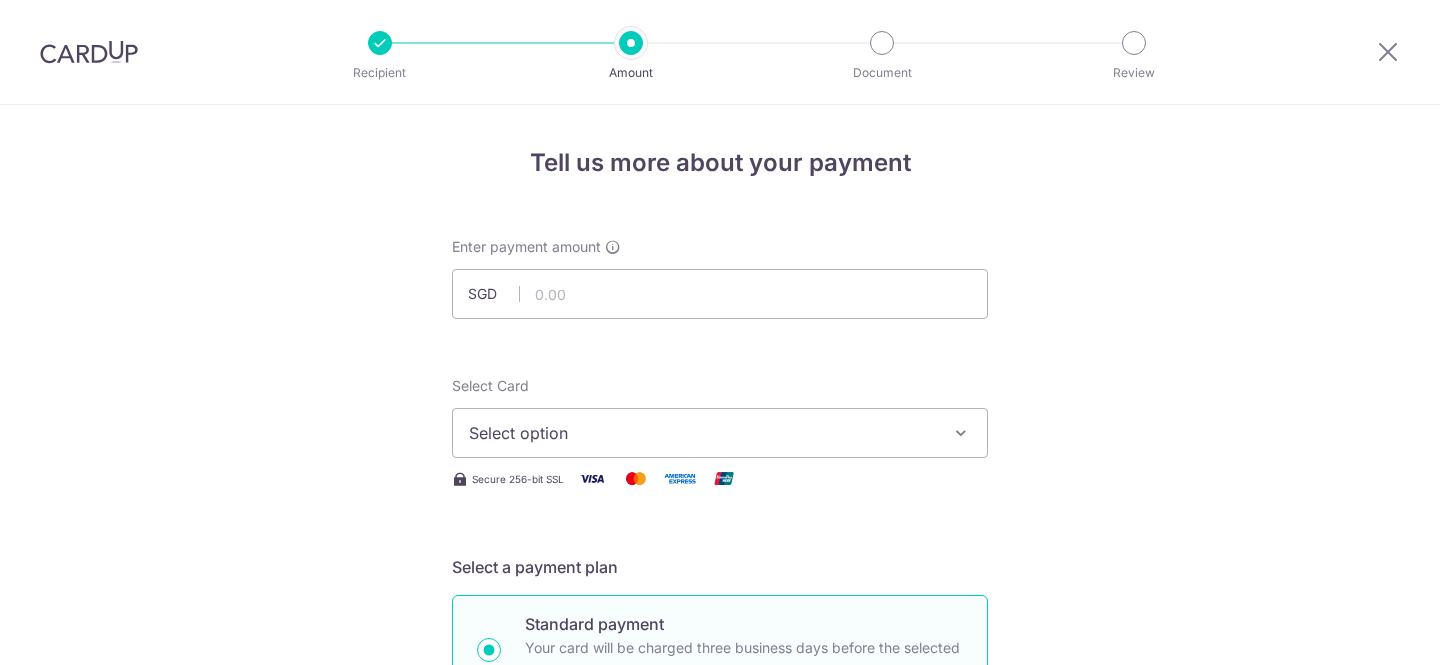 scroll, scrollTop: 0, scrollLeft: 0, axis: both 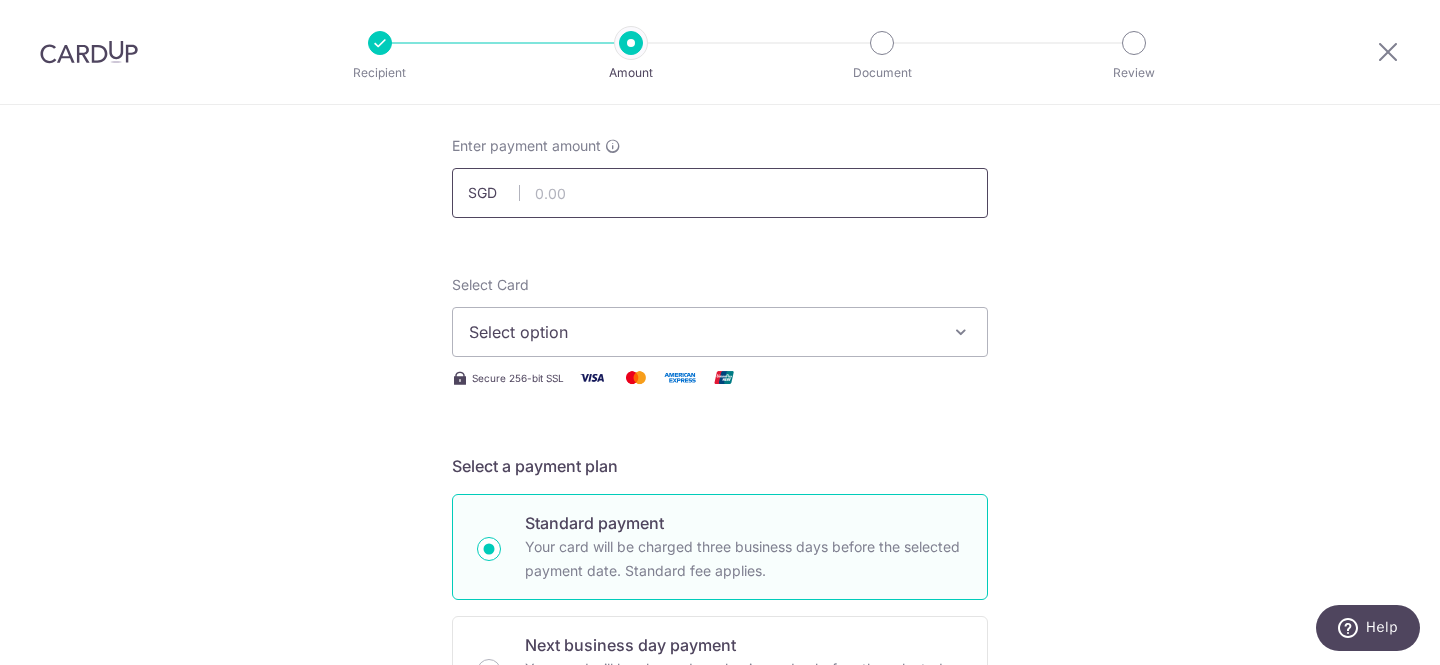click at bounding box center [720, 193] 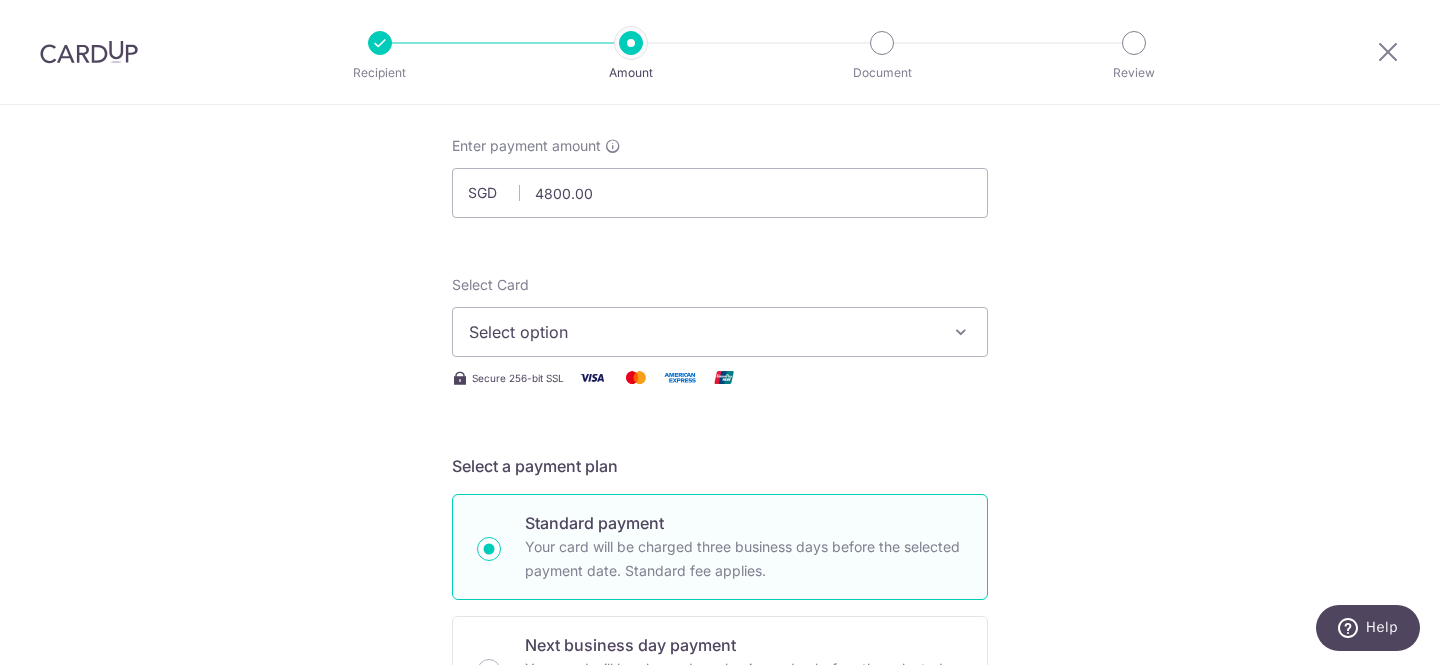 type on "4,800.00" 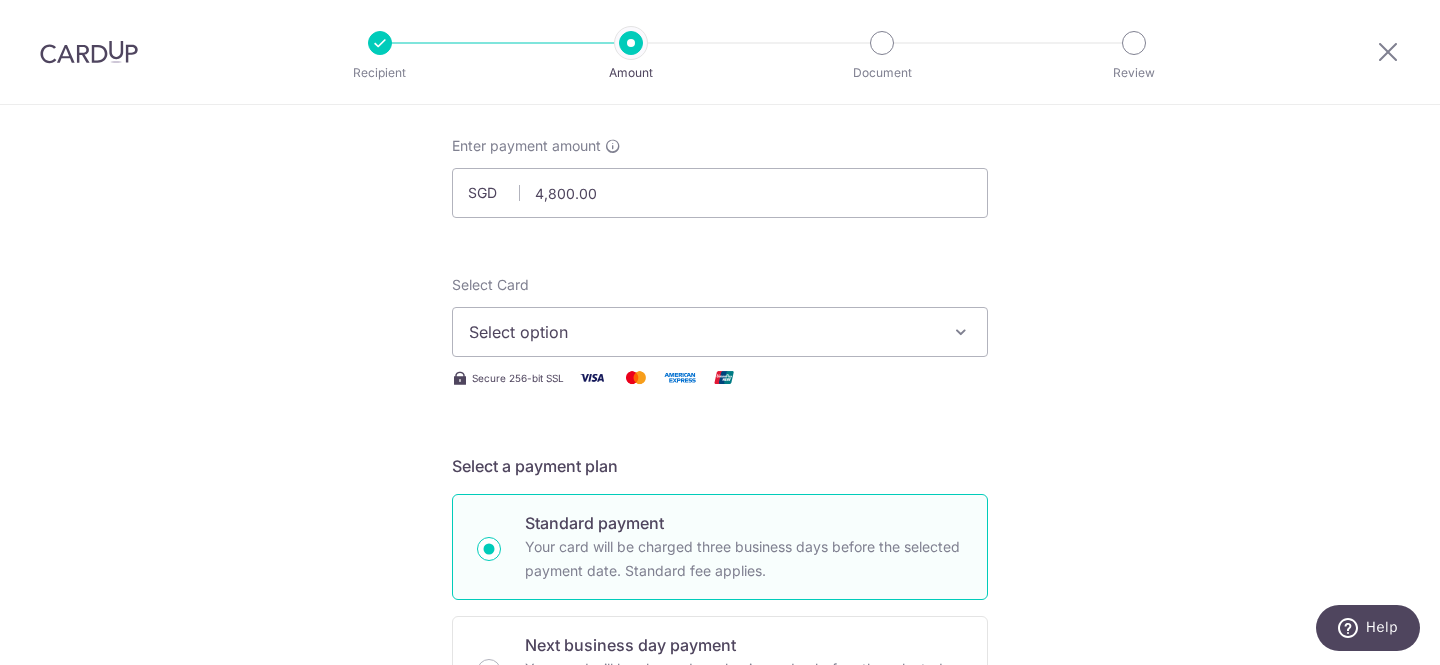 click on "Select option" at bounding box center [702, 332] 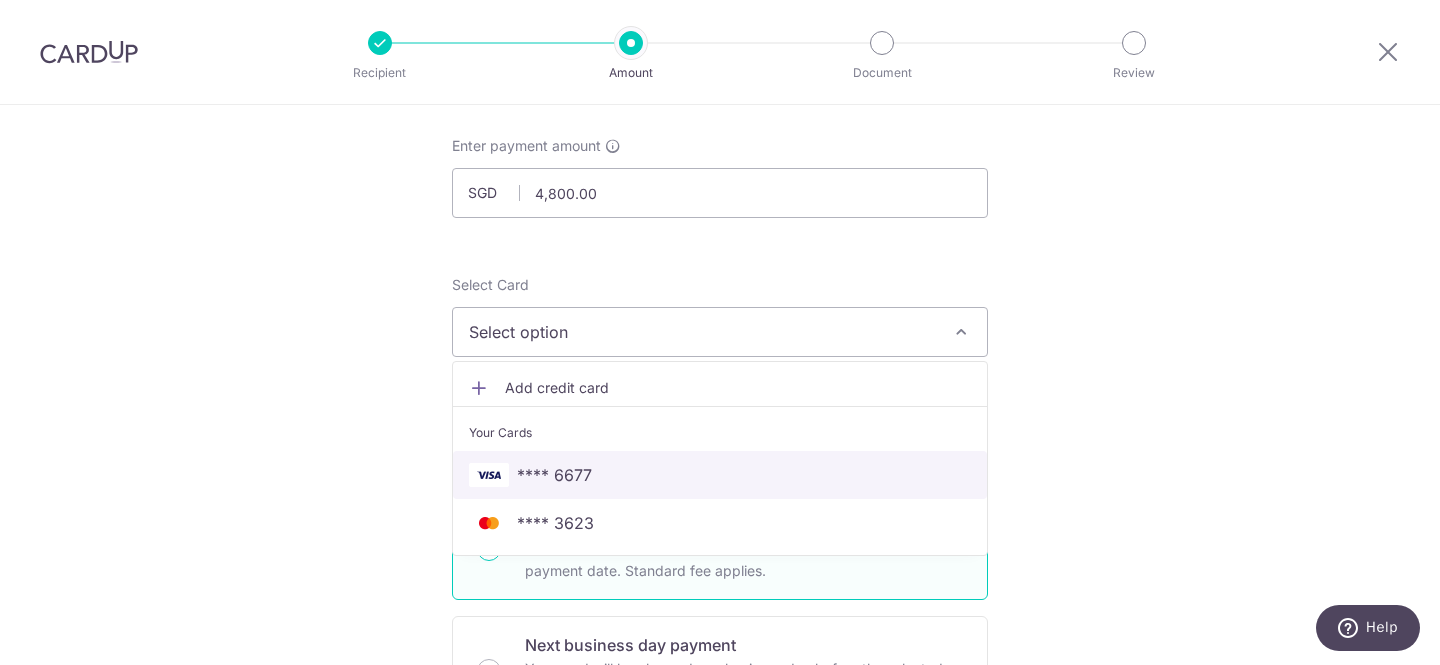 click on "**** 6677" at bounding box center [720, 475] 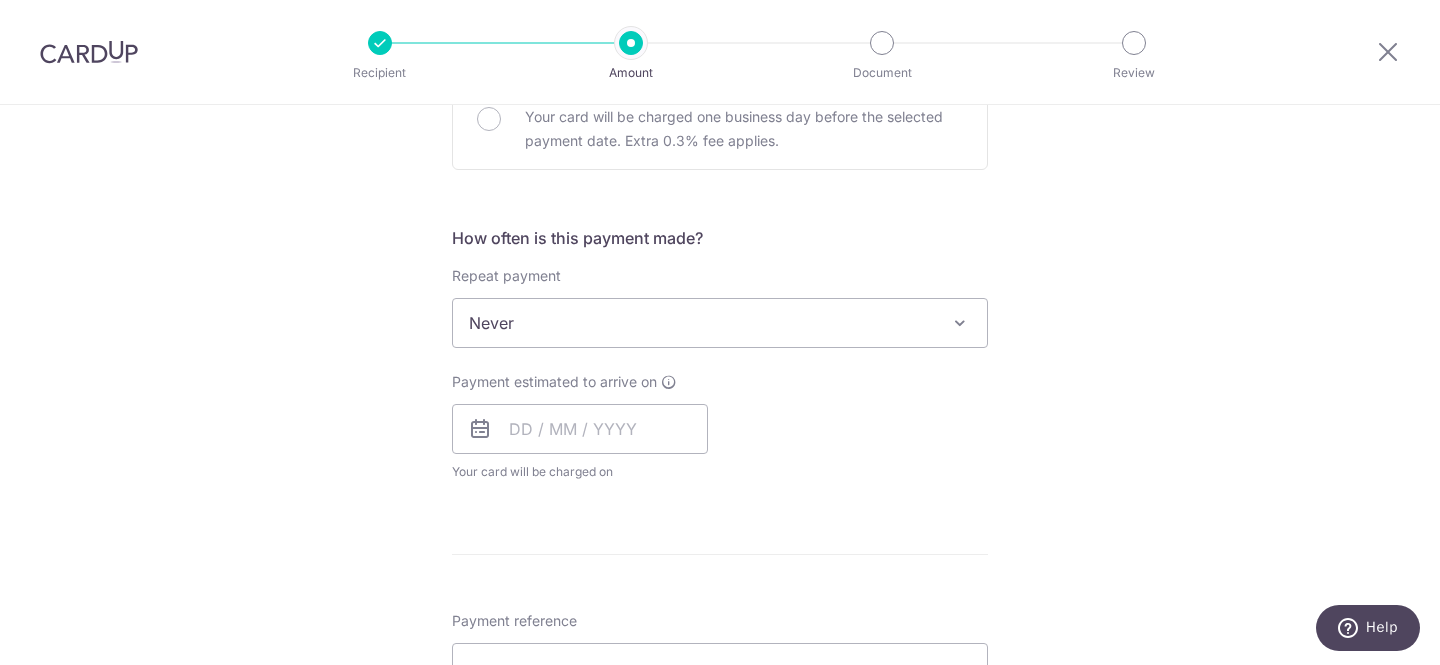 scroll, scrollTop: 676, scrollLeft: 0, axis: vertical 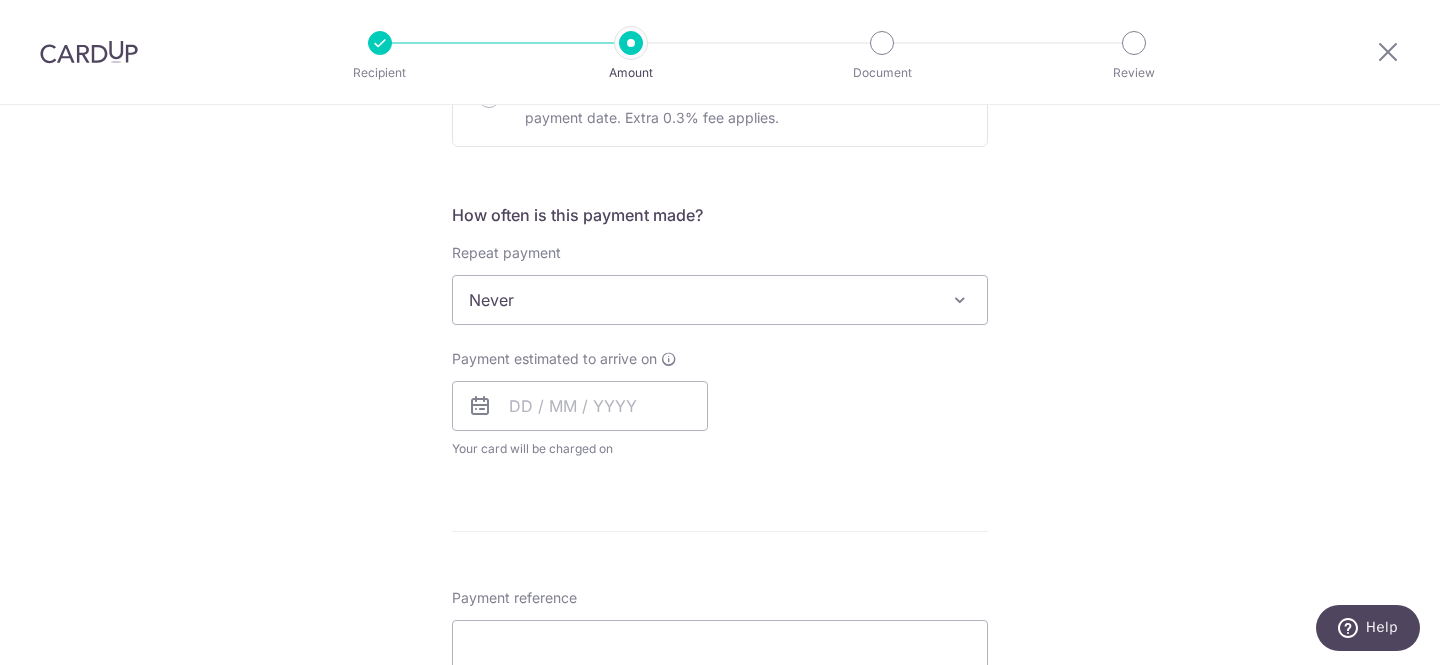 click on "Never" at bounding box center (720, 300) 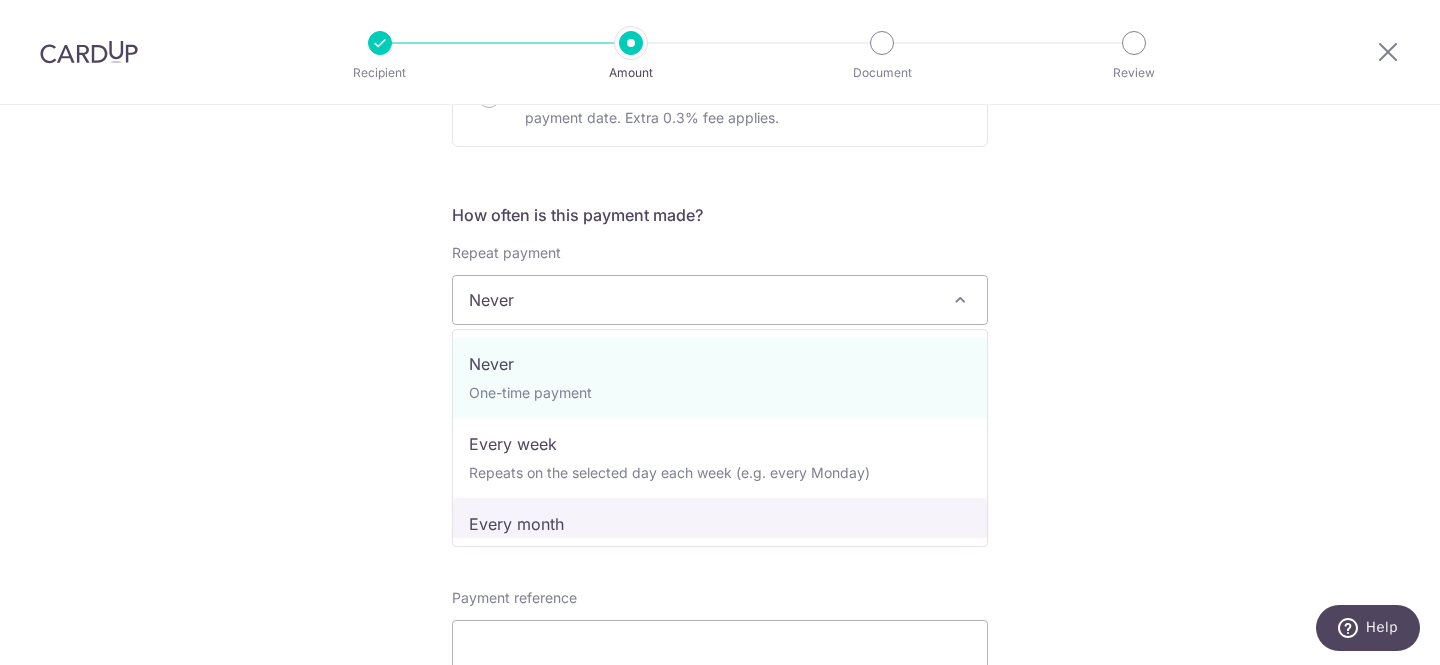 select on "3" 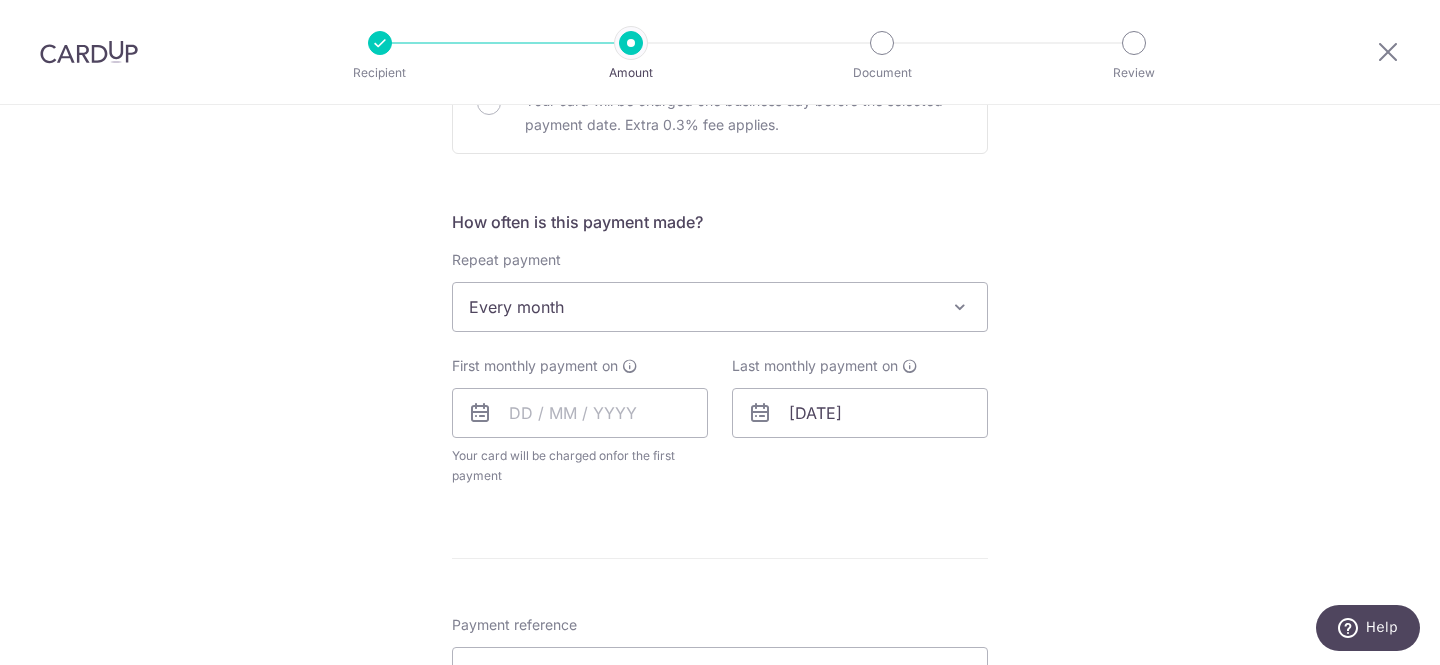 scroll, scrollTop: 660, scrollLeft: 0, axis: vertical 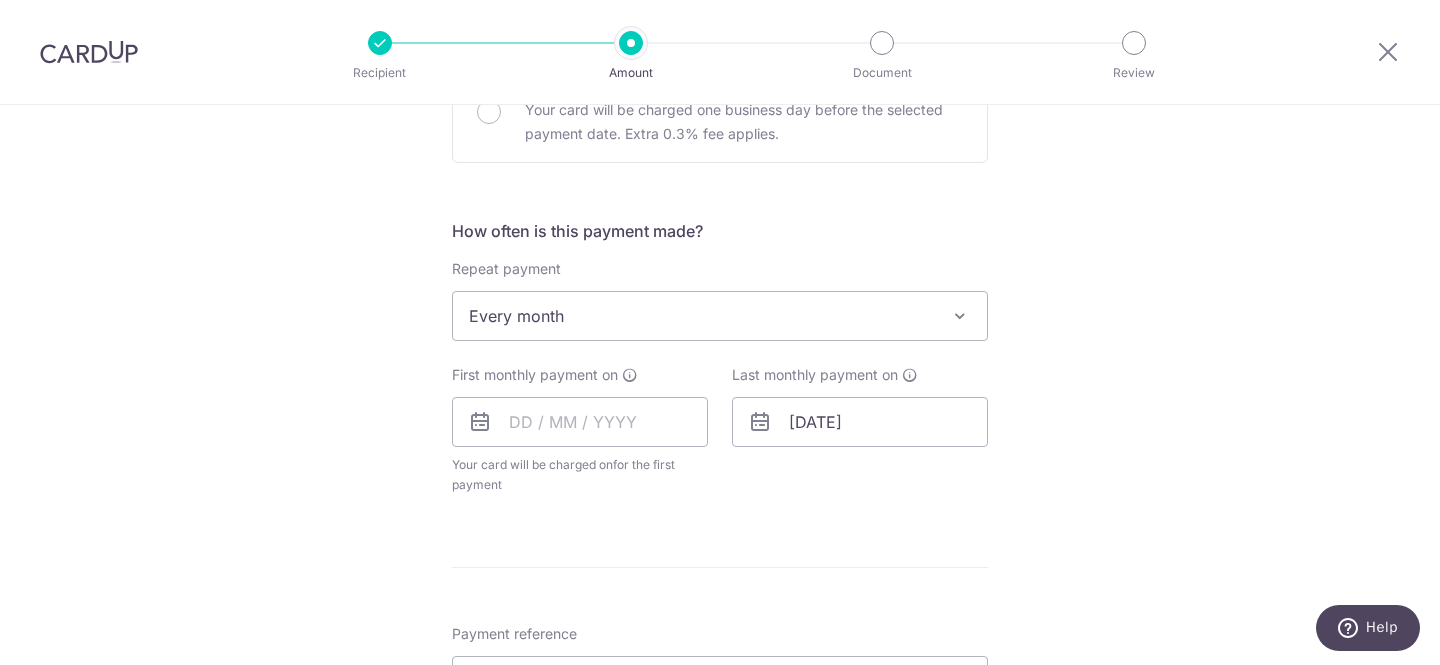 click at bounding box center (480, 422) 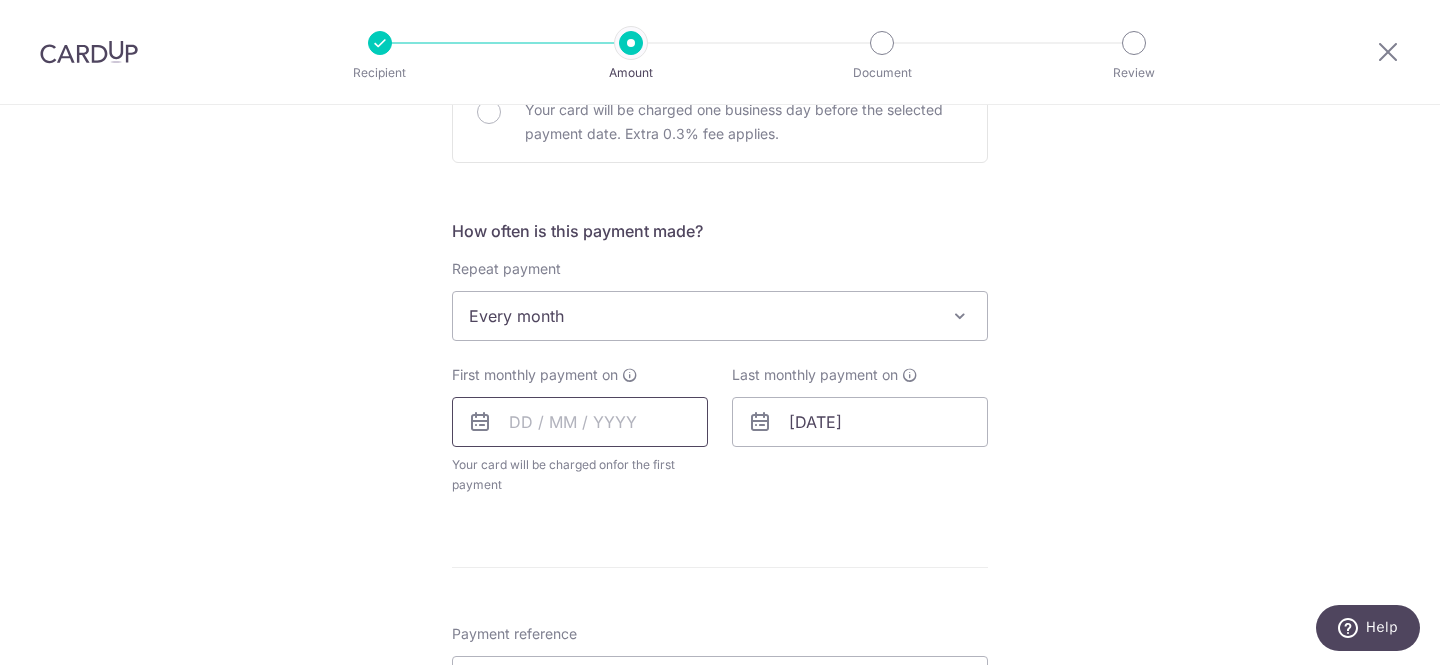 click at bounding box center (580, 422) 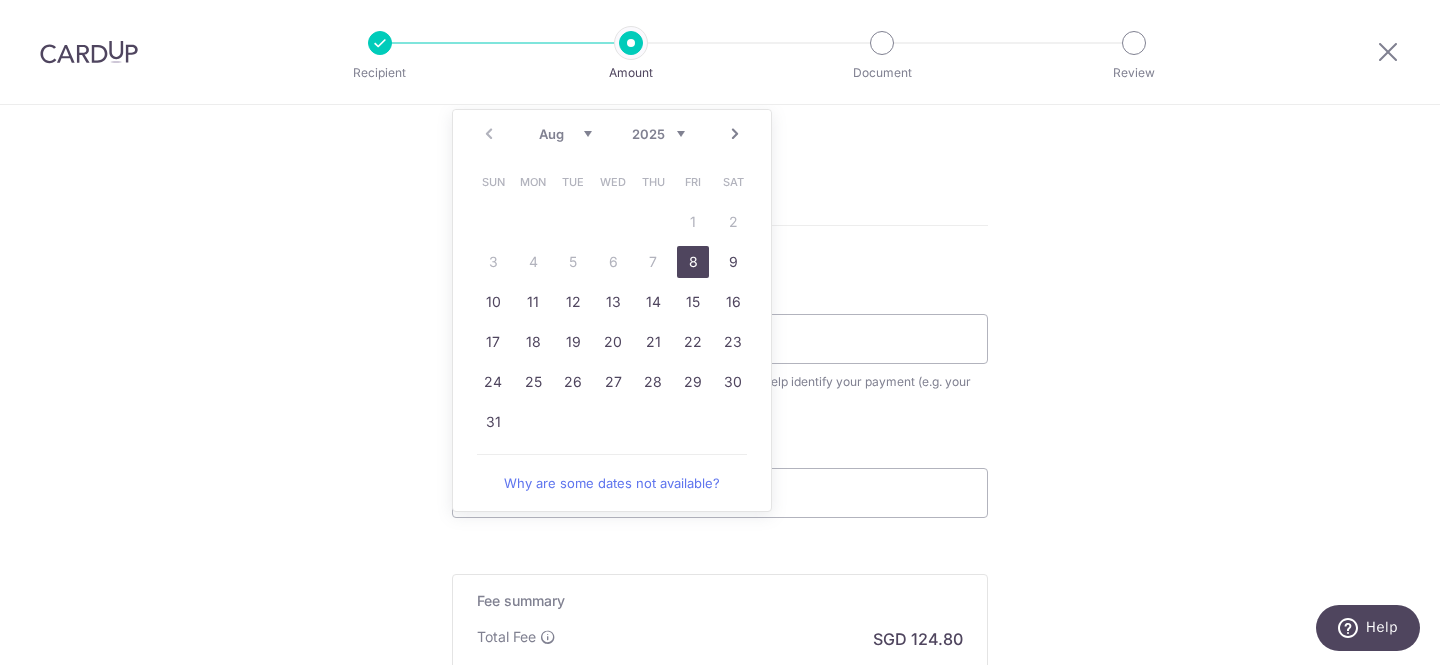 scroll, scrollTop: 988, scrollLeft: 0, axis: vertical 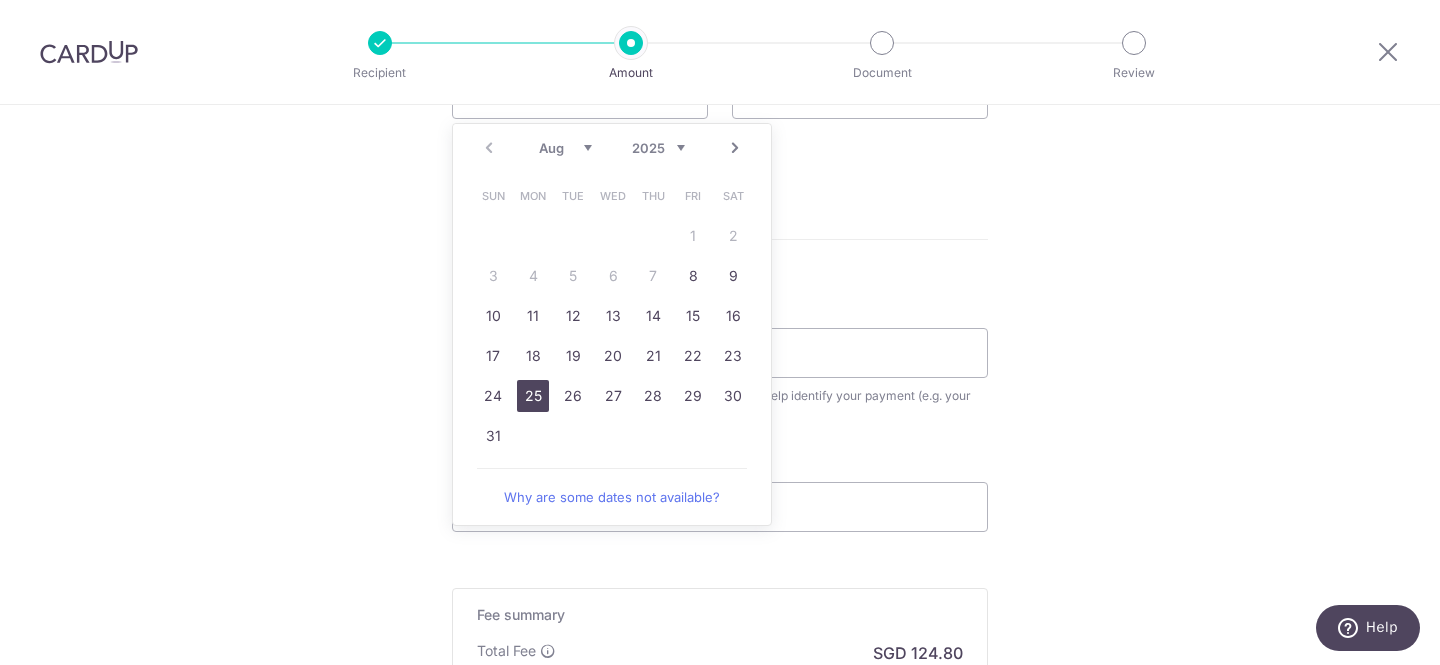 click on "25" at bounding box center (533, 396) 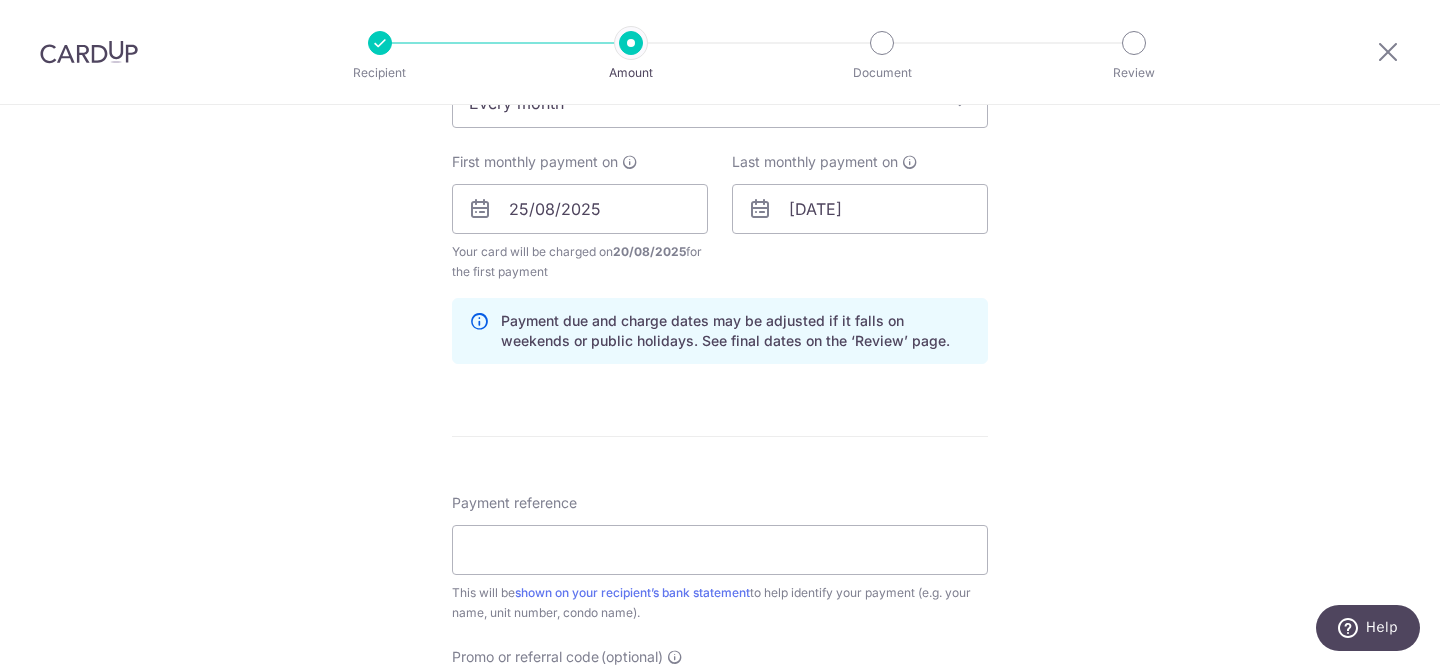 scroll, scrollTop: 871, scrollLeft: 0, axis: vertical 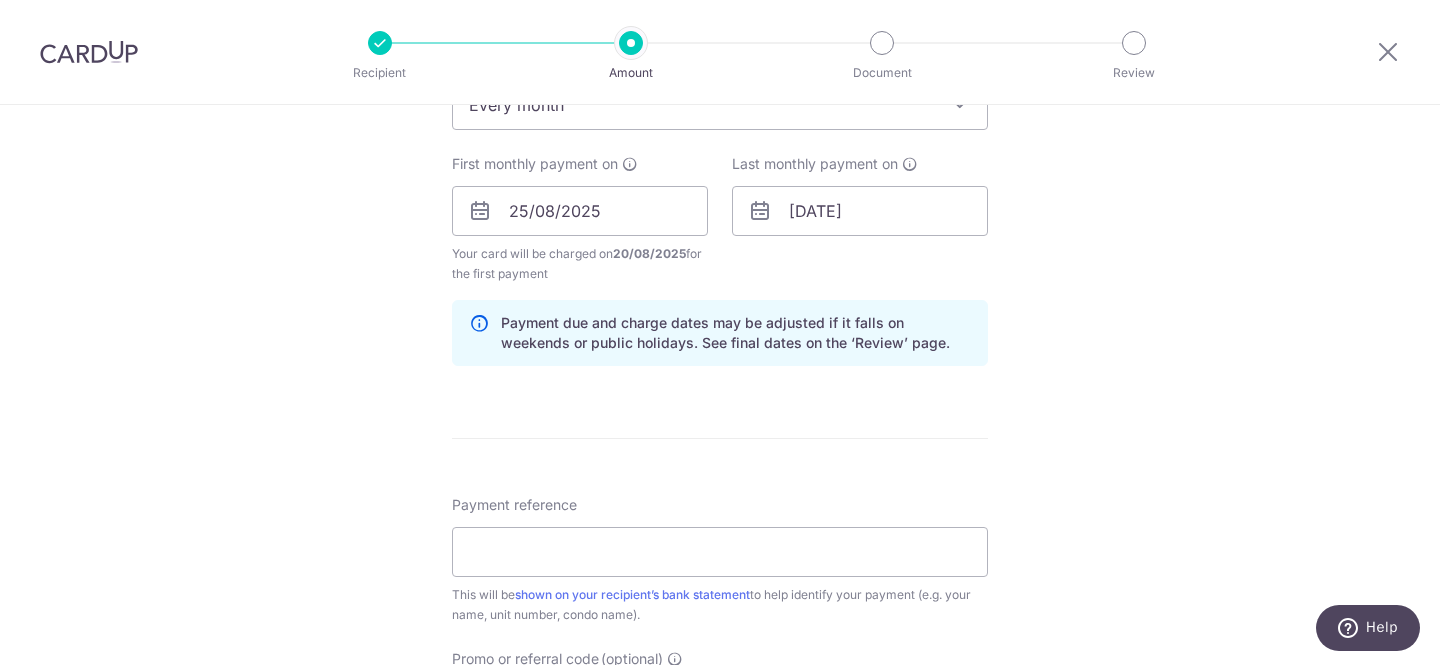 click at bounding box center (480, 211) 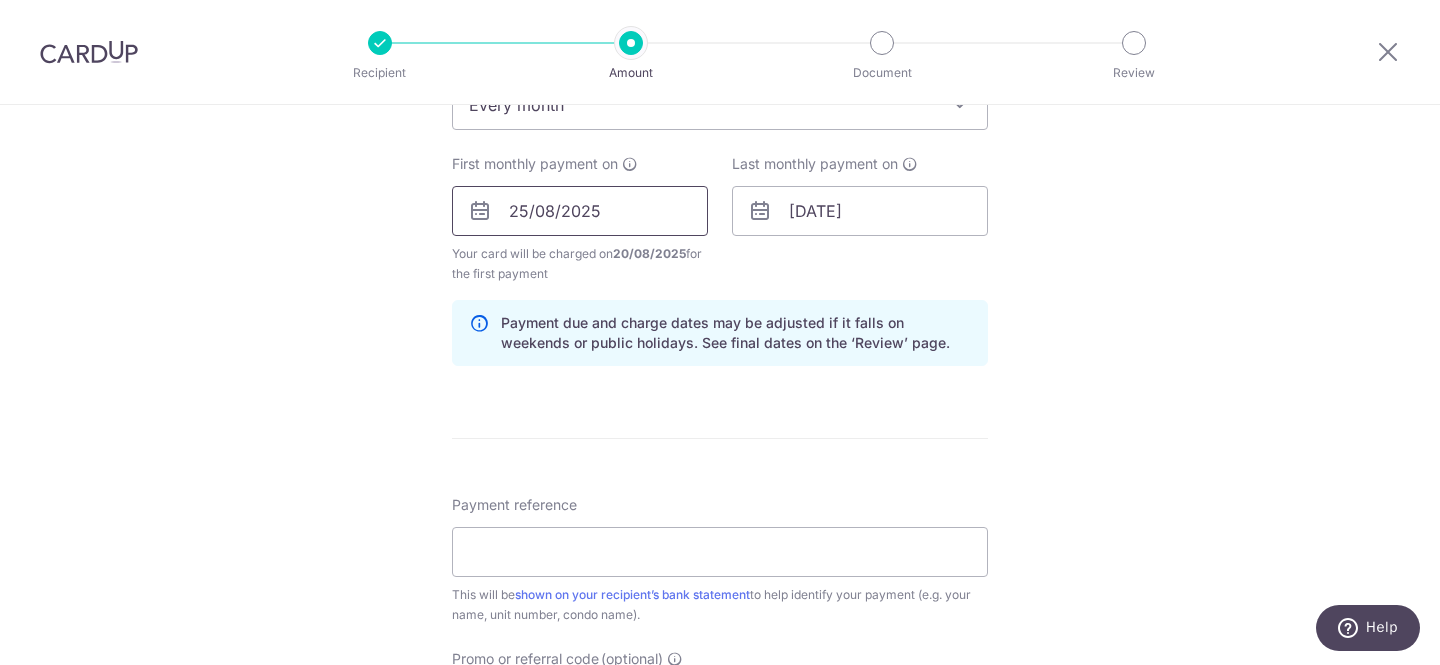 click on "25/08/2025" at bounding box center [580, 211] 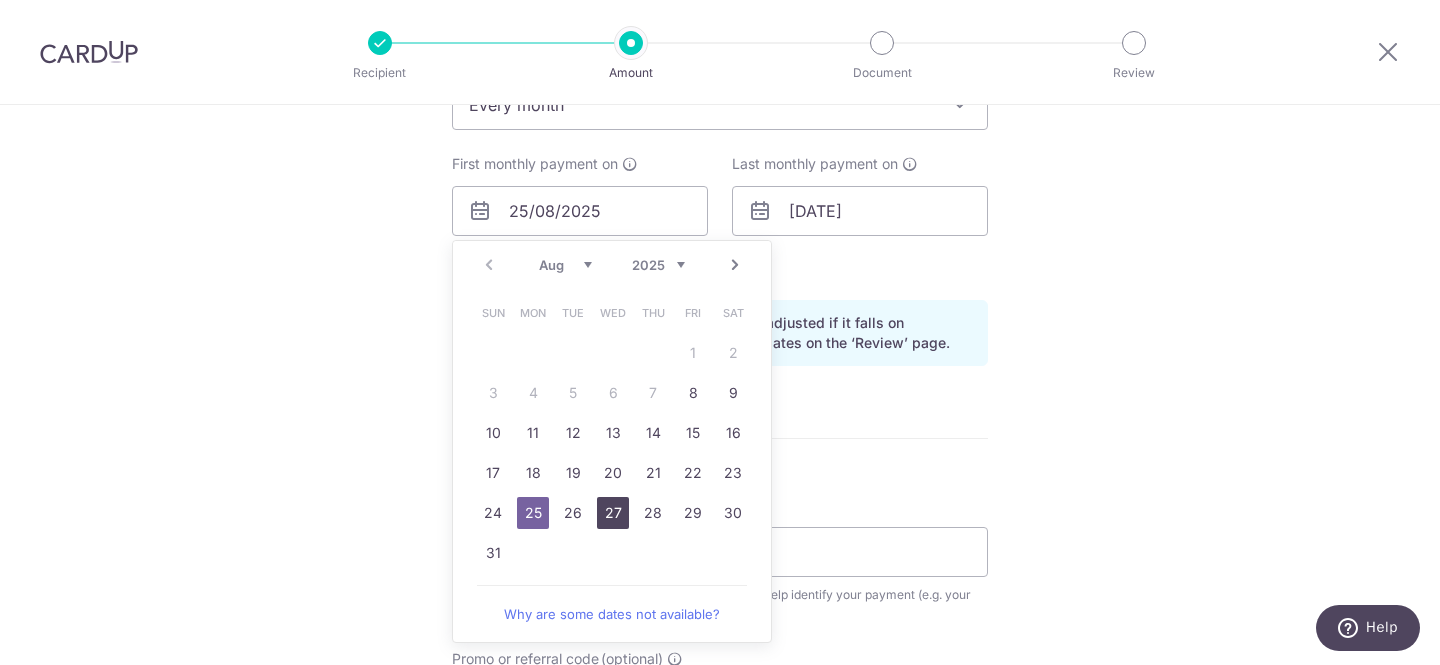 click on "27" at bounding box center [613, 513] 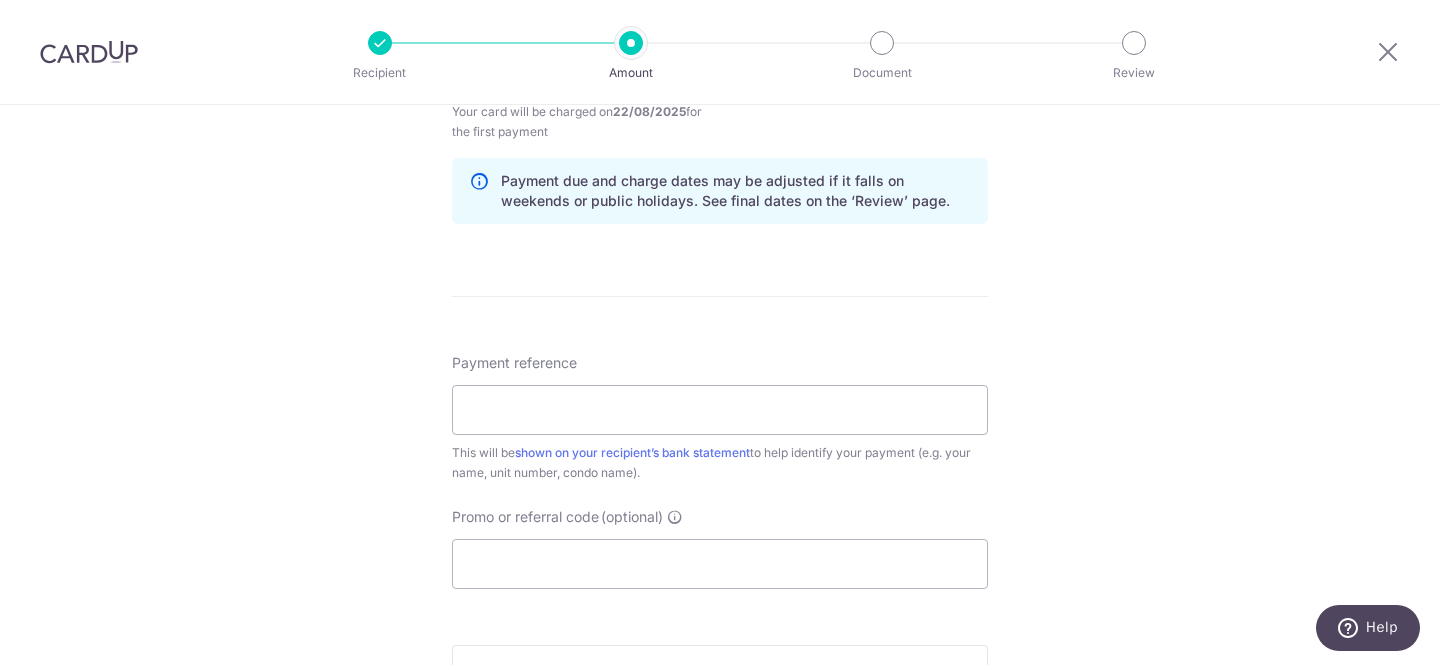 scroll, scrollTop: 1024, scrollLeft: 0, axis: vertical 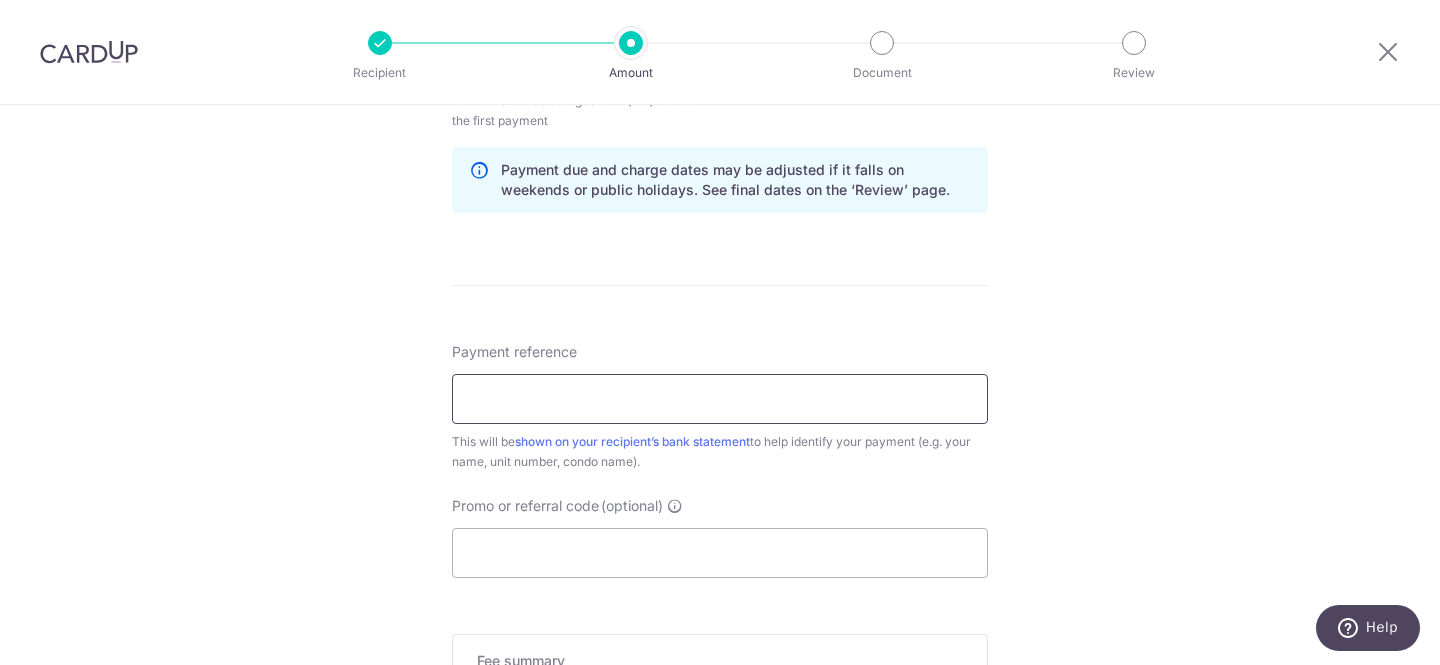 click on "Payment reference" at bounding box center [720, 399] 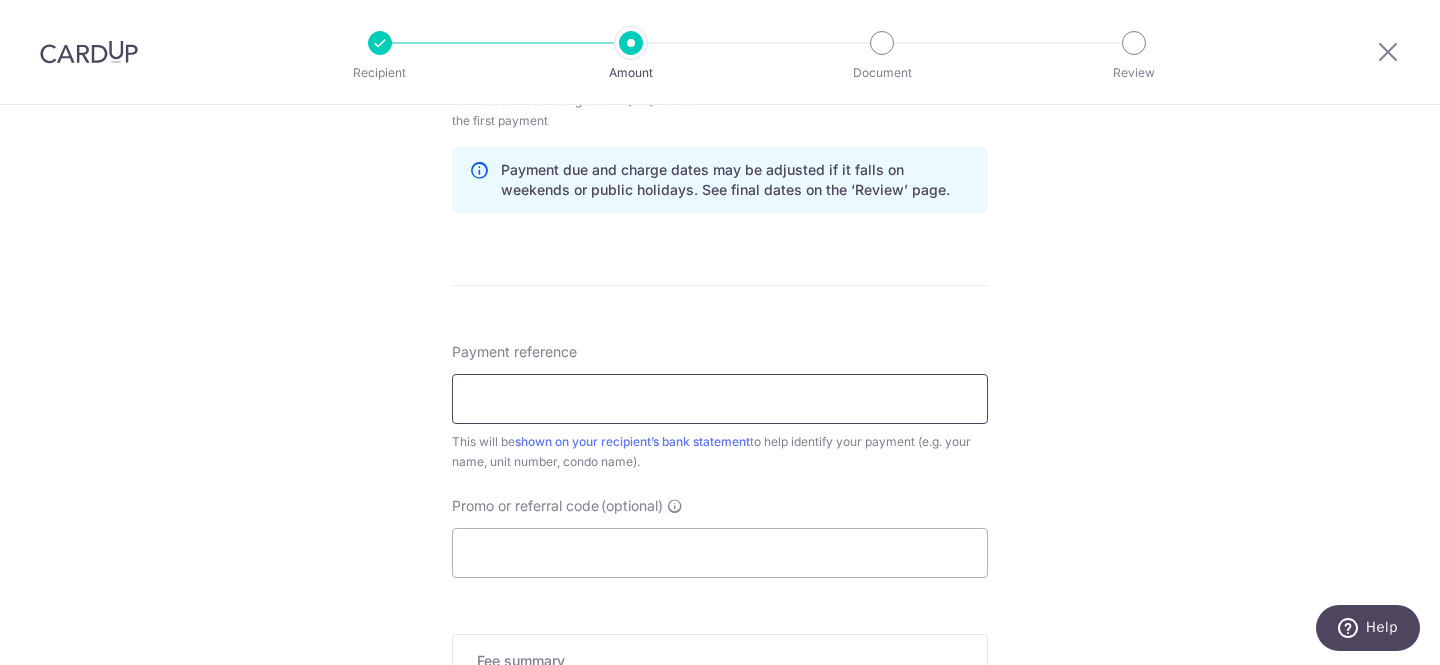 type on "[NUMBER] [STREET] [UNIT]" 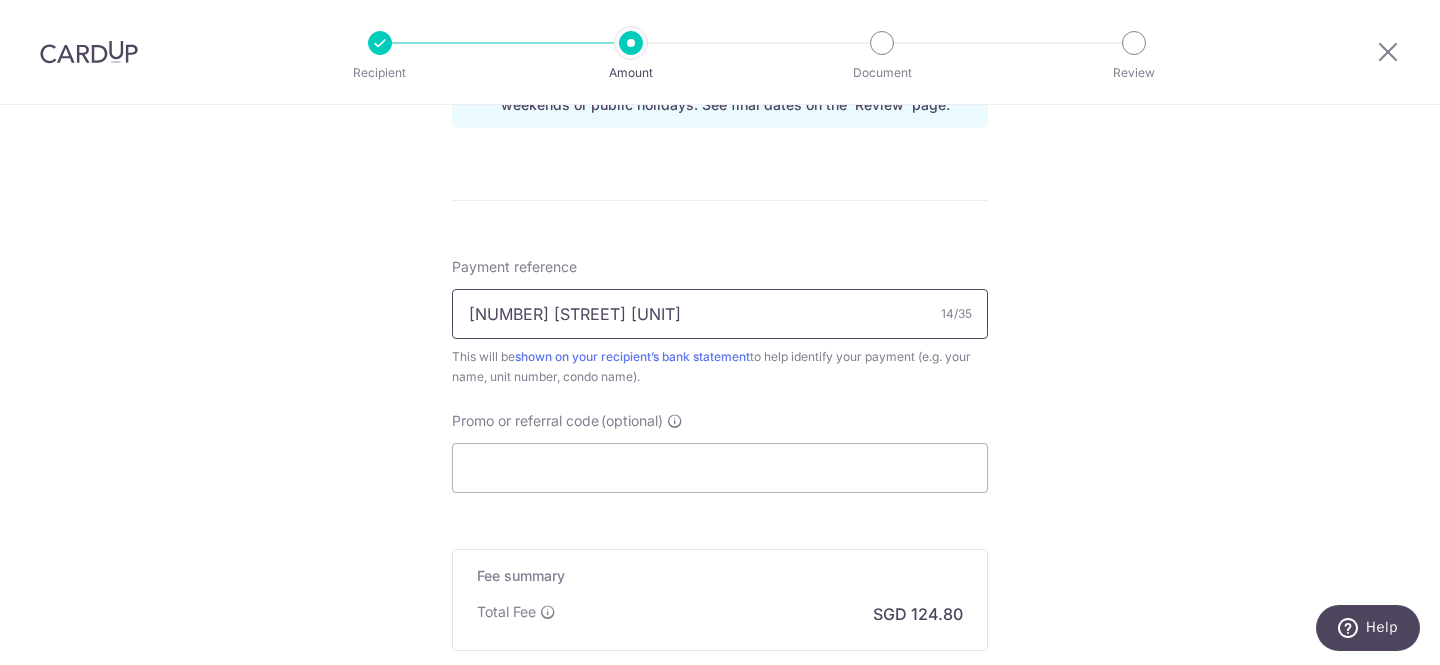 scroll, scrollTop: 1121, scrollLeft: 0, axis: vertical 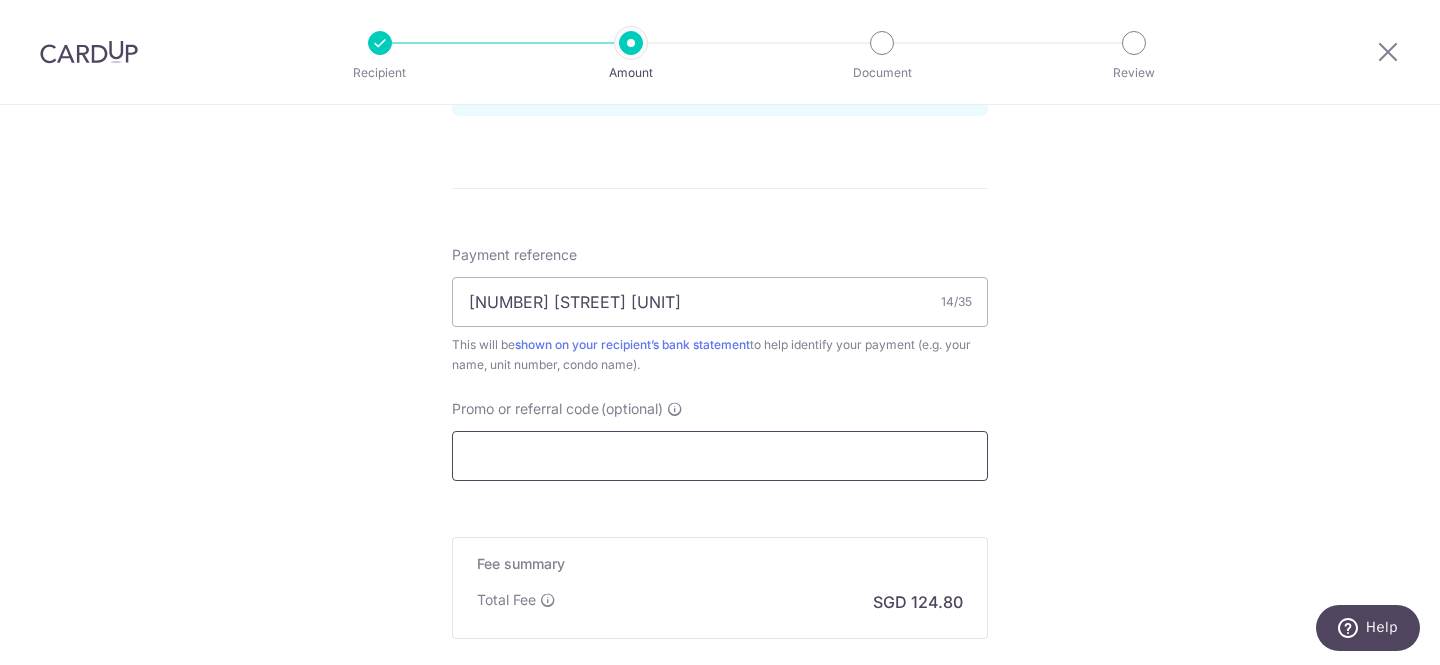click on "Promo or referral code
(optional)" at bounding box center [720, 456] 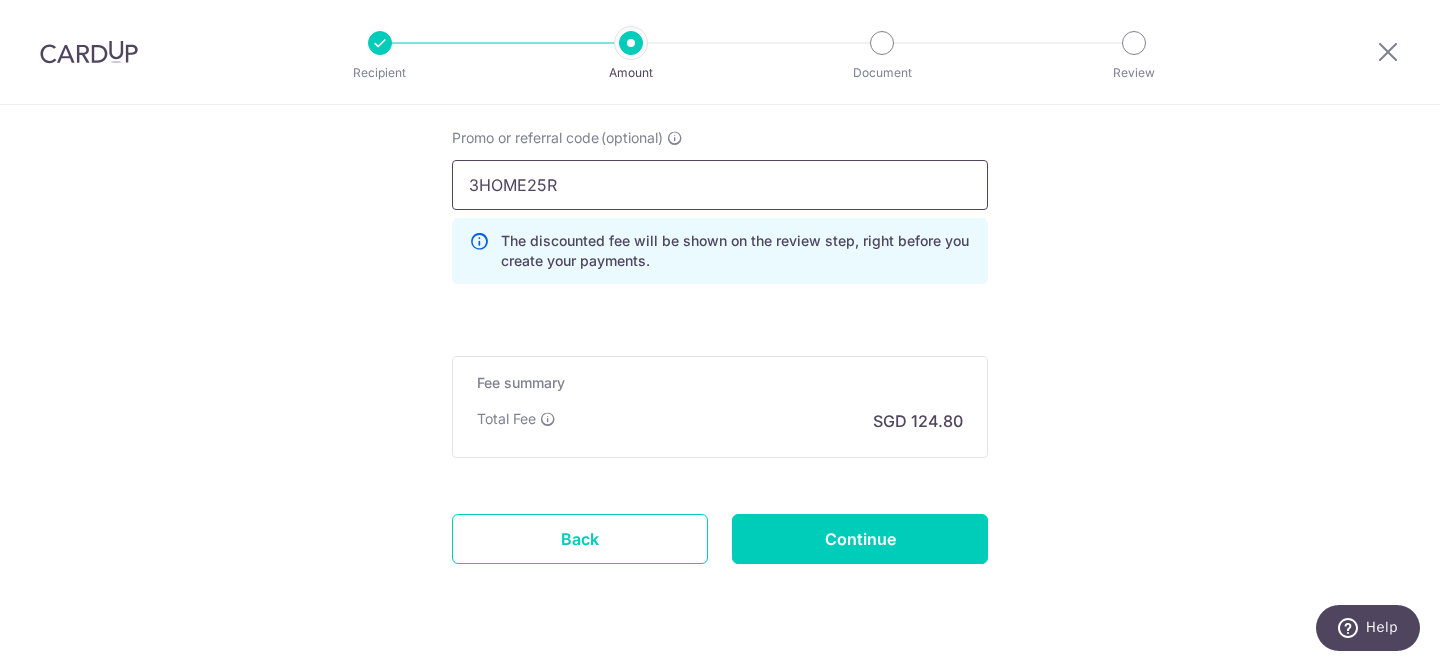 scroll, scrollTop: 1398, scrollLeft: 0, axis: vertical 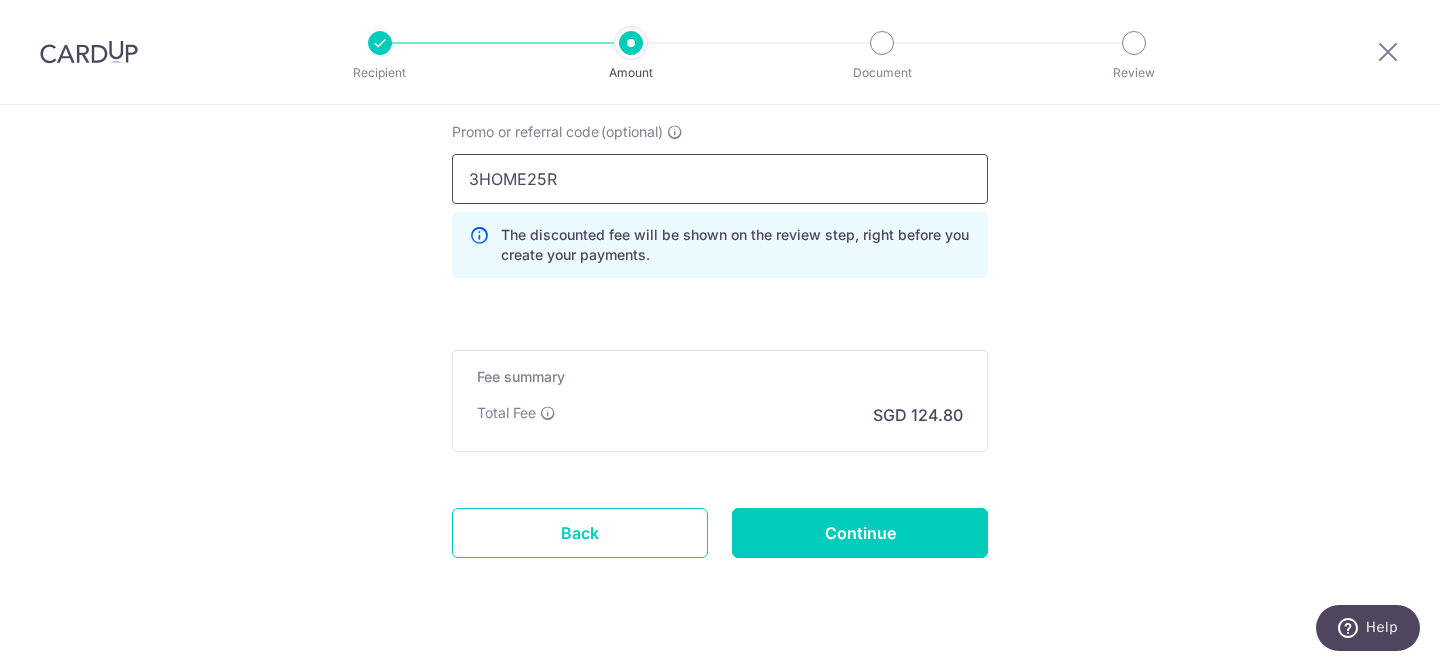 type on "3HOME25R" 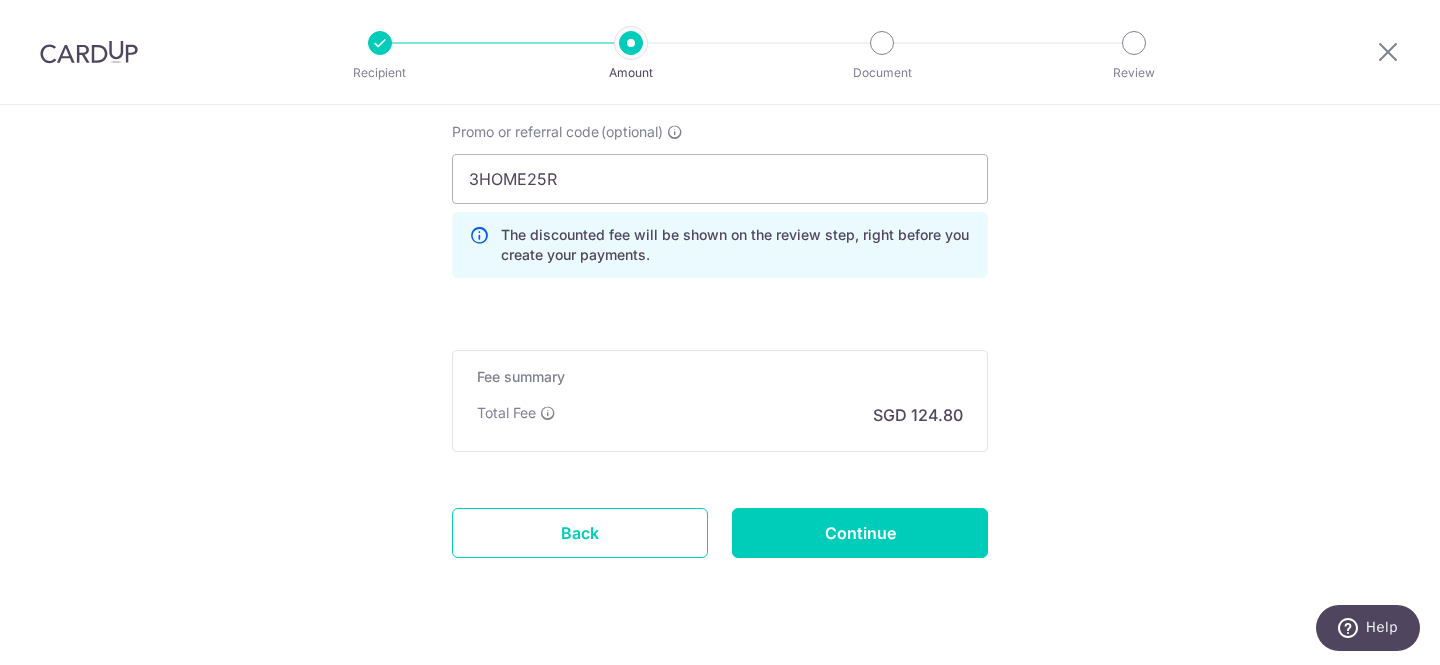 click on "Tell us more about your payment
Enter payment amount
SGD
4,800.00
4800.00
Select Card
**** 6677
Add credit card
Your Cards
**** 6677
**** 3623
Secure 256-bit SSL
Text
New card details
Card
Secure 256-bit SSL" at bounding box center (720, -293) 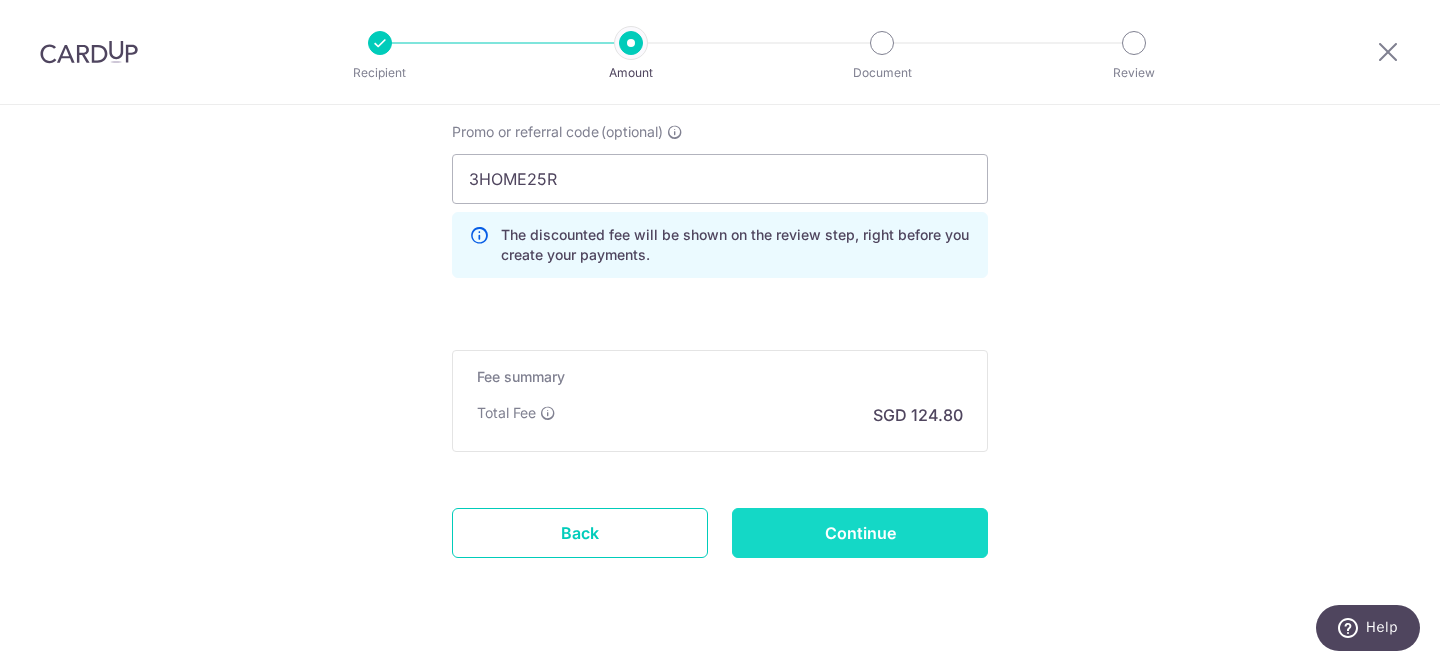 click on "Continue" at bounding box center (860, 533) 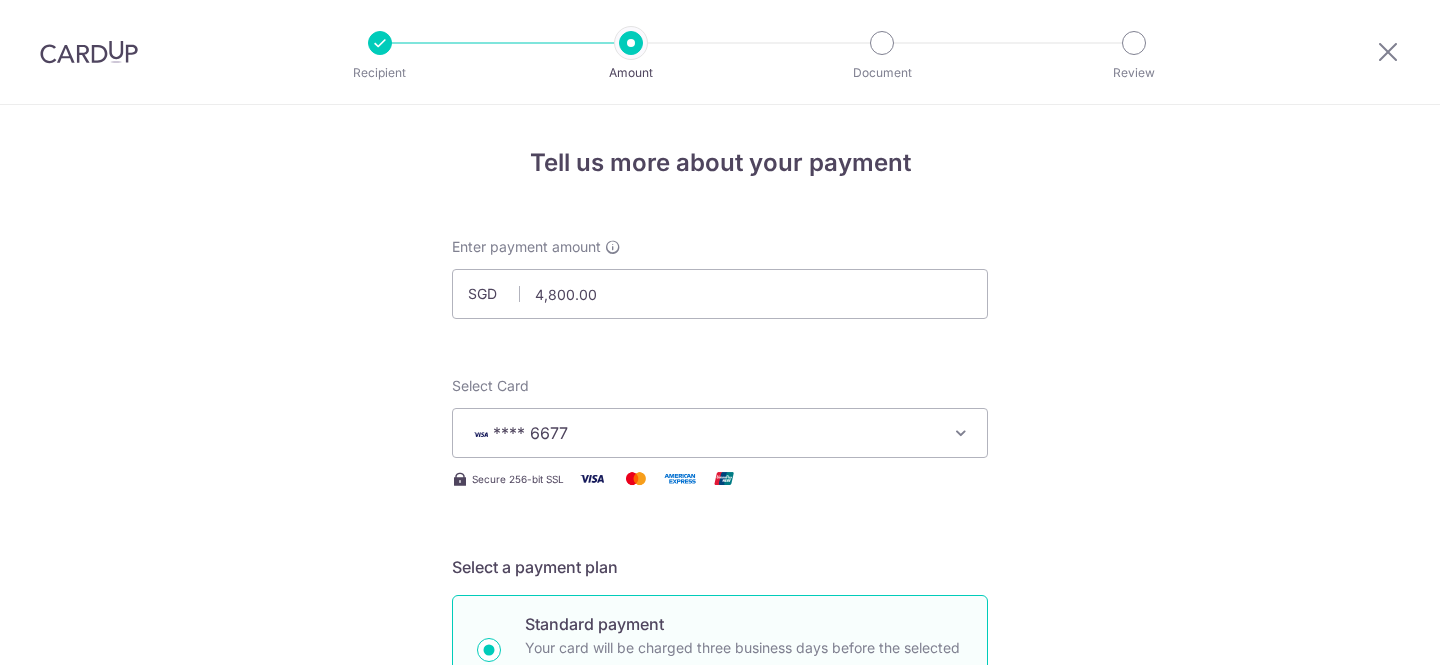 scroll, scrollTop: 0, scrollLeft: 0, axis: both 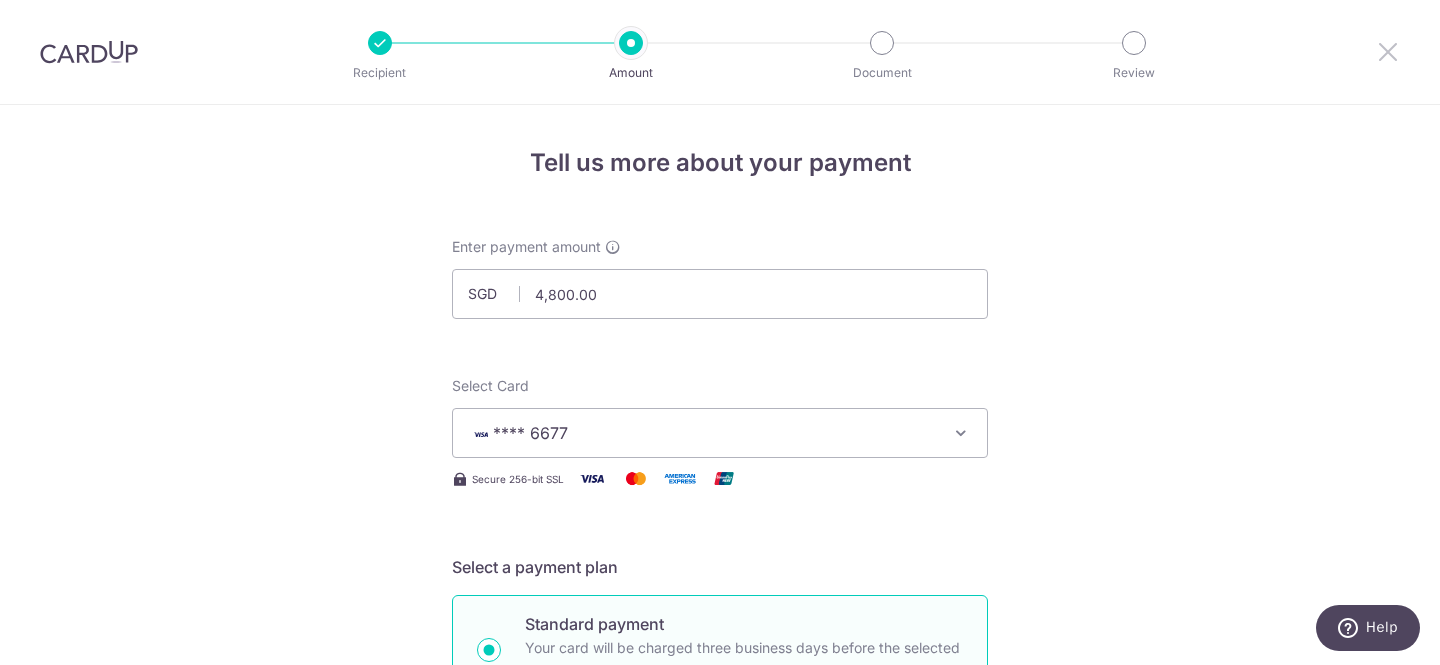 click at bounding box center [1388, 51] 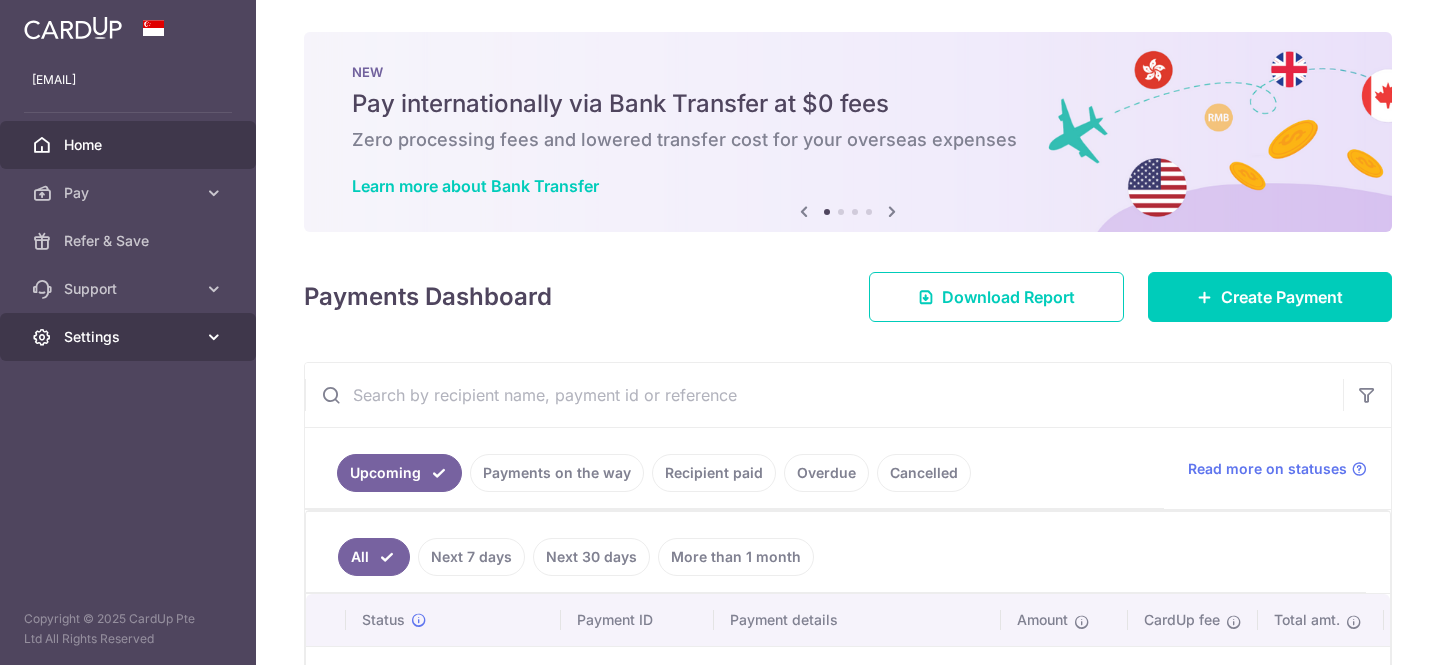 click on "Settings" at bounding box center (130, 337) 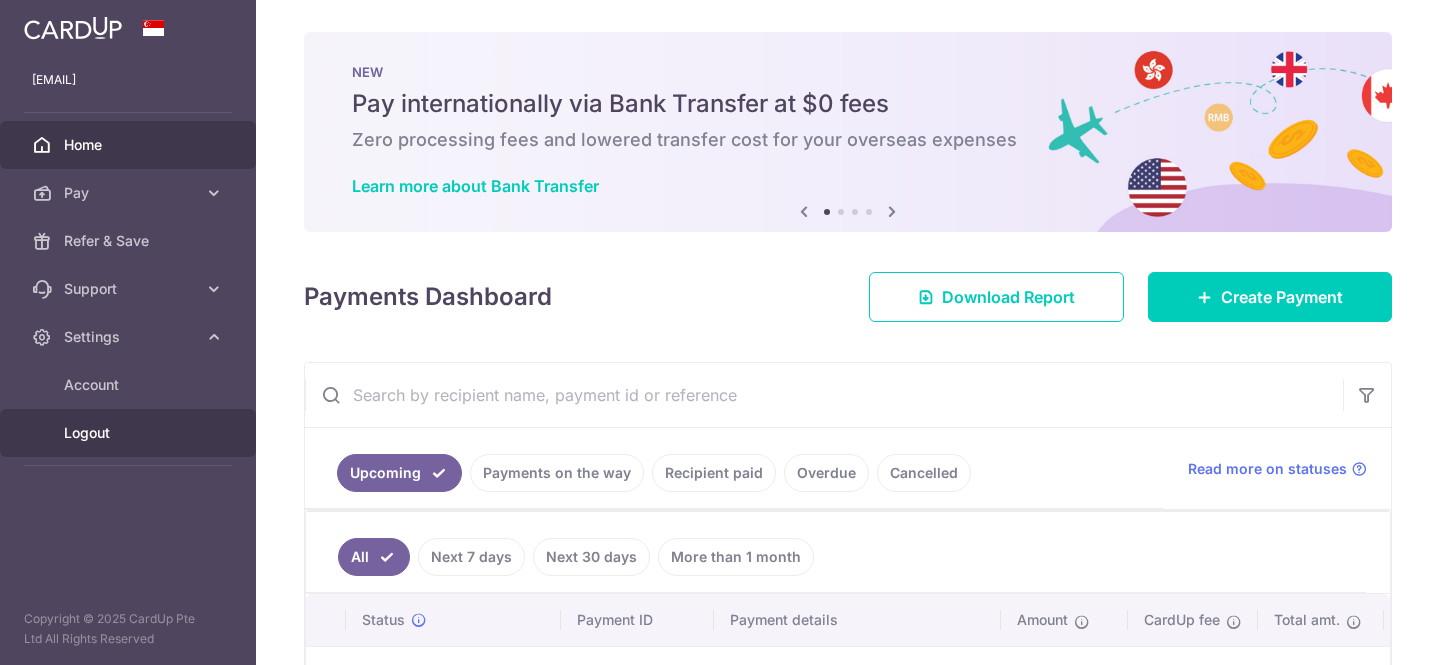click on "Logout" at bounding box center [130, 433] 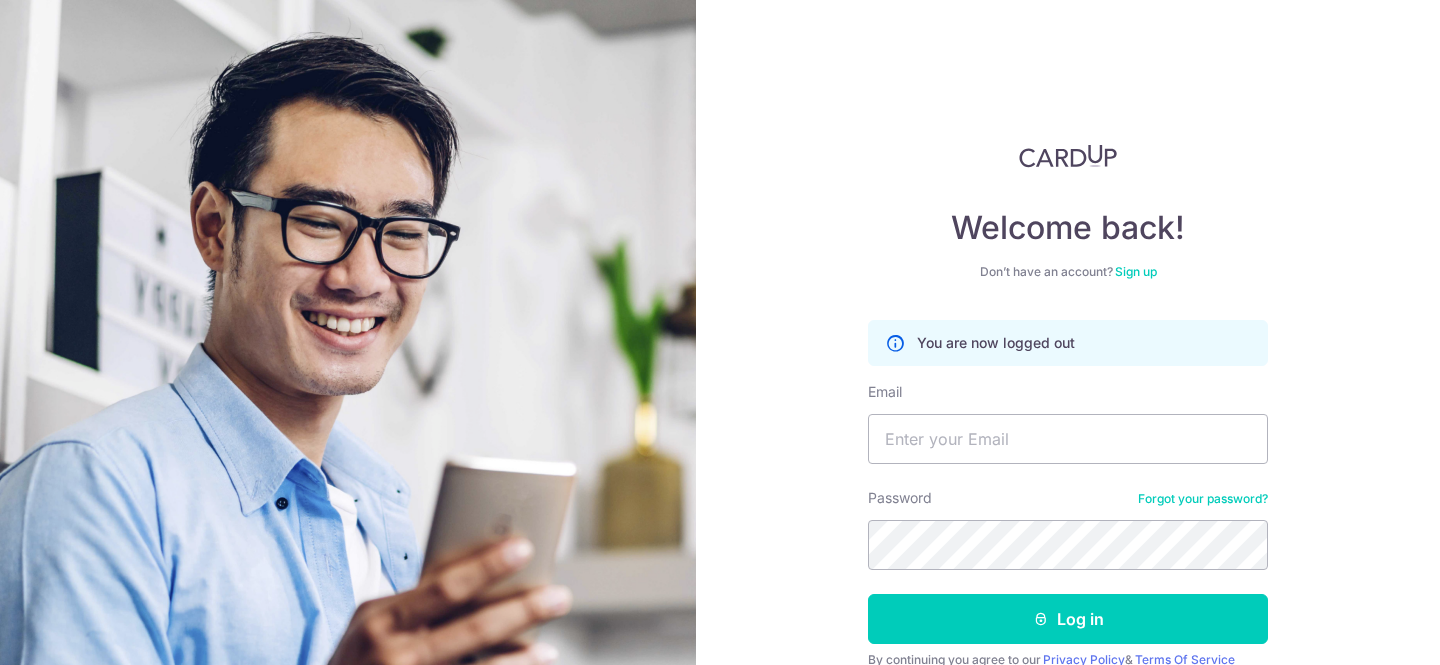 scroll, scrollTop: 0, scrollLeft: 0, axis: both 